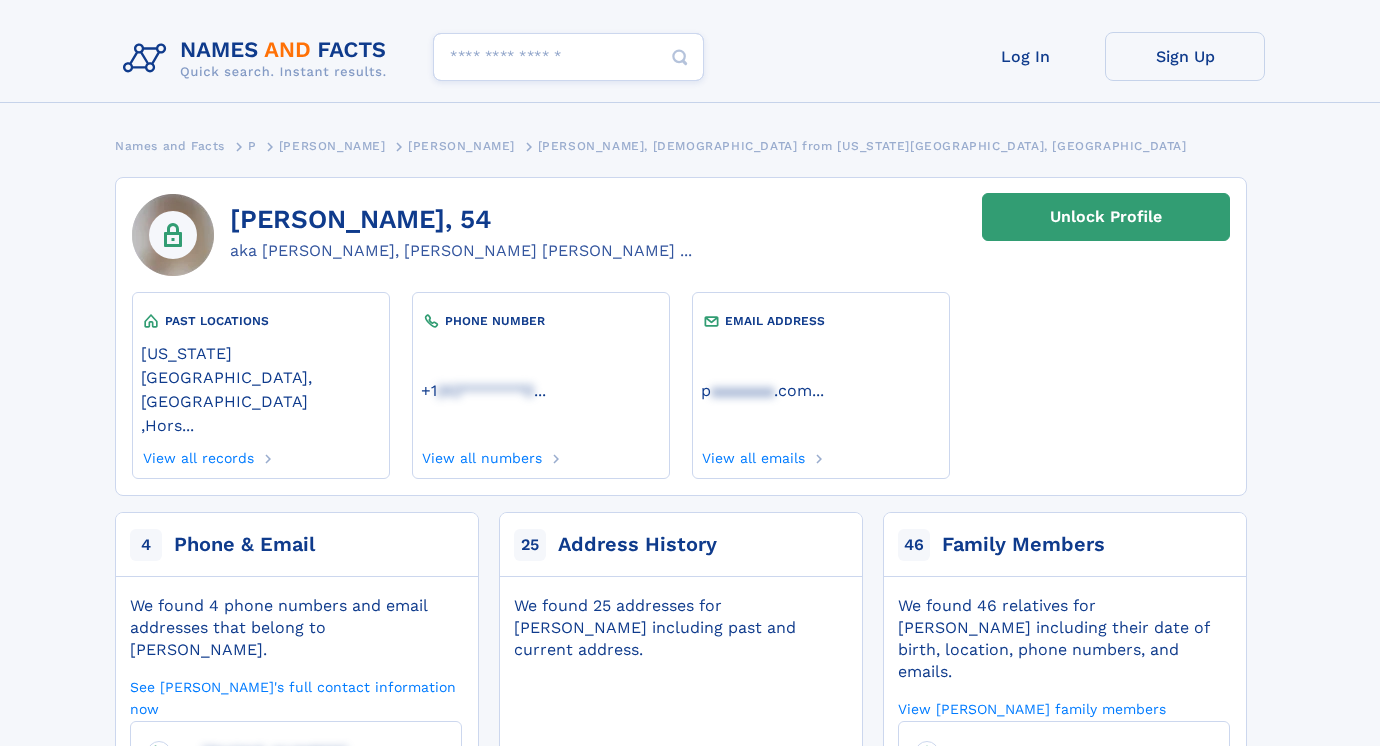 scroll, scrollTop: 0, scrollLeft: 0, axis: both 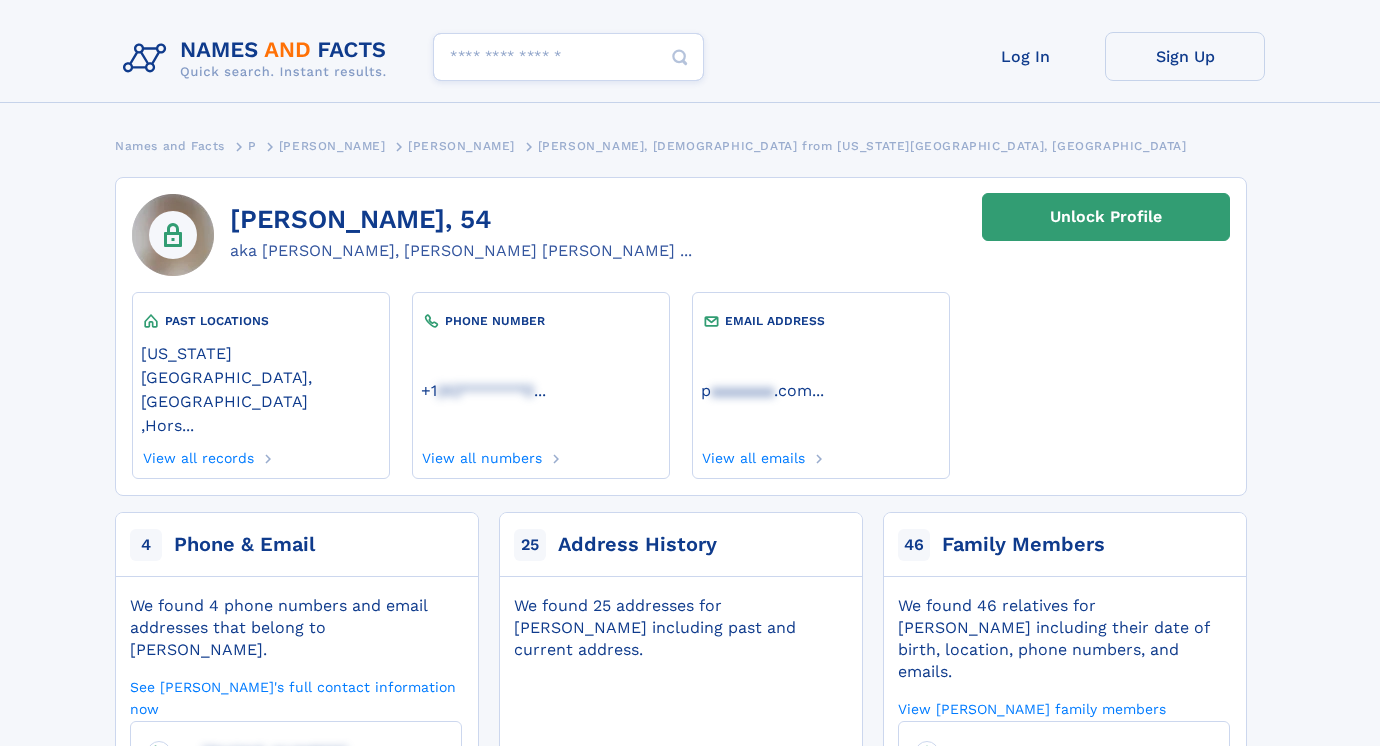 type on "*" 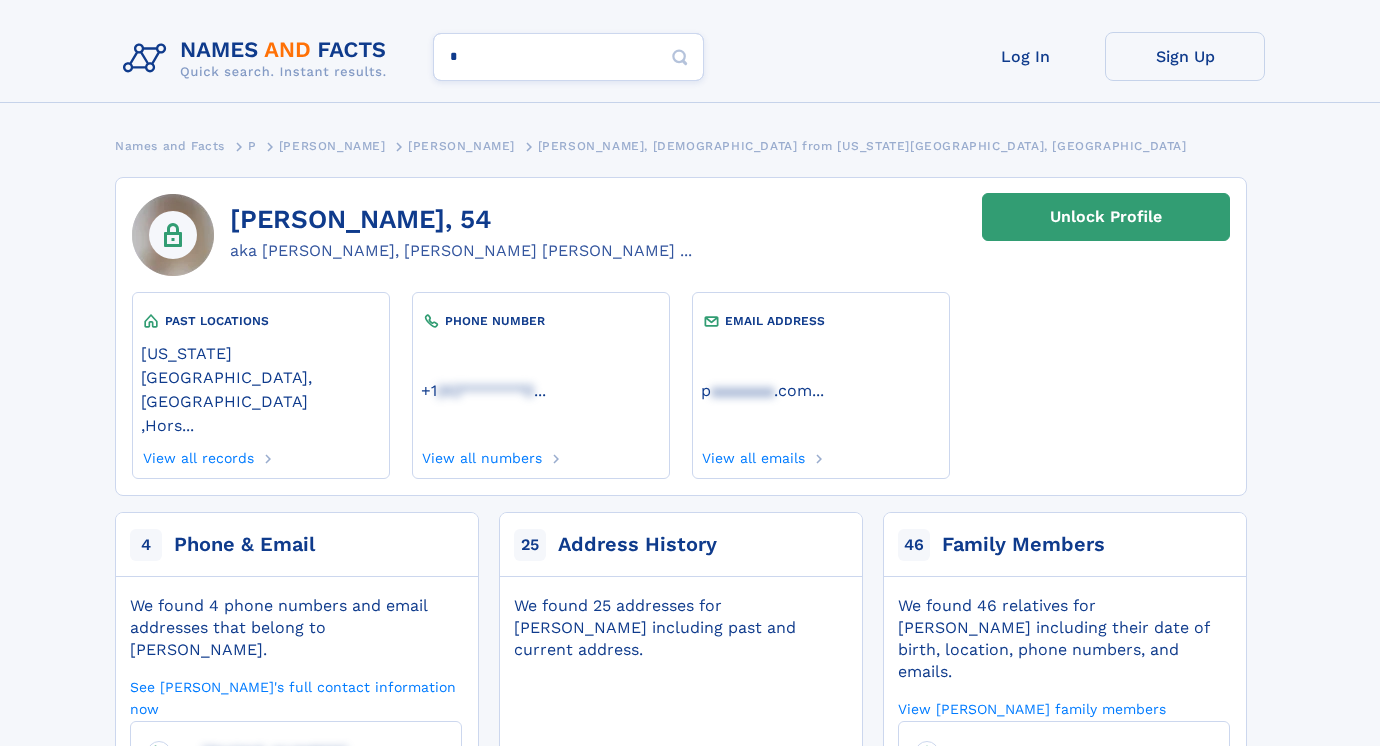 type on "*******" 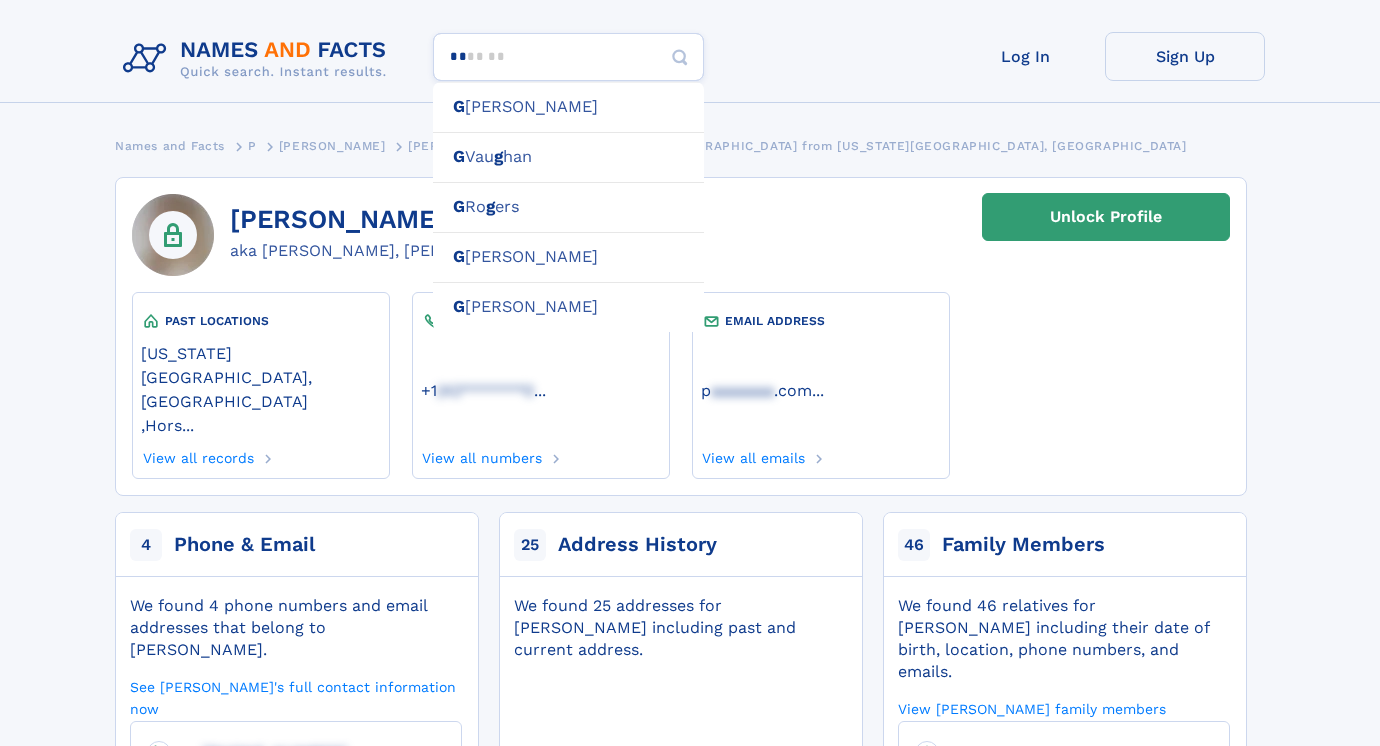 type on "***" 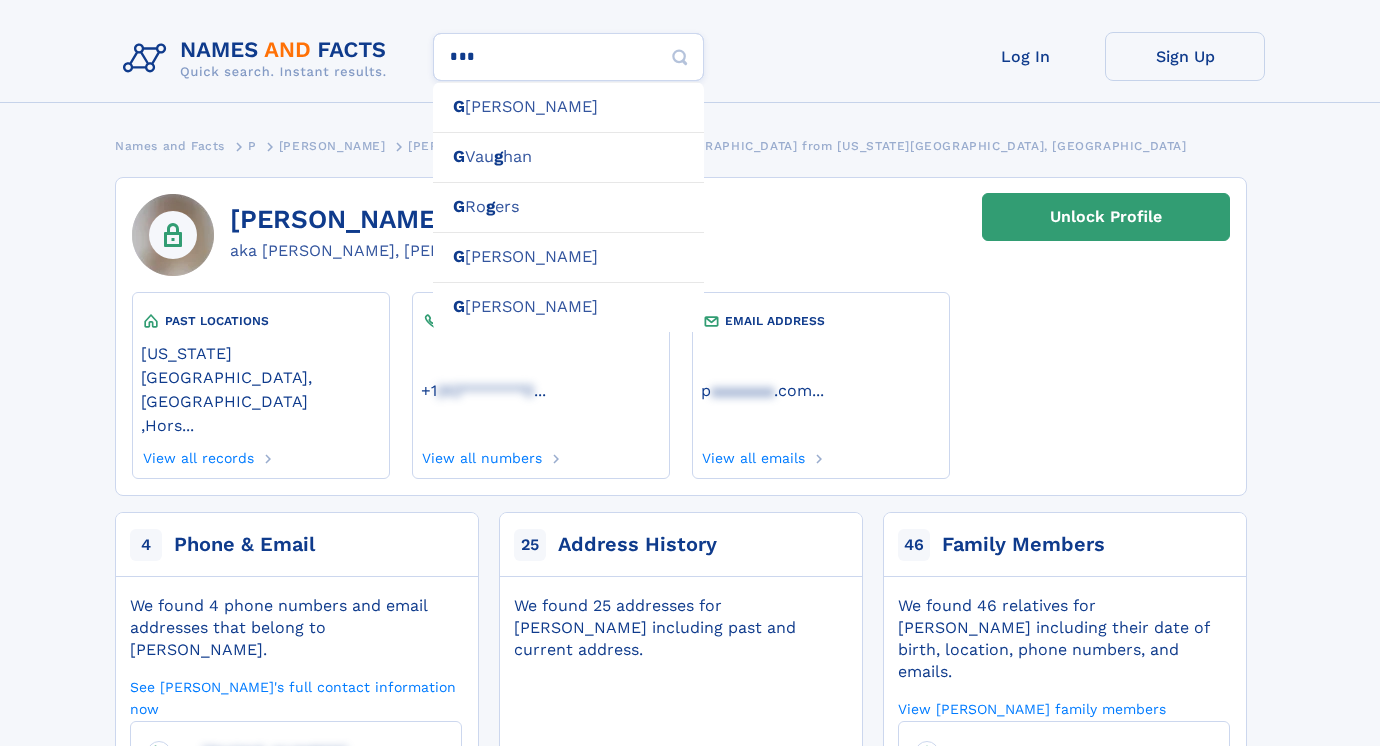 type on "********" 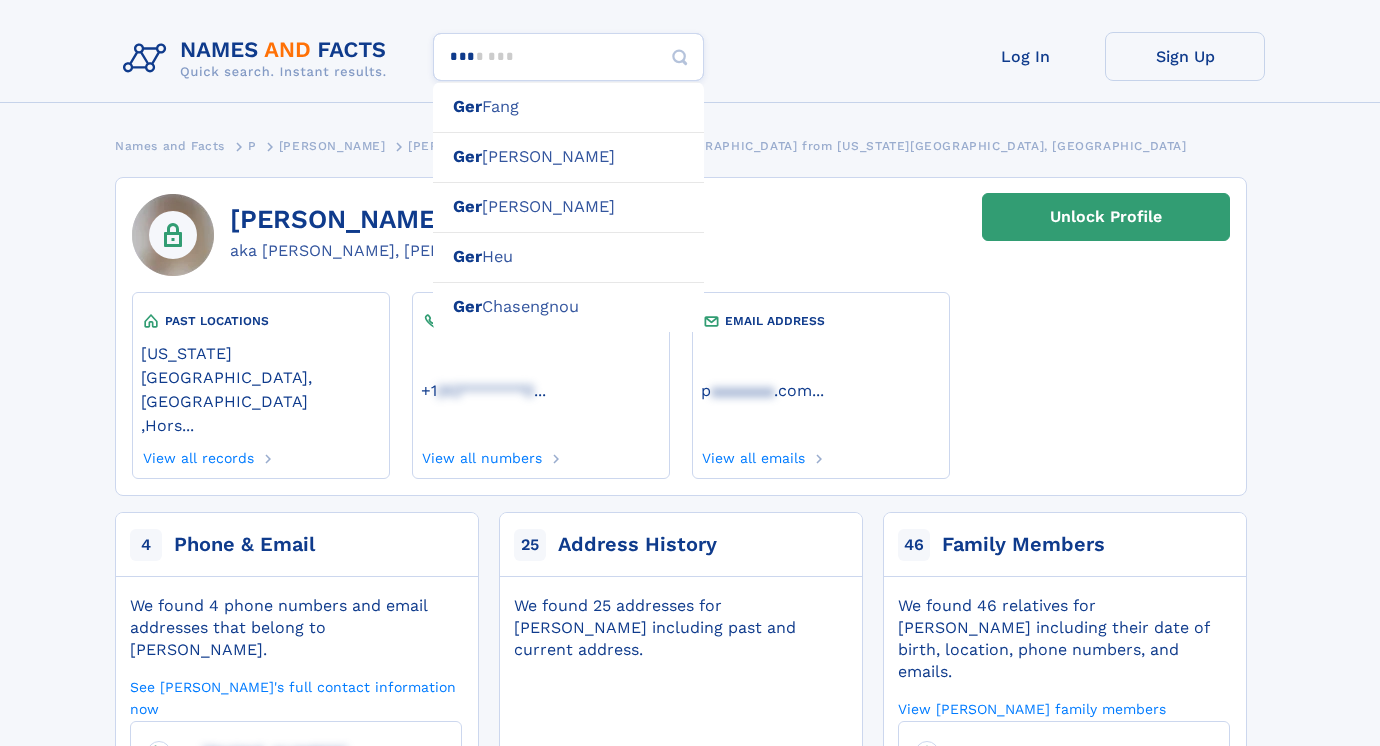 type on "****" 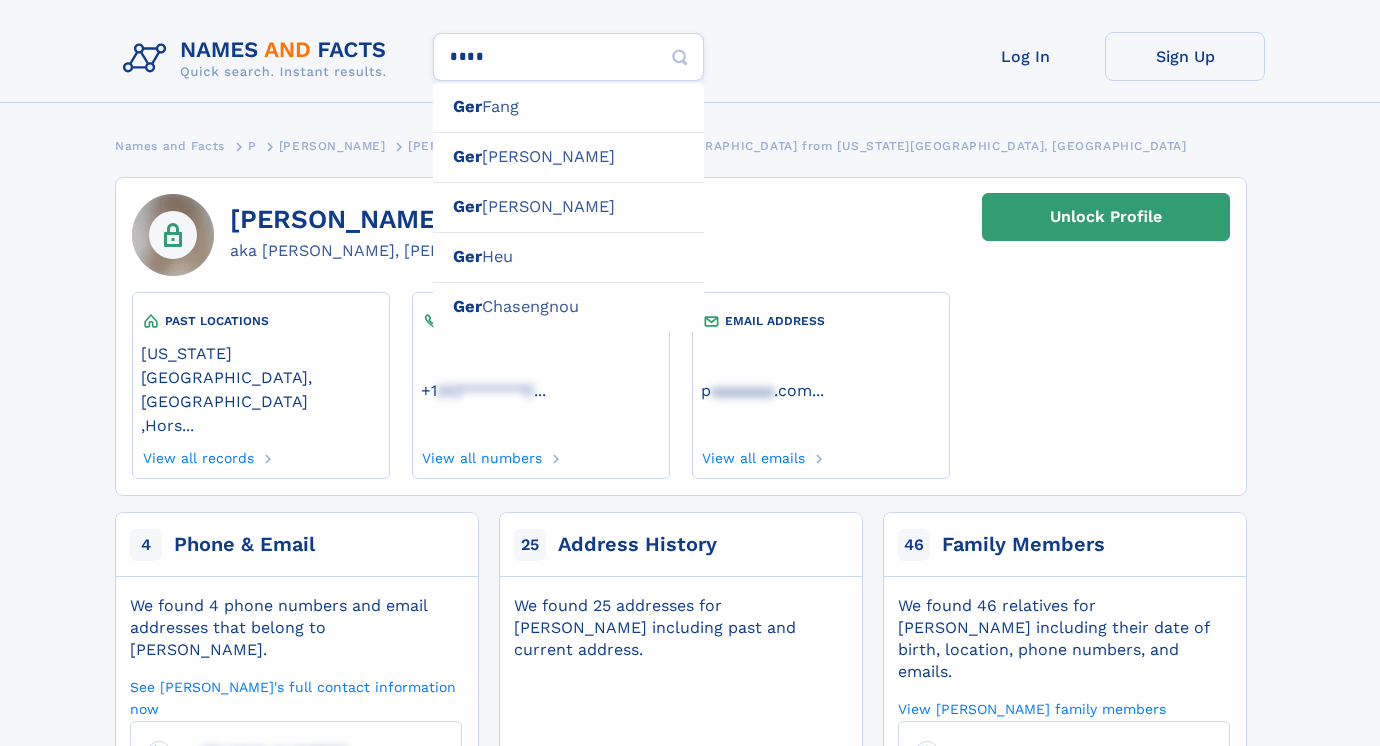 type on "**********" 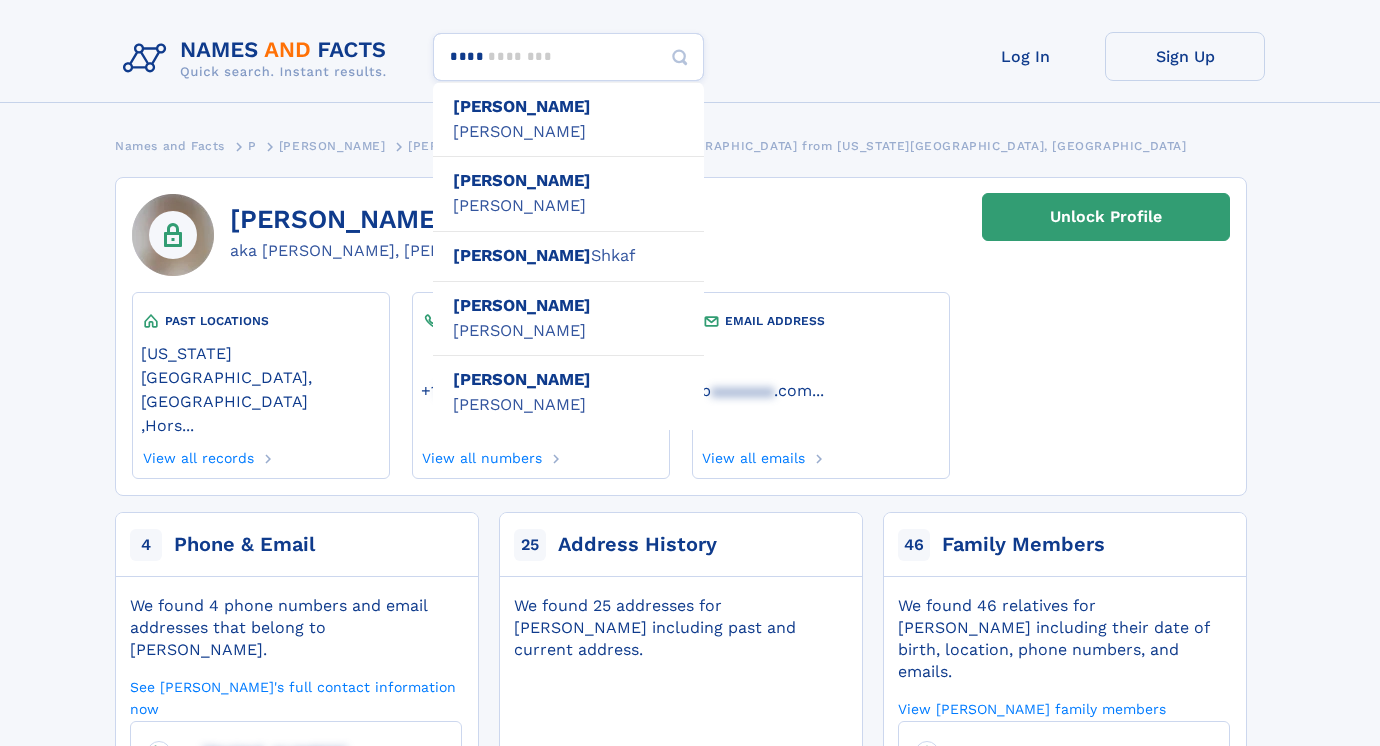 type on "*****" 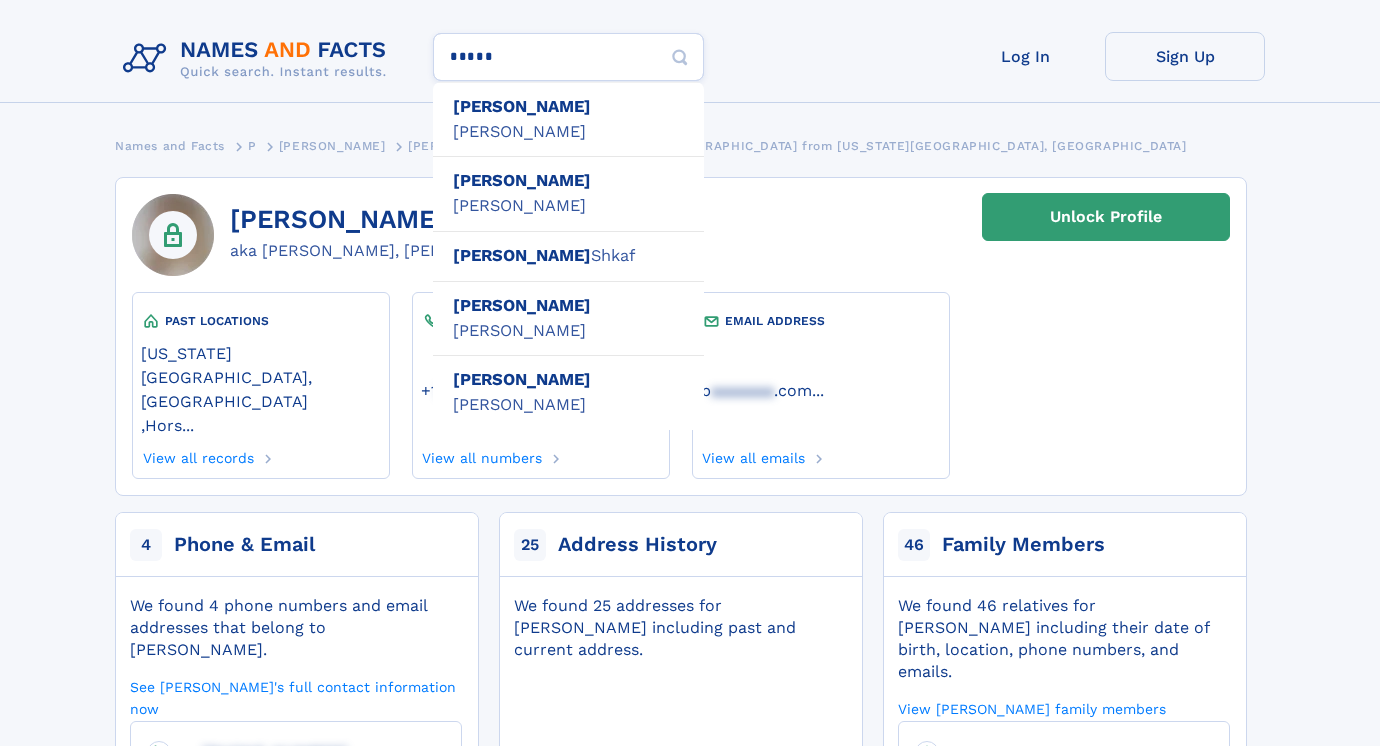 type on "**********" 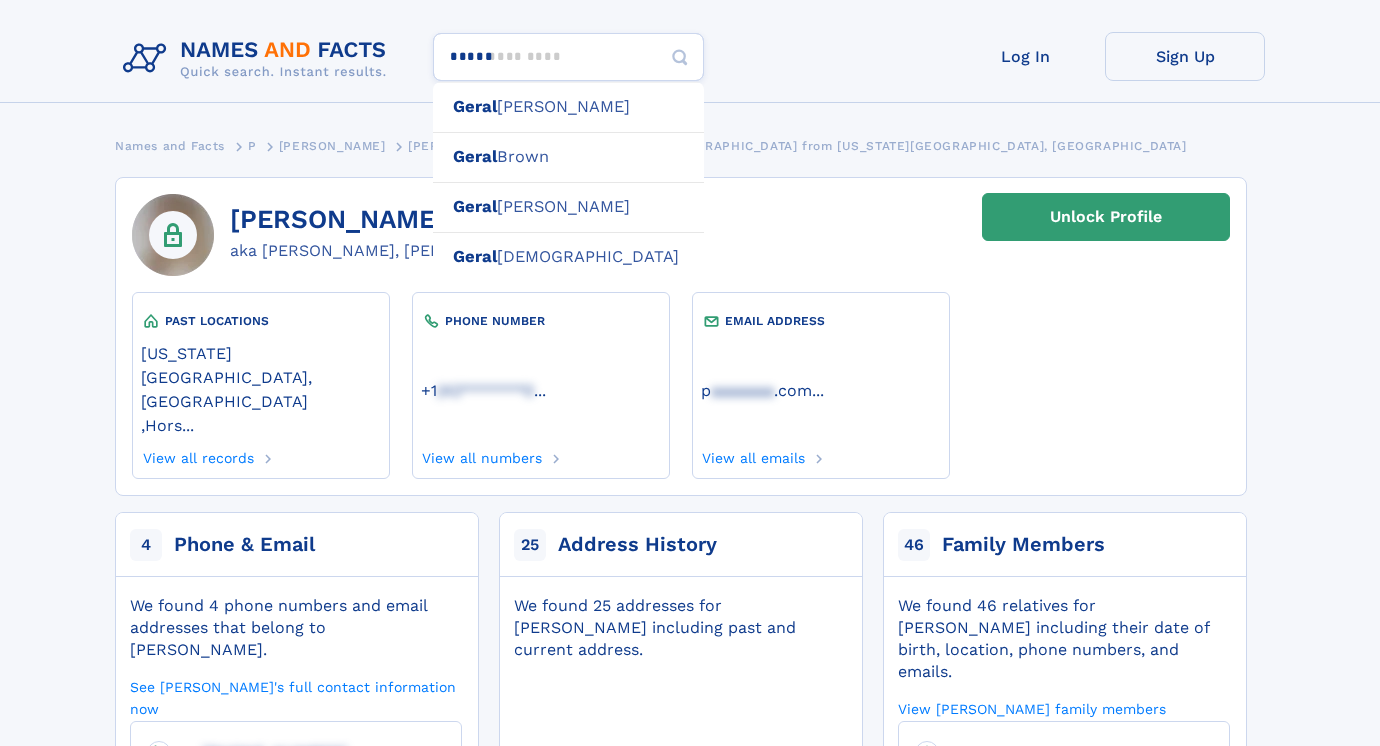 type on "******" 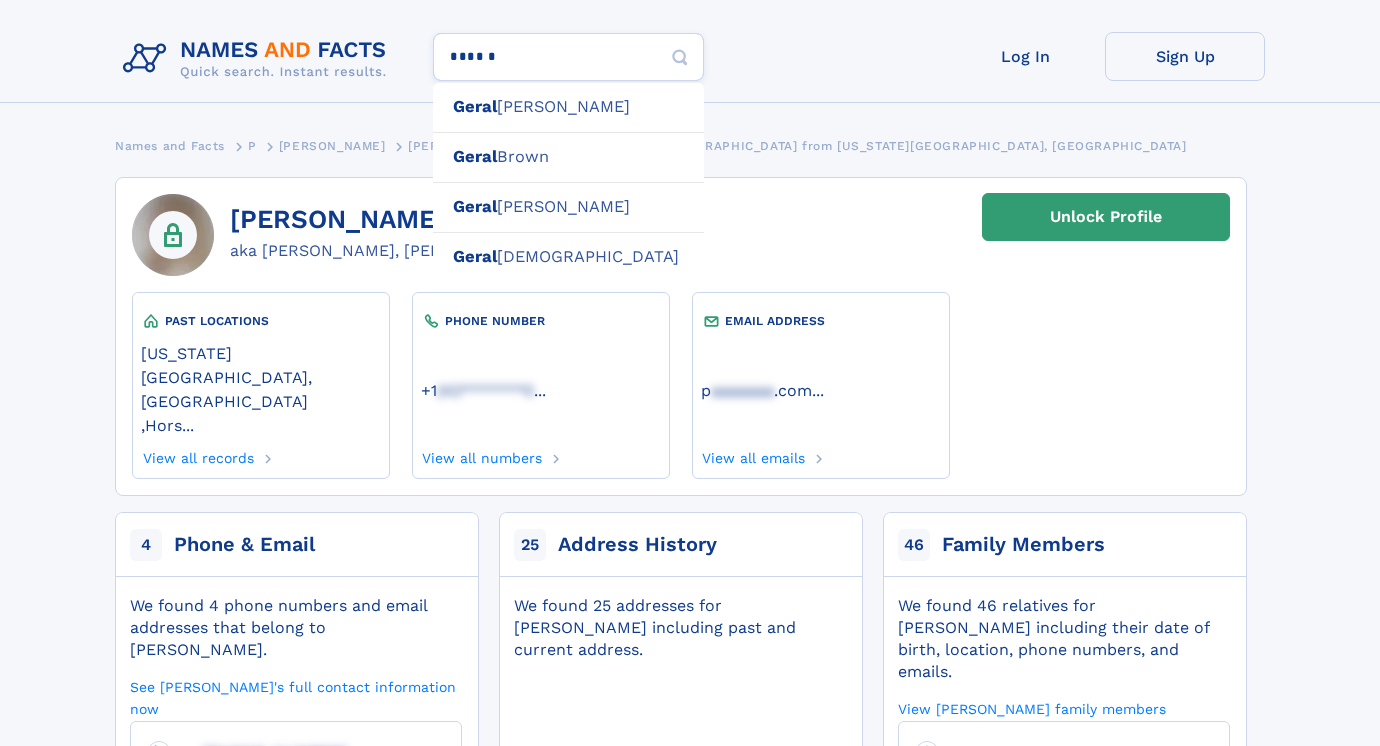 type on "**********" 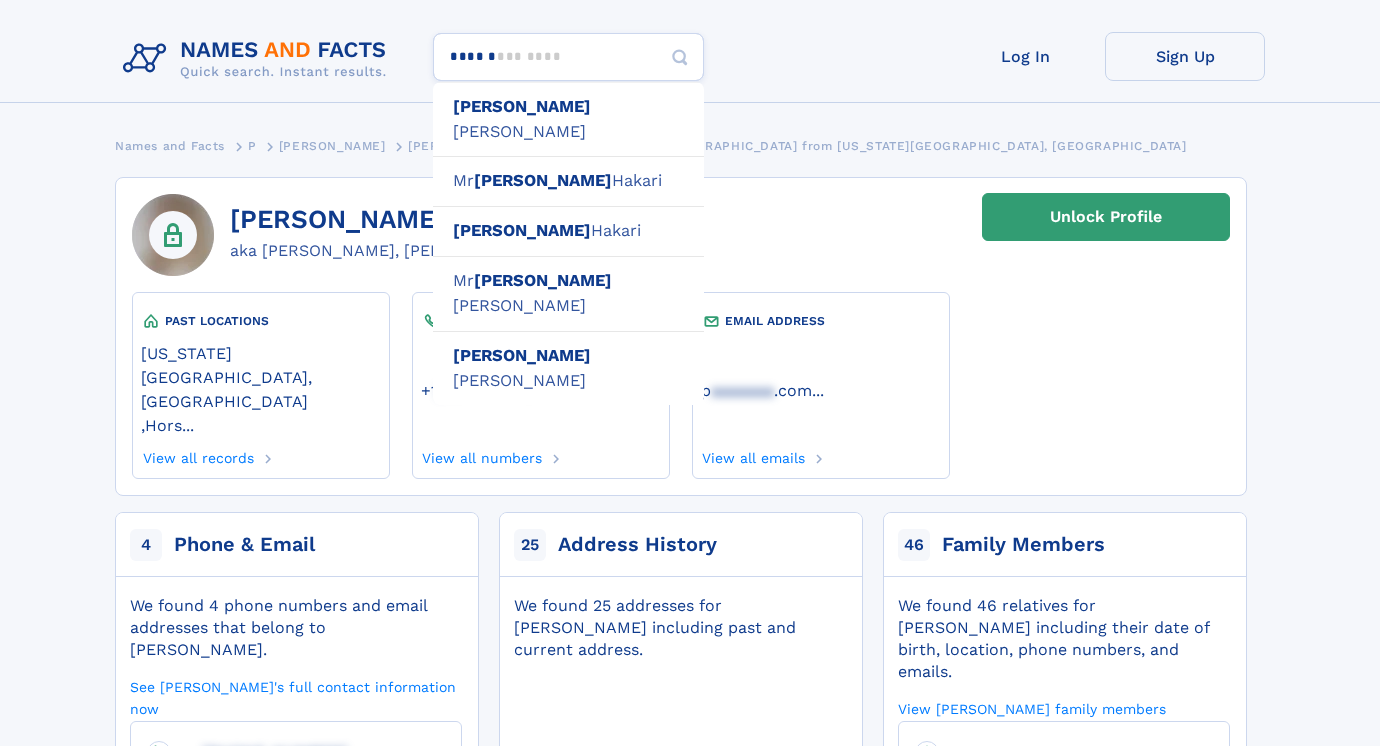 type on "*******" 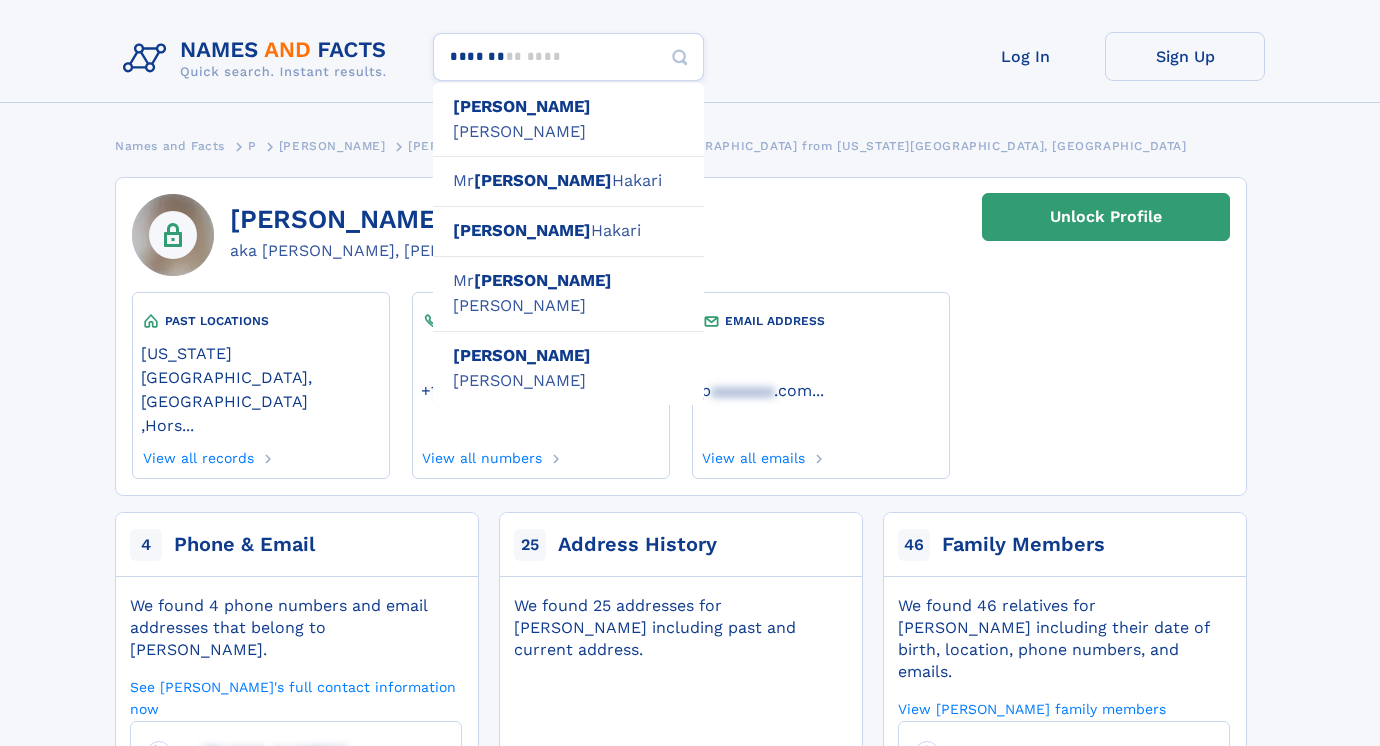 type 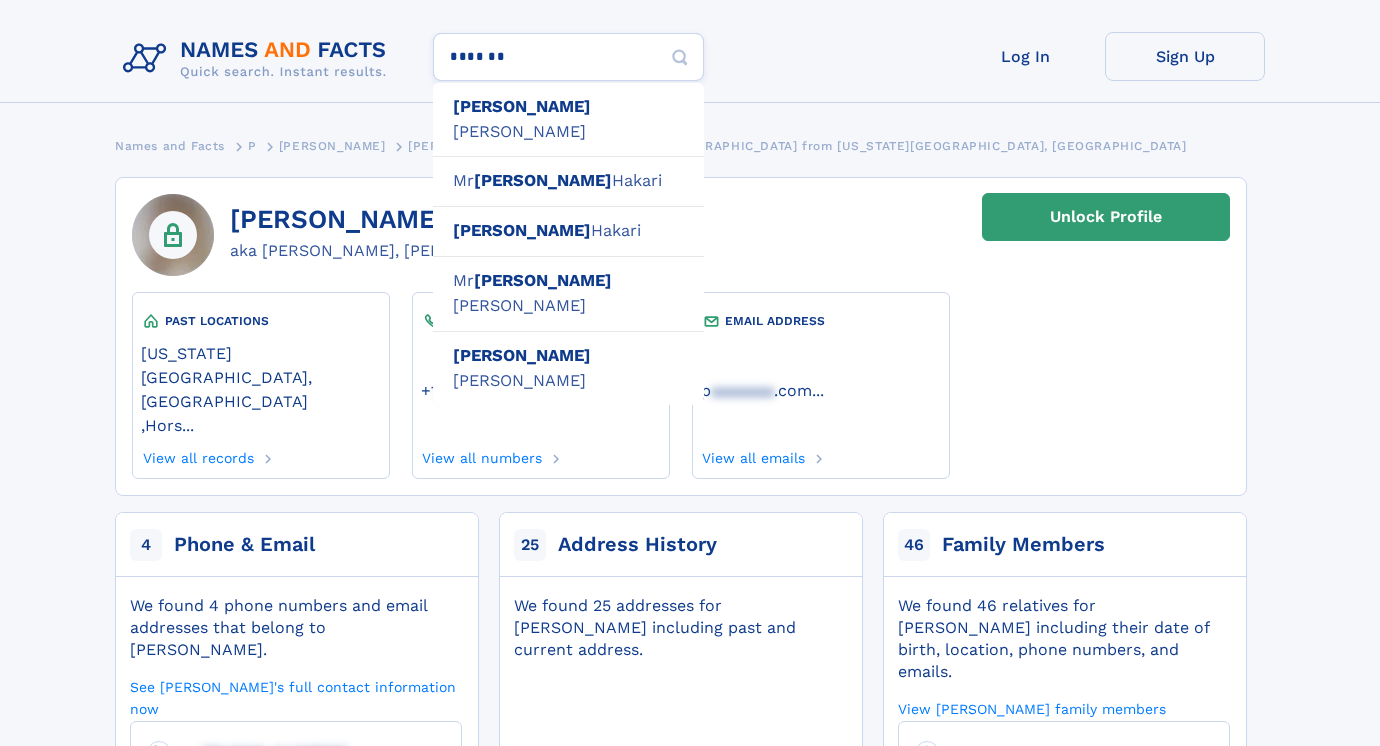 type on "********" 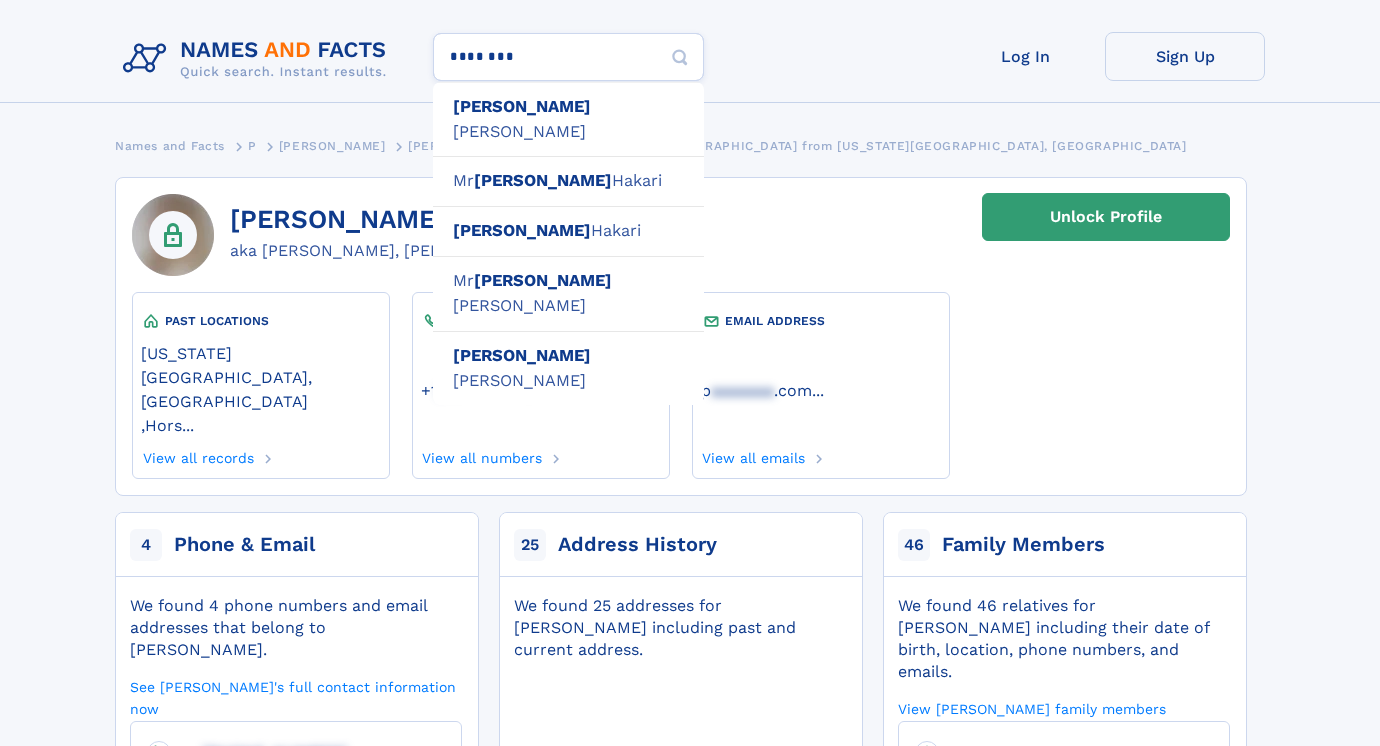 type on "**********" 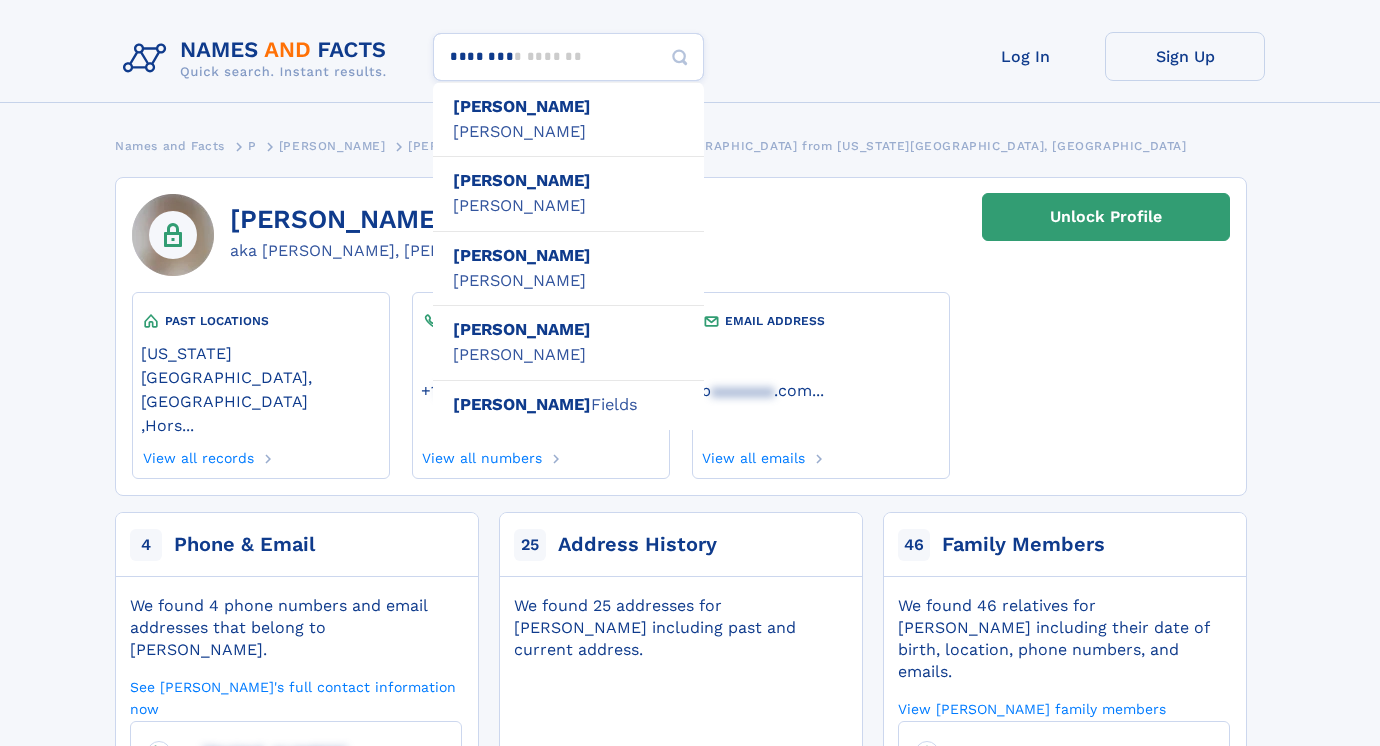type on "*********" 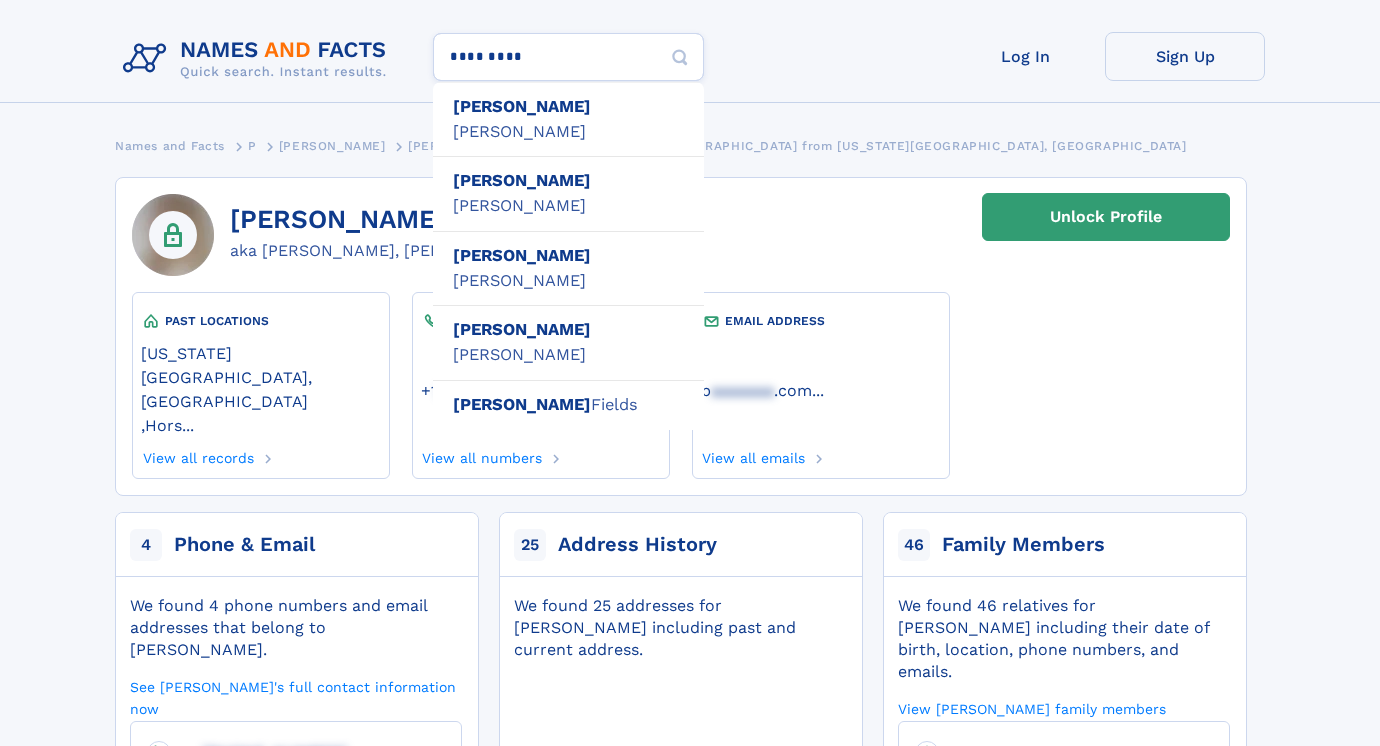 type on "**********" 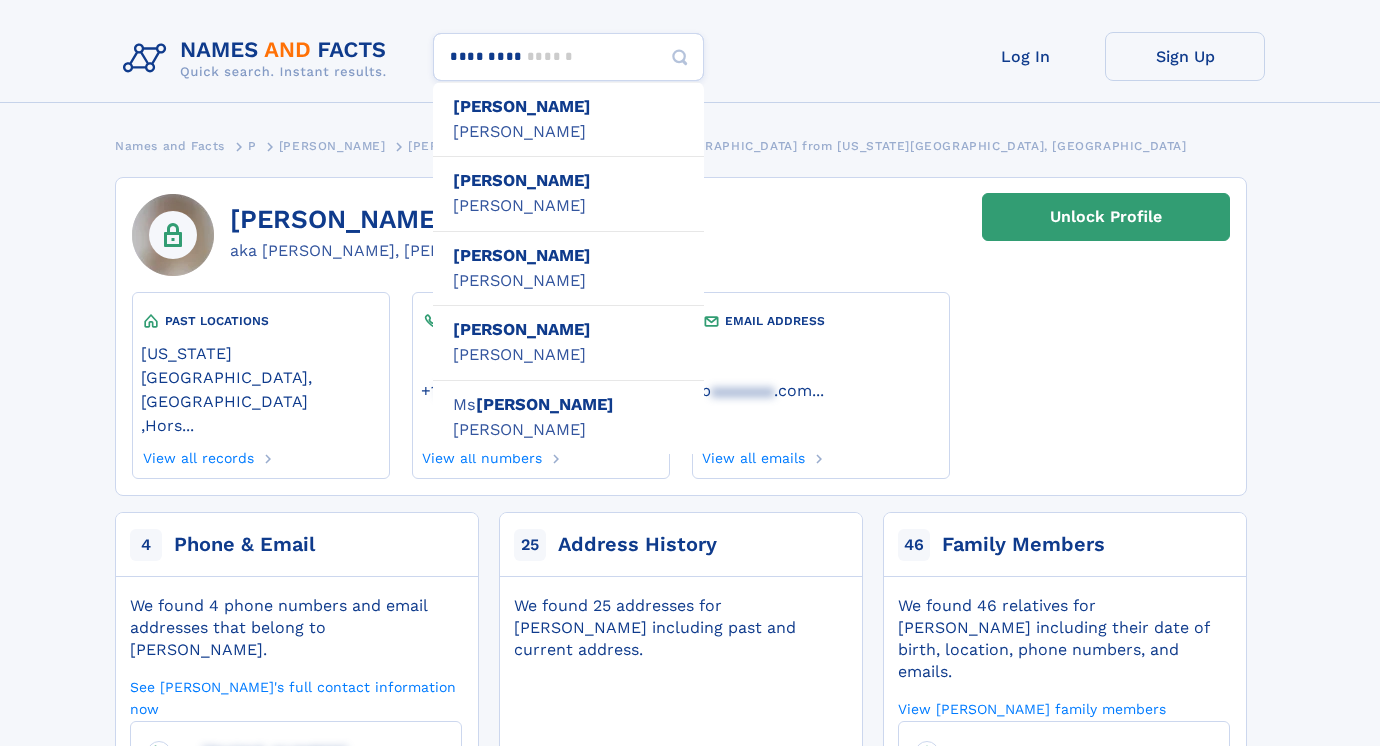 type on "*********" 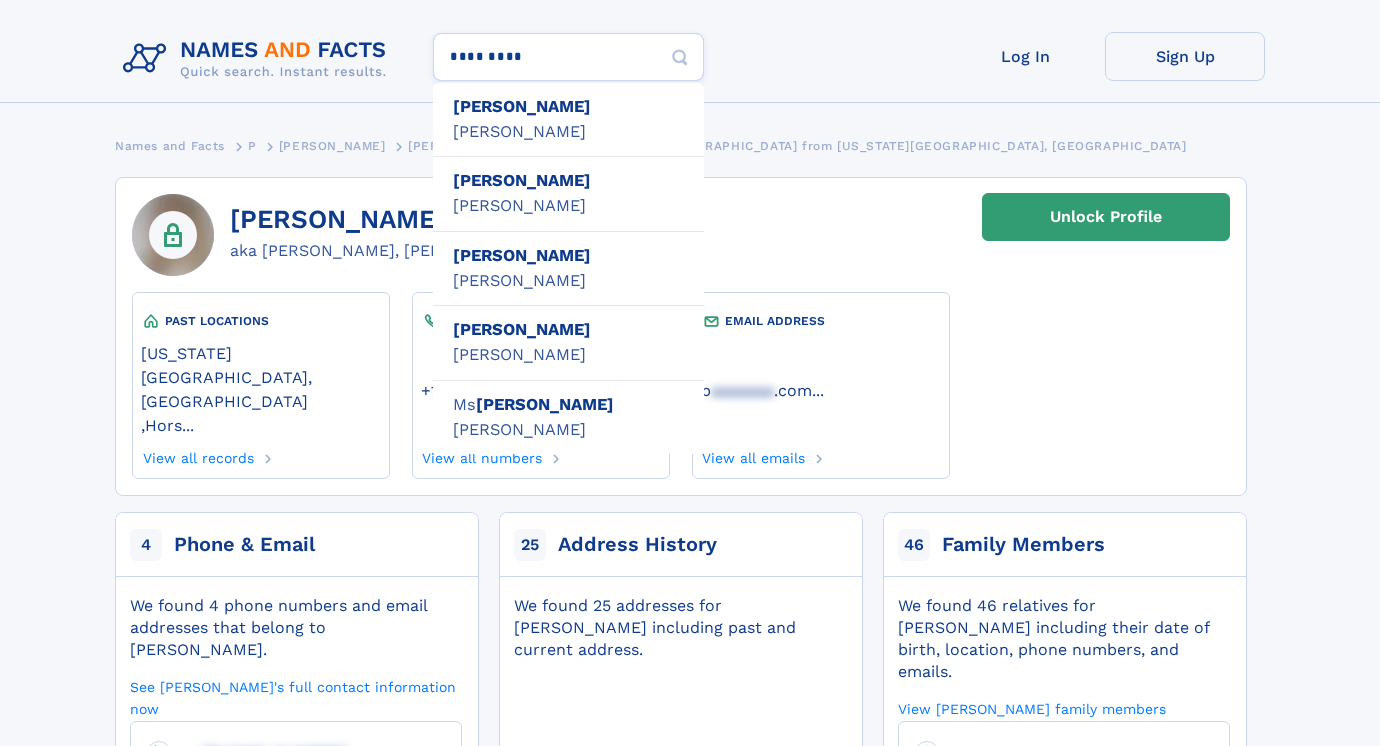 type on "**********" 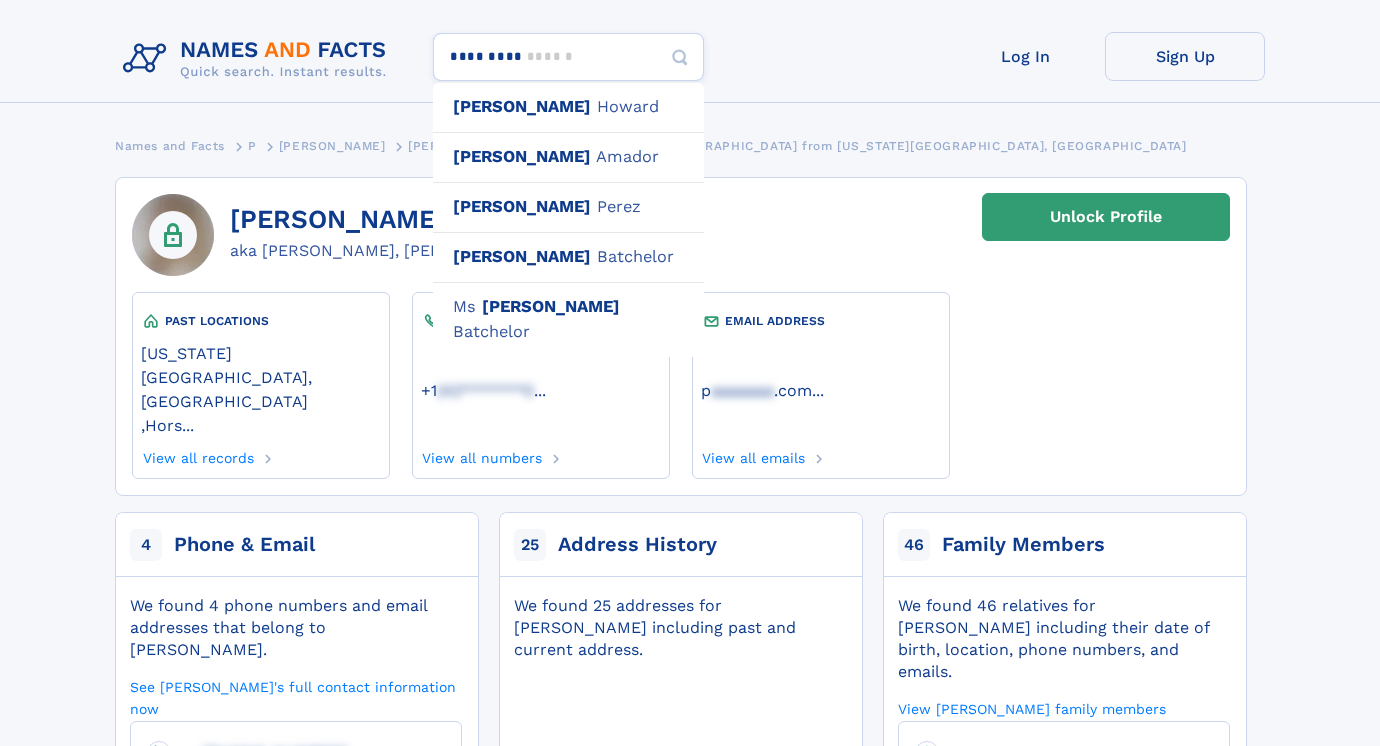 type on "**********" 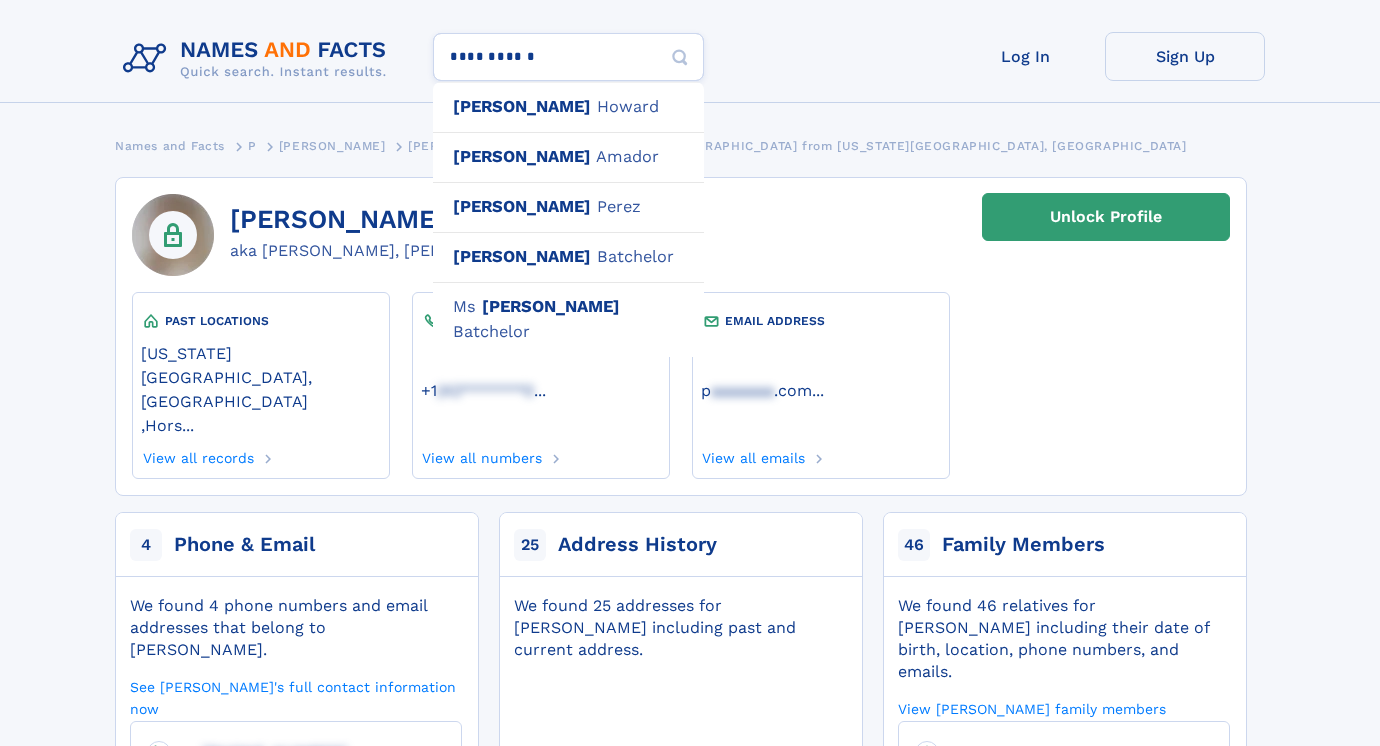 type on "**********" 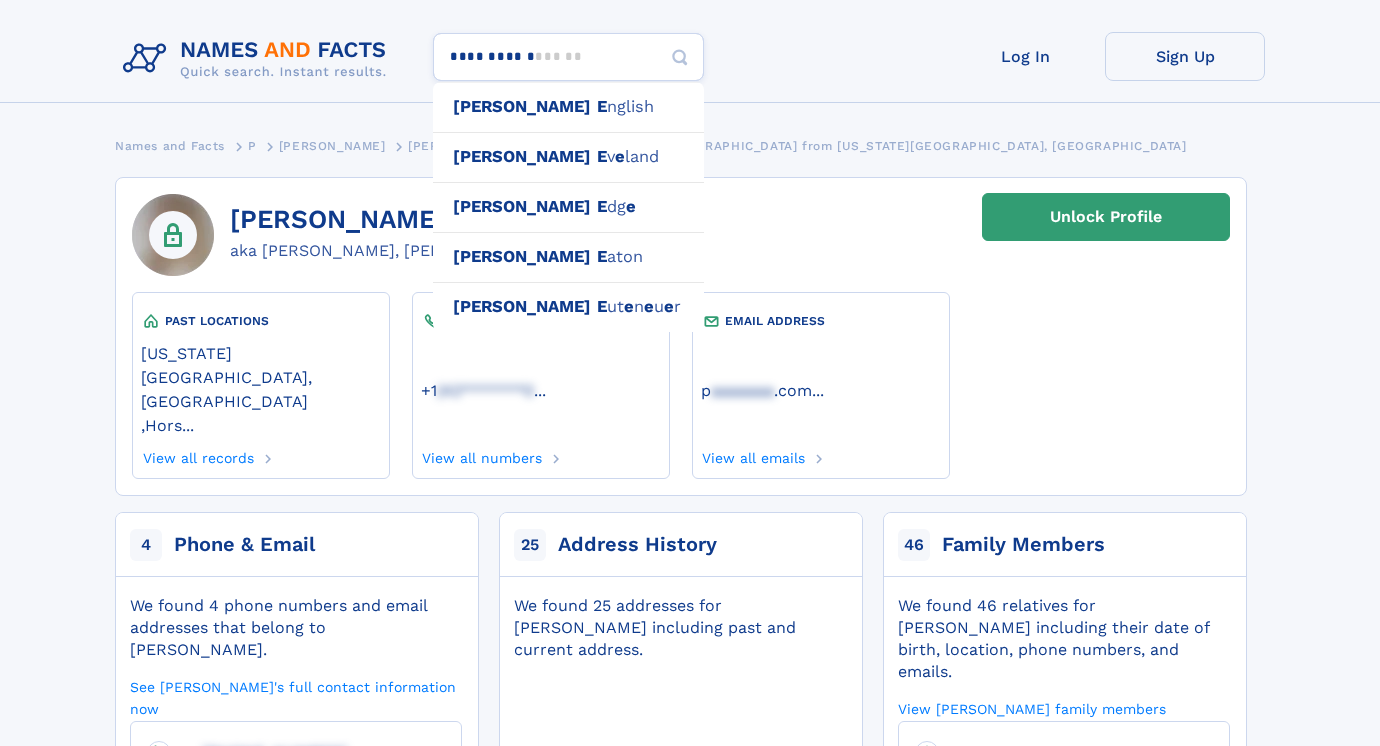 type on "**********" 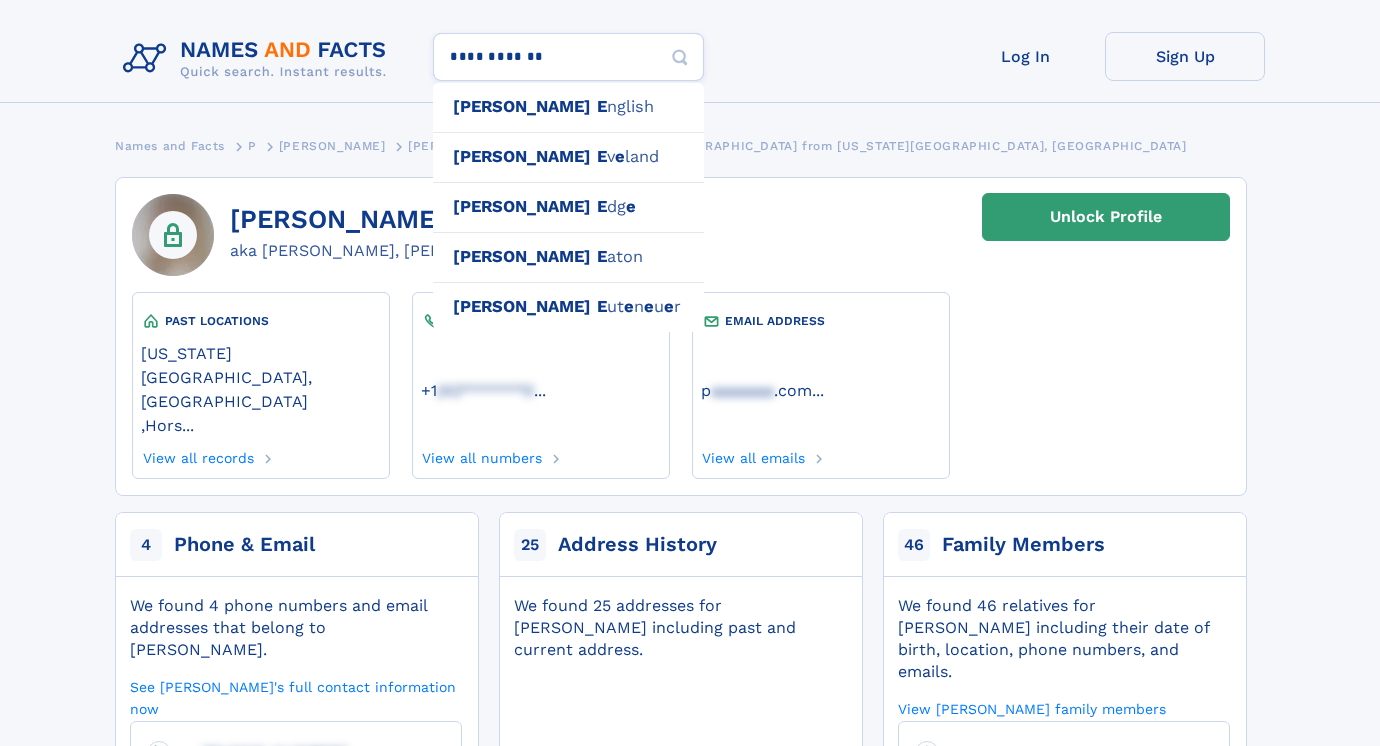 type on "**********" 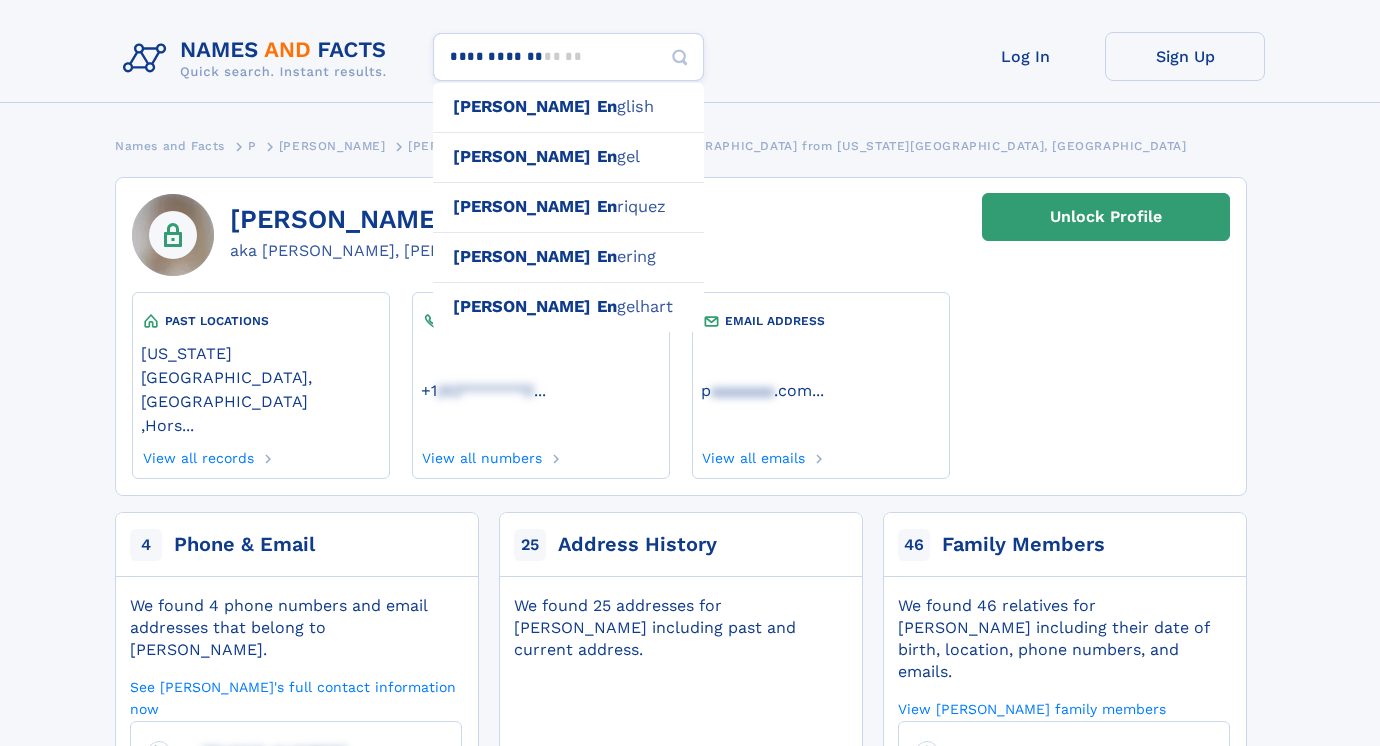 type on "**********" 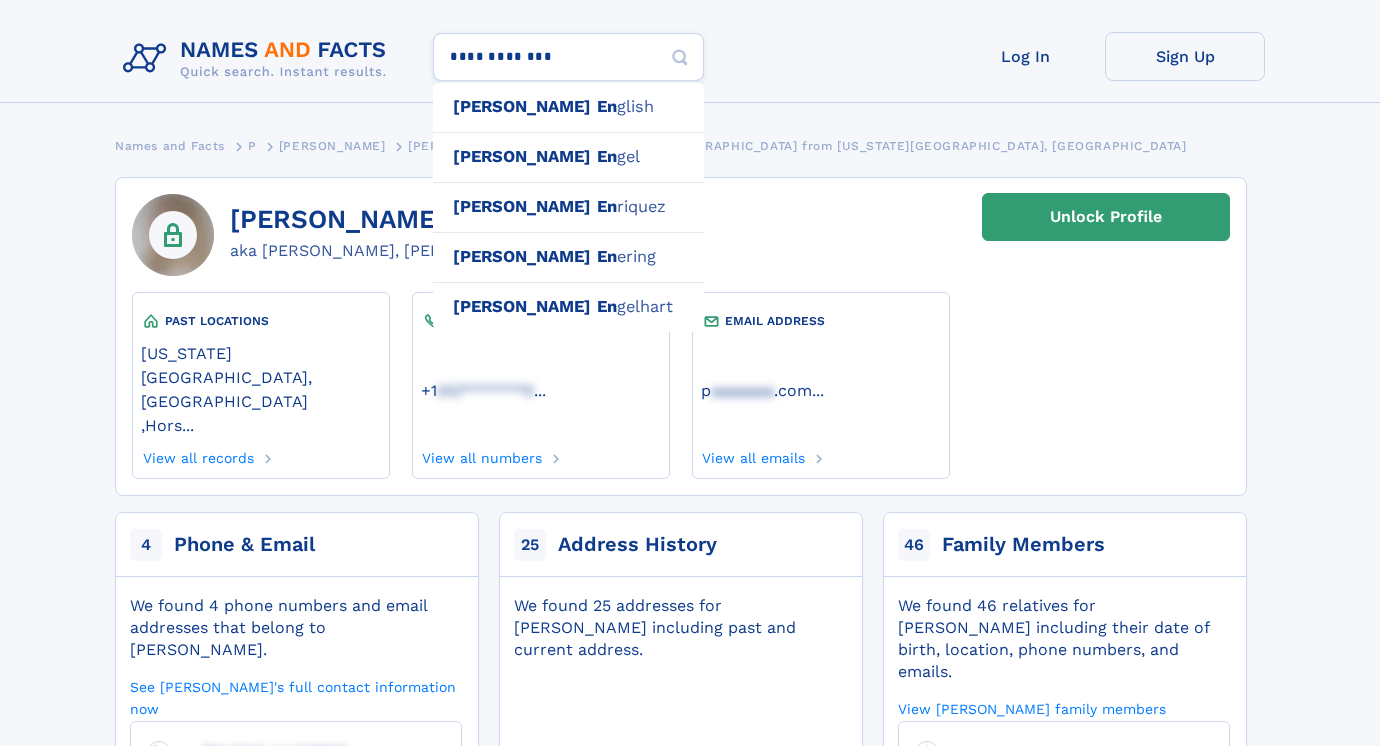 type on "**********" 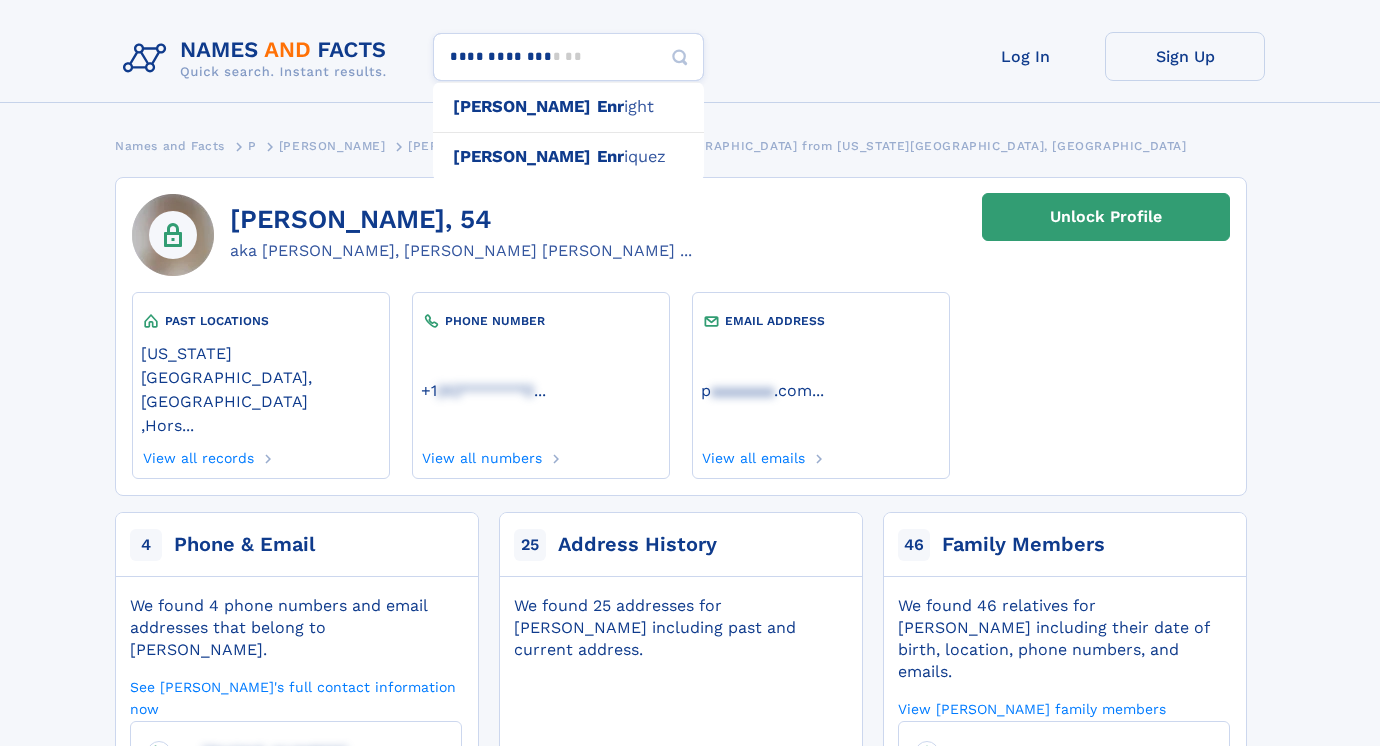 type on "**********" 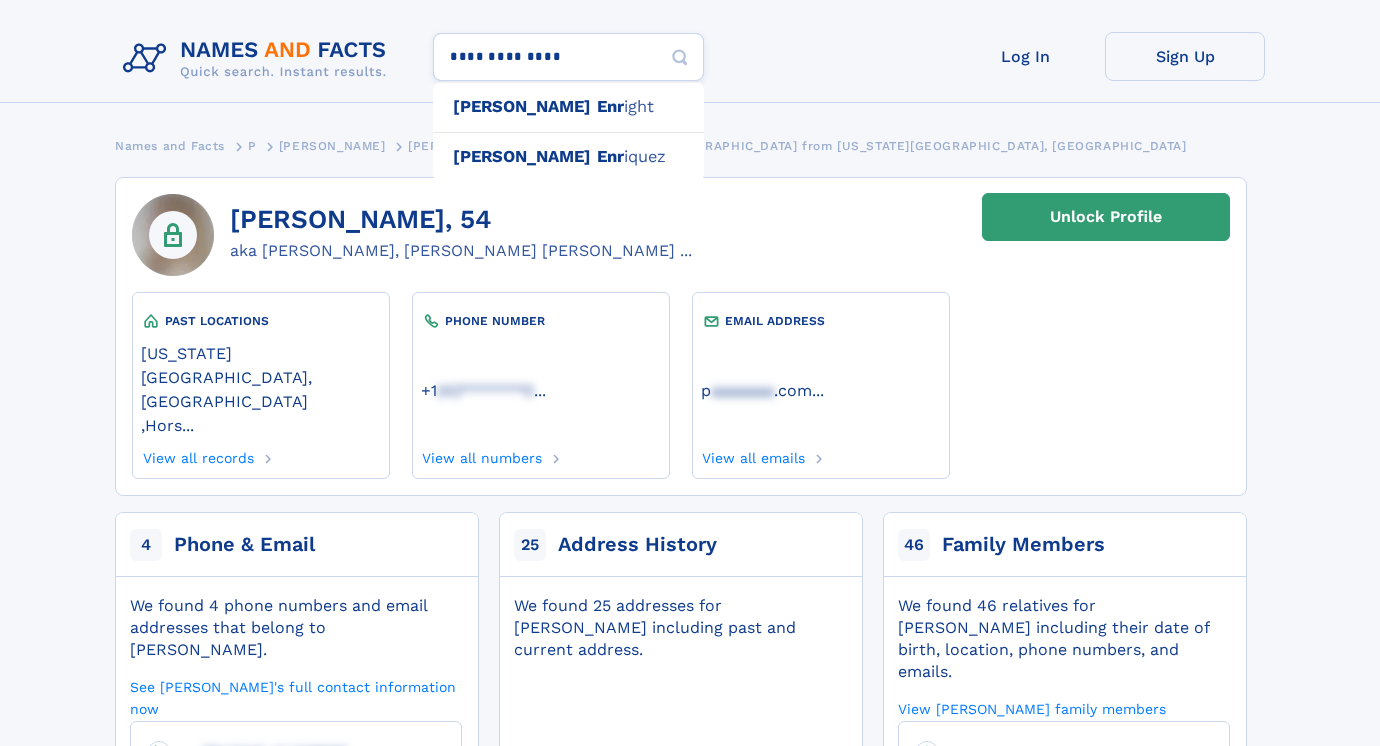 type on "**********" 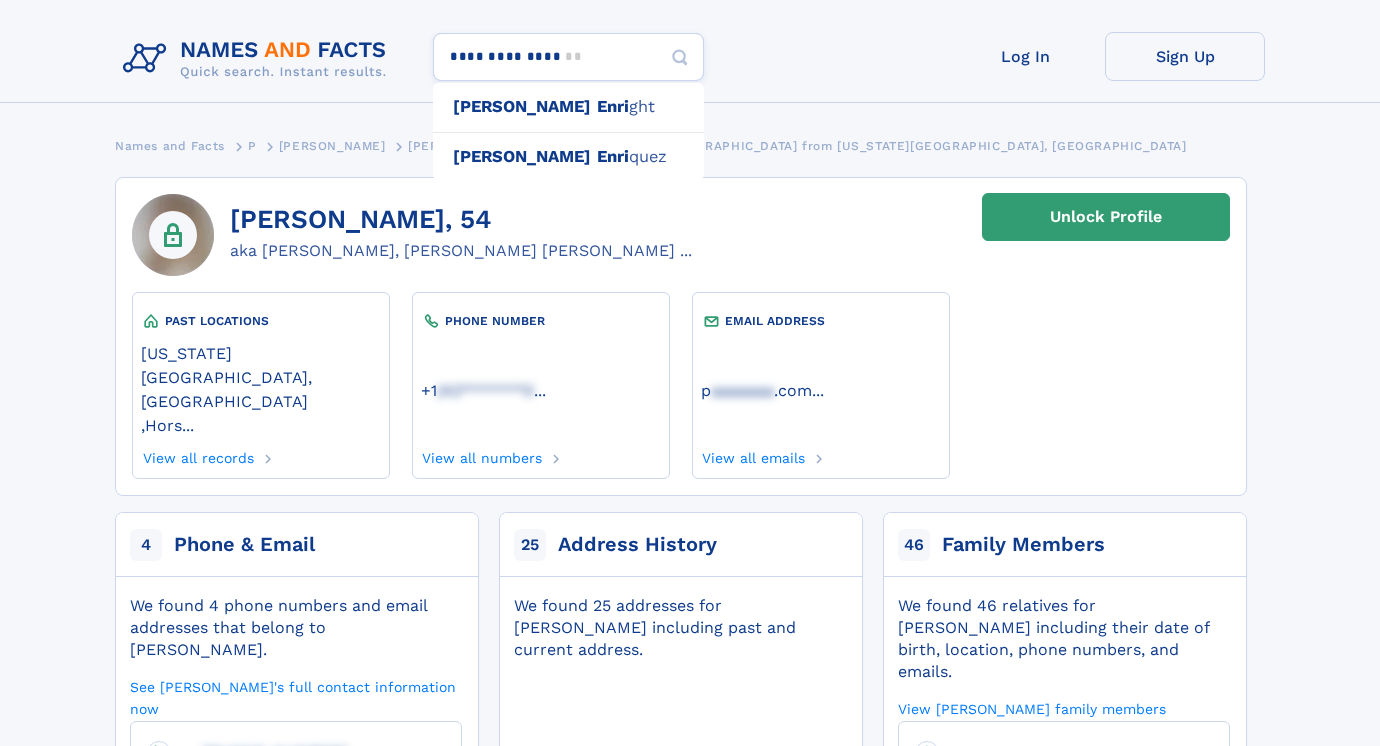 type on "**********" 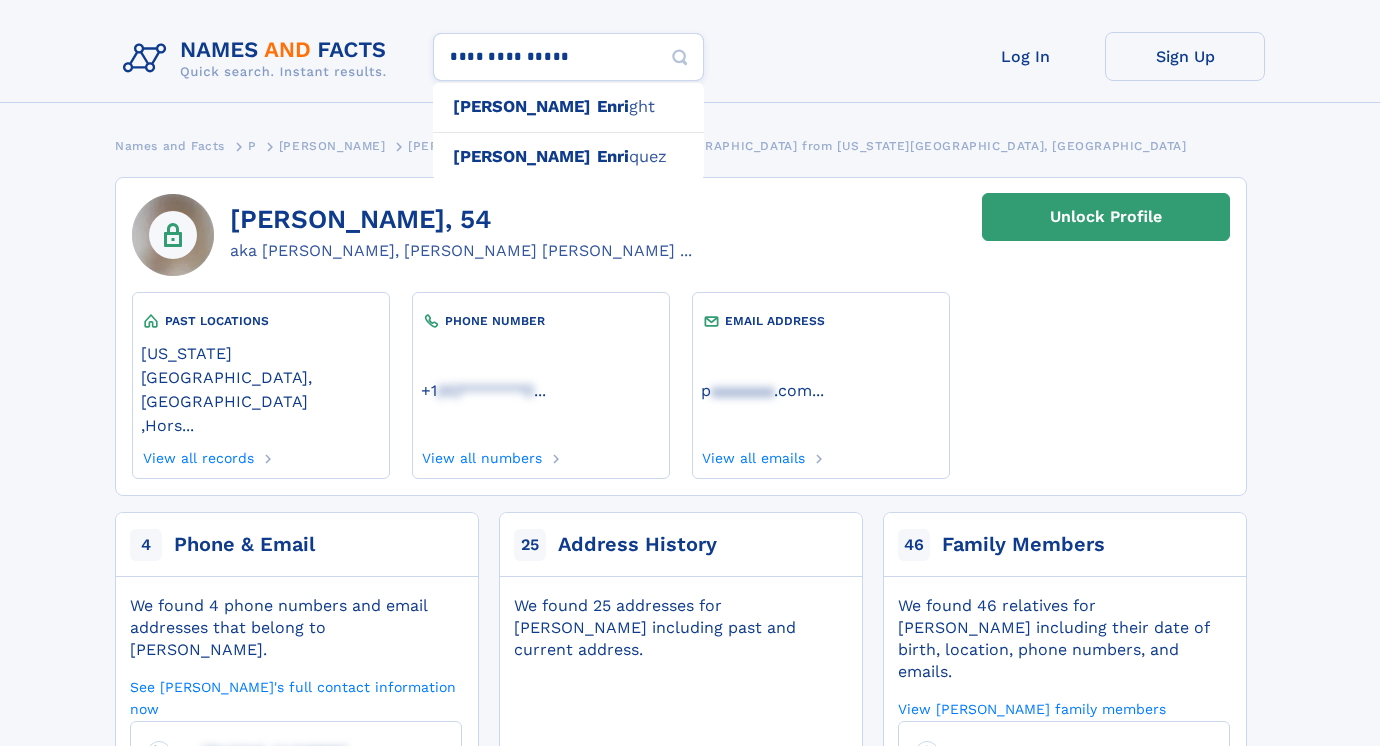 type on "**********" 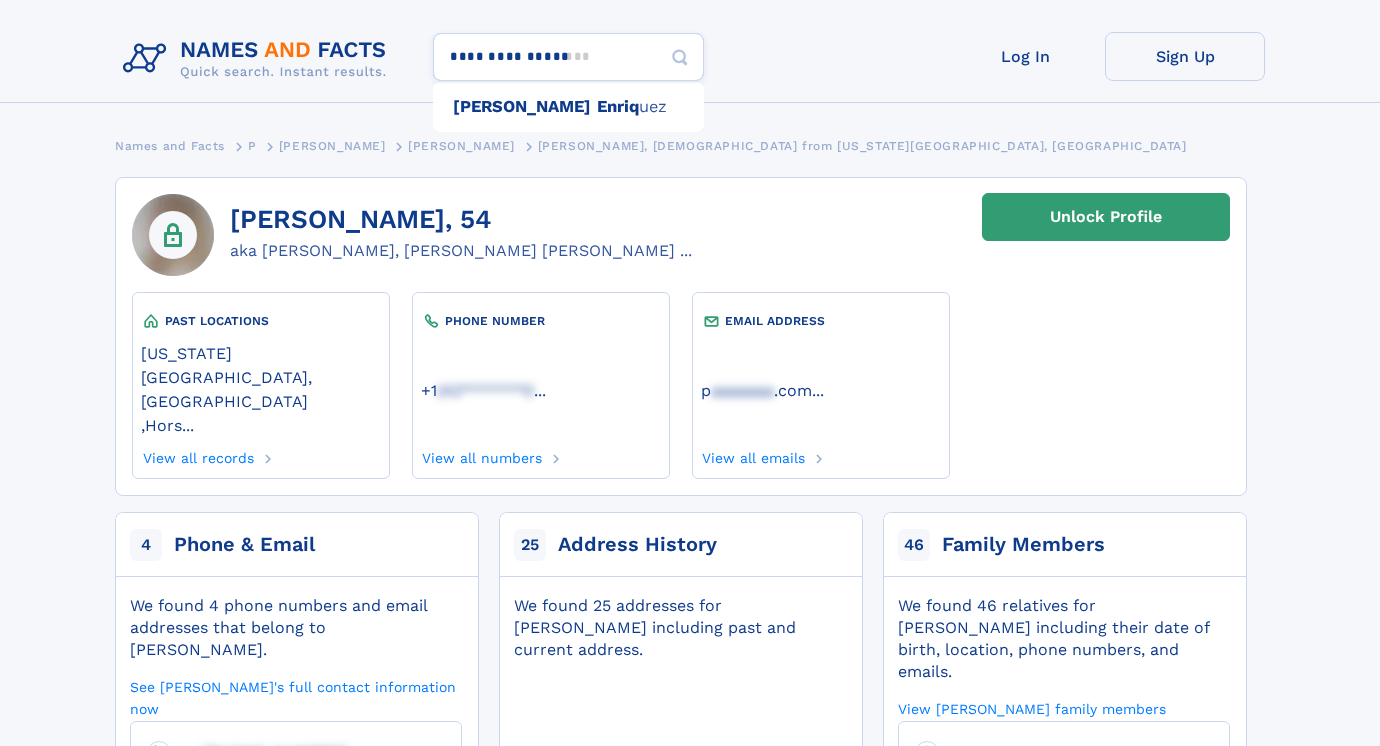 type on "**********" 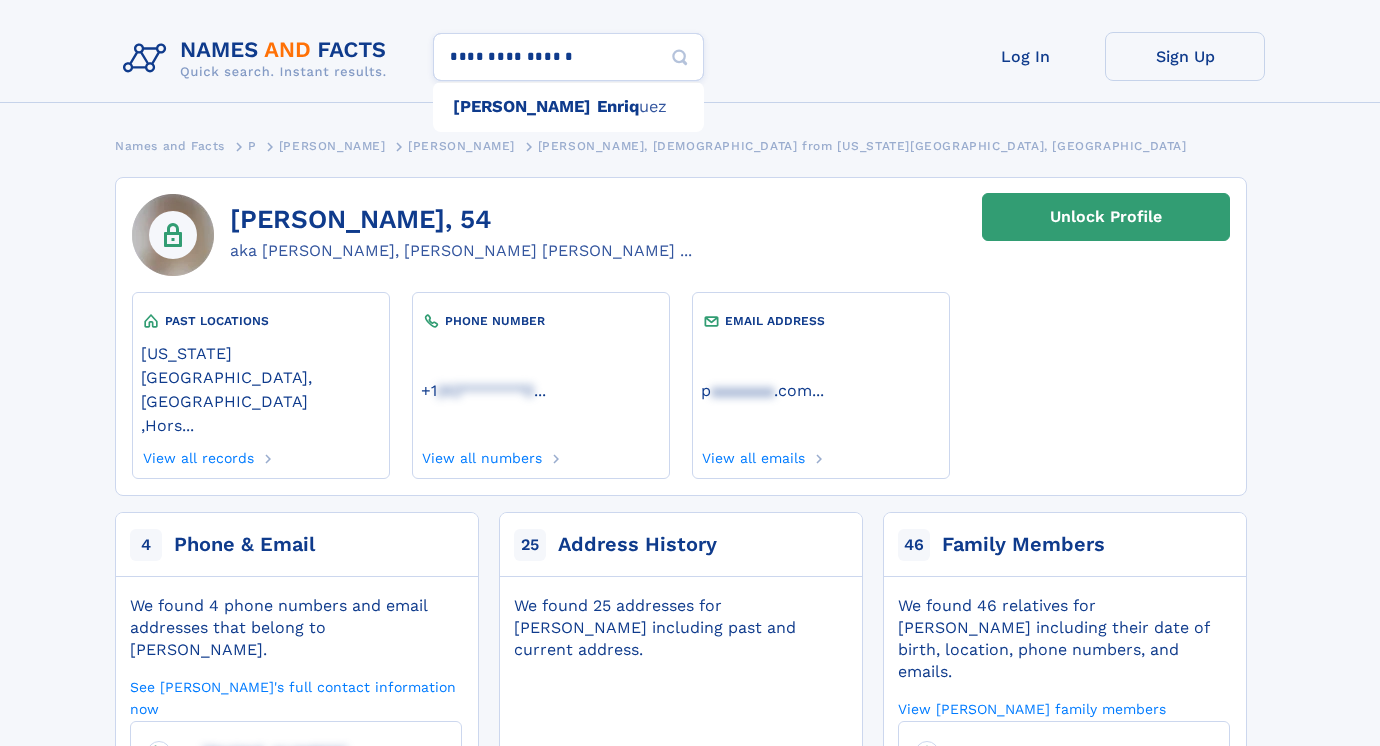 type on "**********" 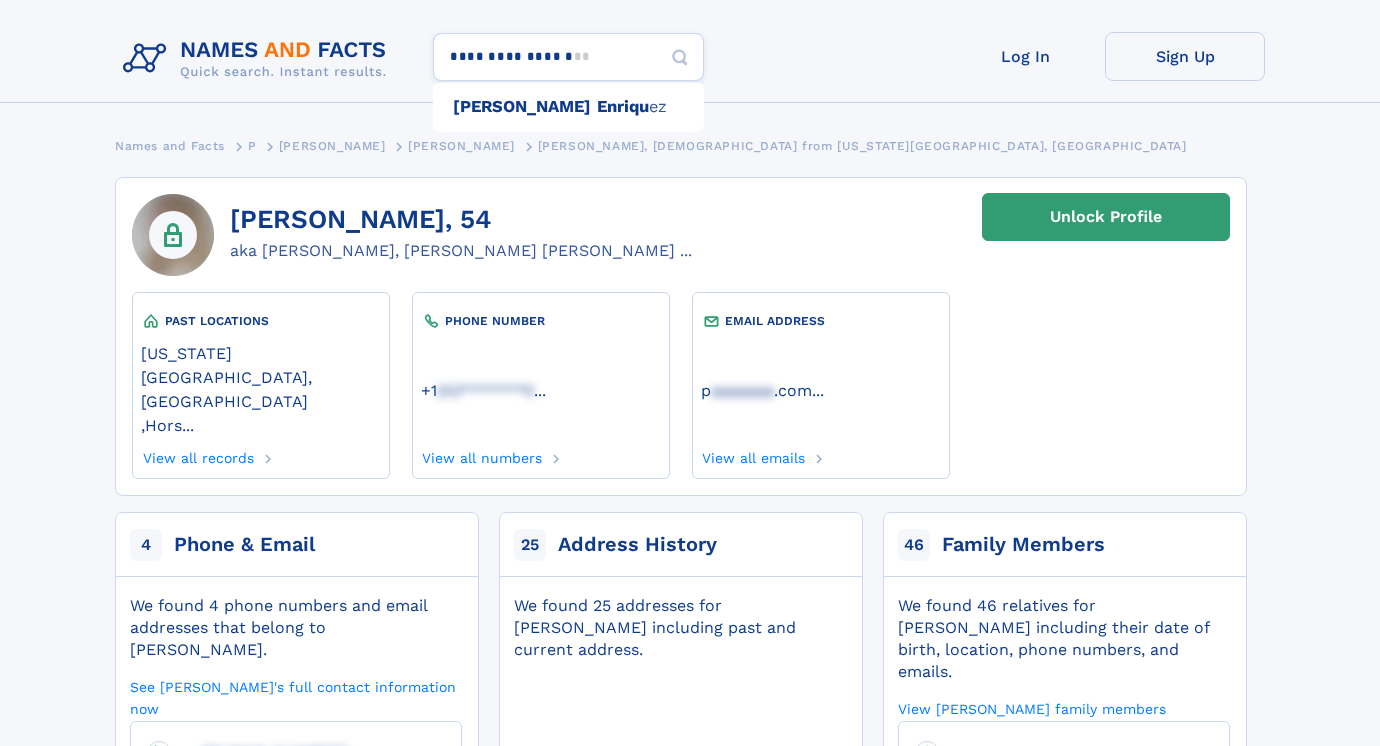 type on "**********" 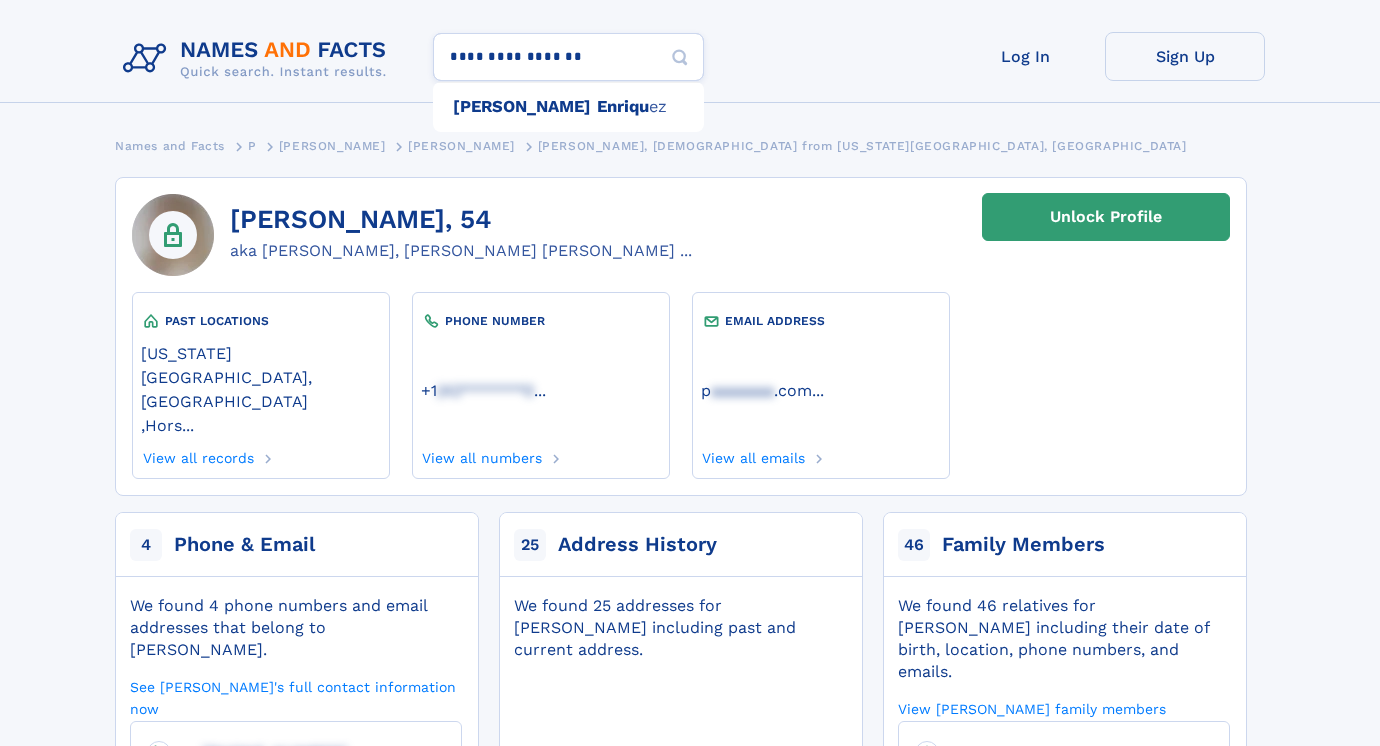 type on "**********" 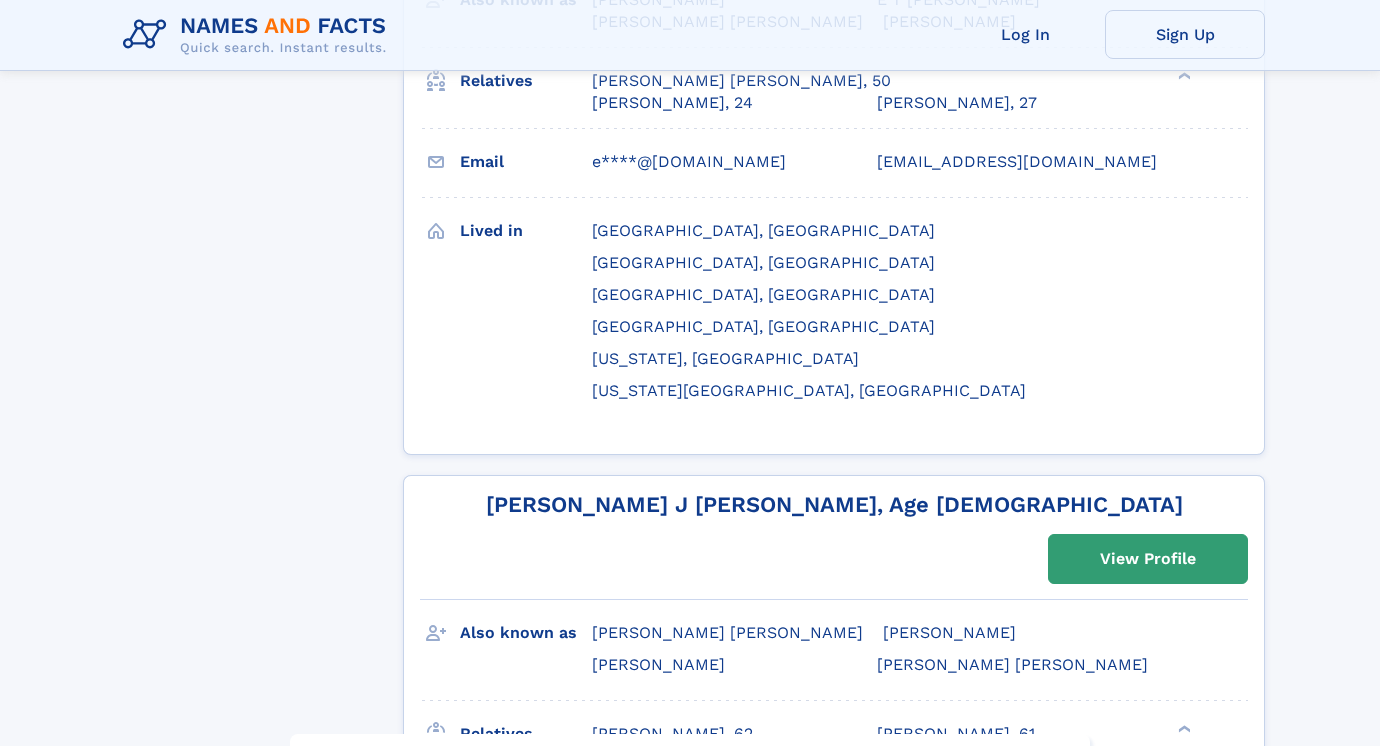 scroll, scrollTop: 1174, scrollLeft: 0, axis: vertical 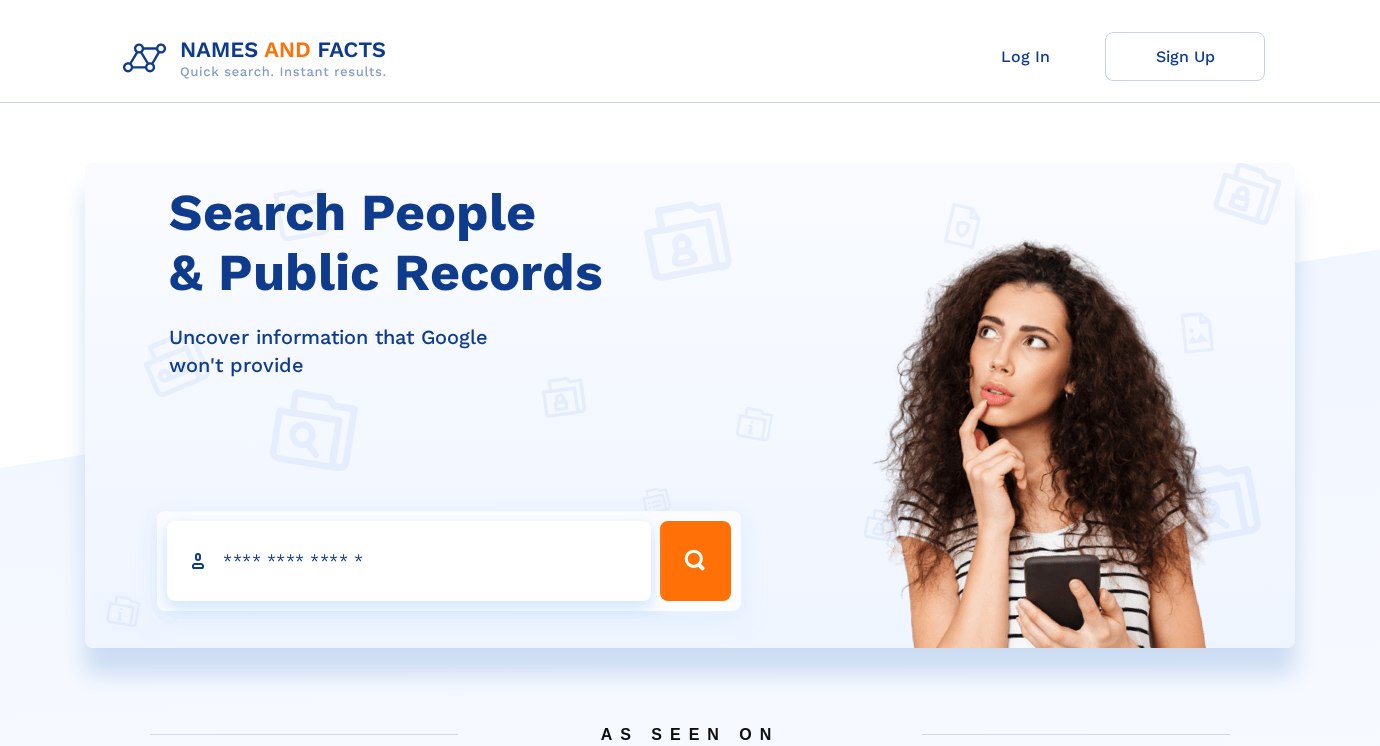 type on "*" 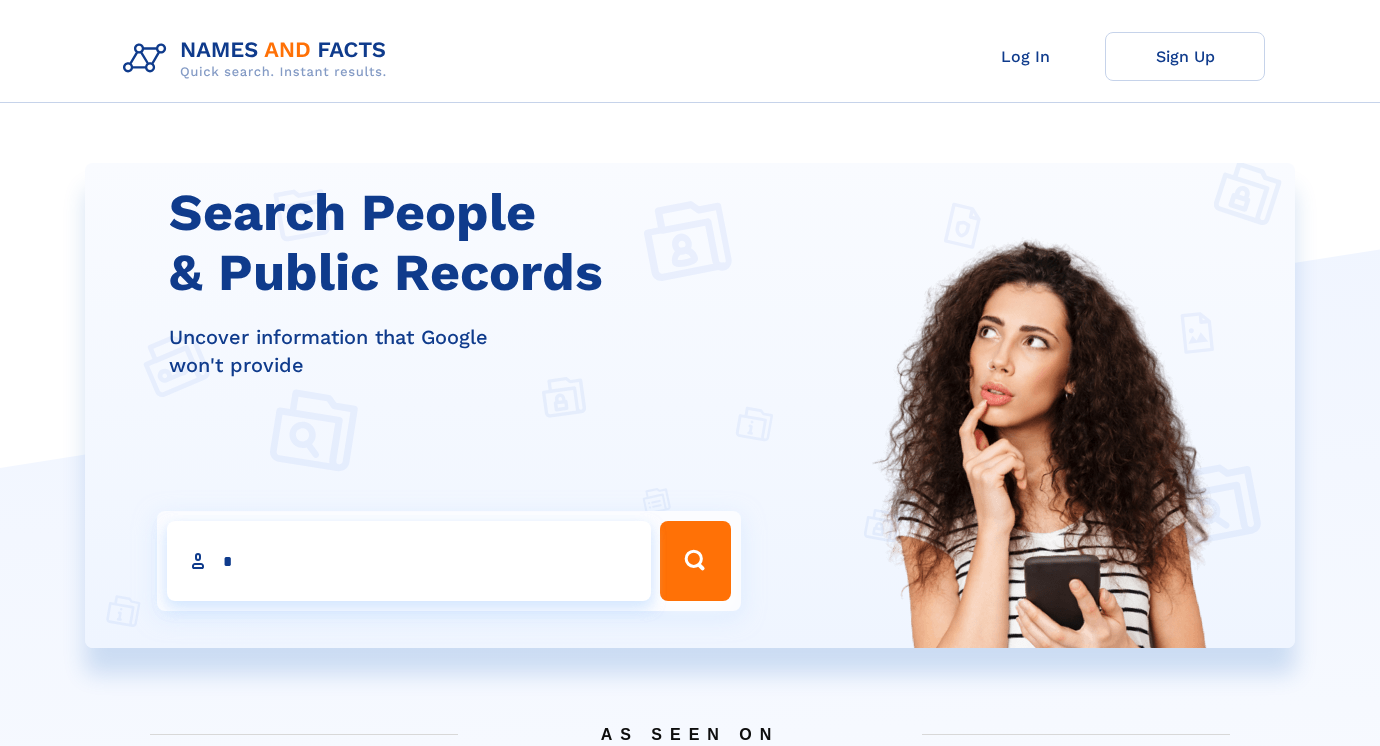 type on "******" 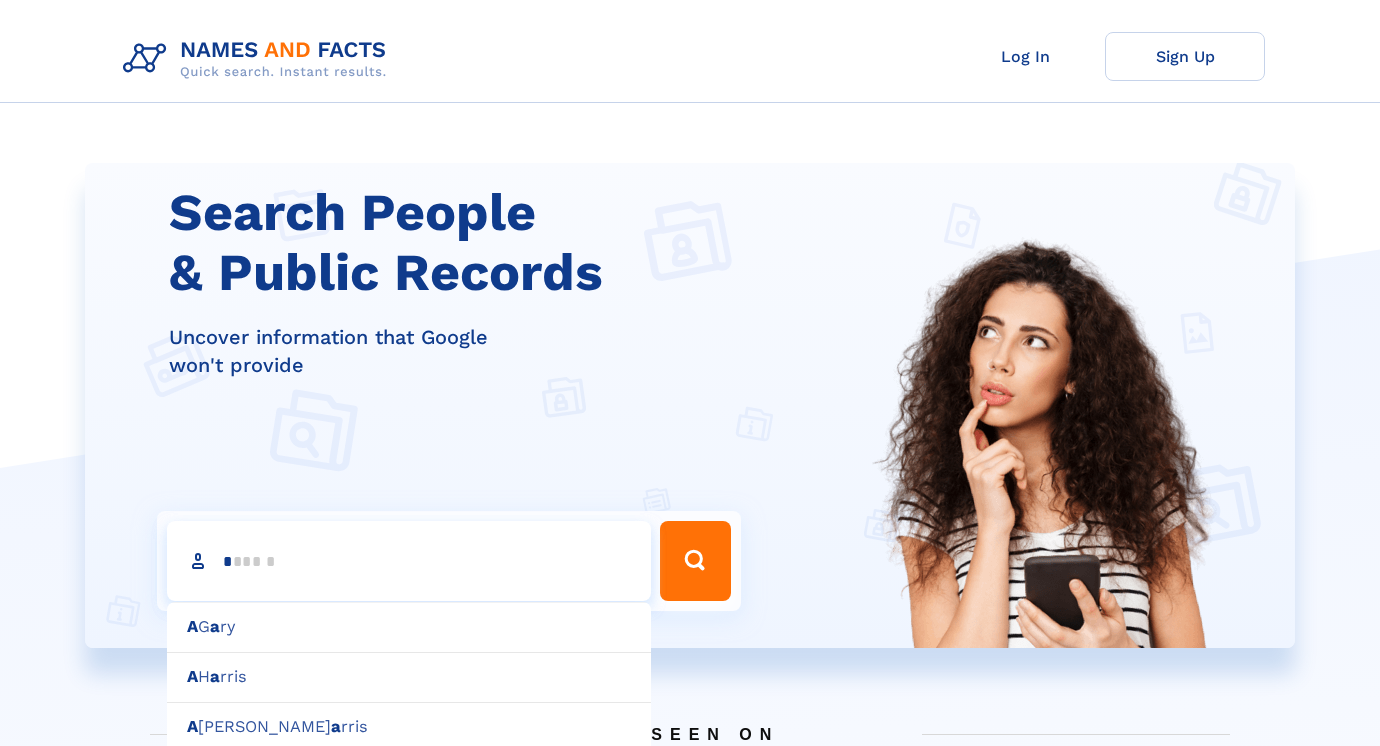 type on "**" 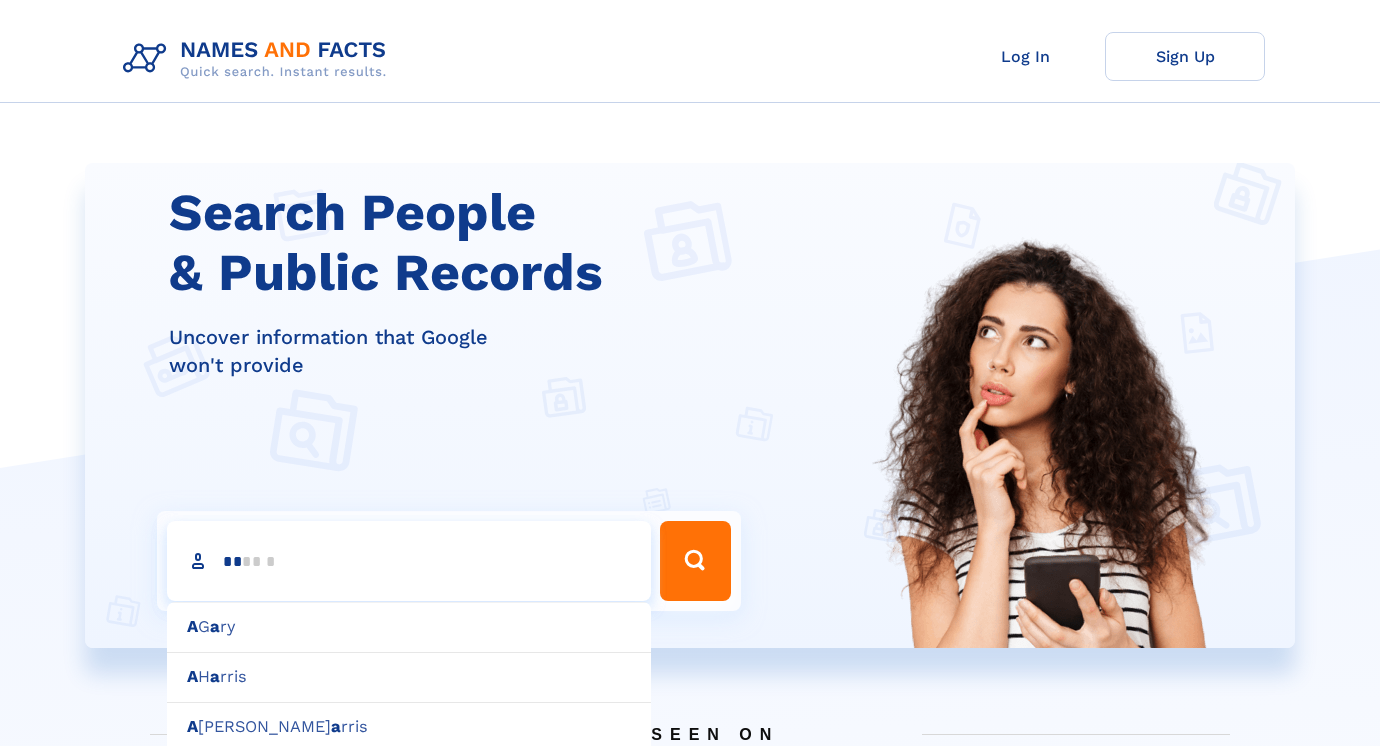 type 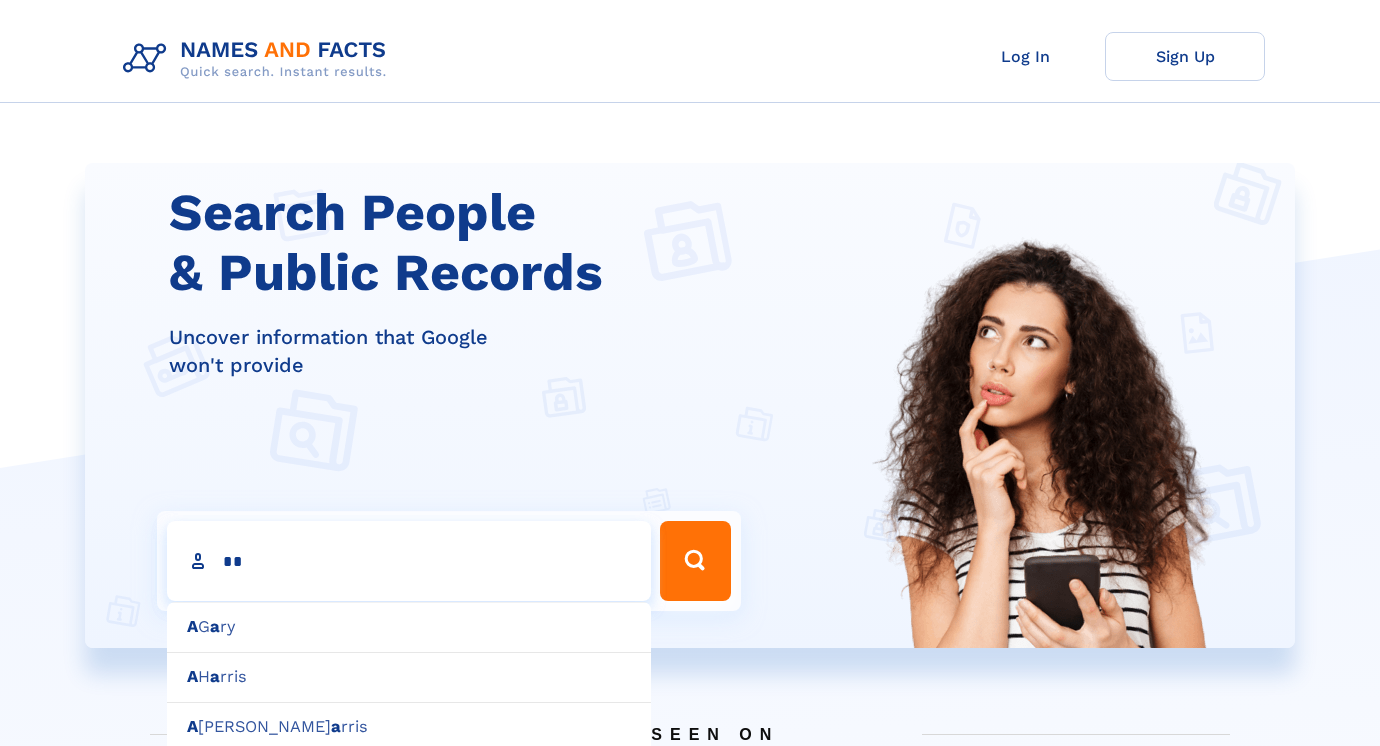 type on "***" 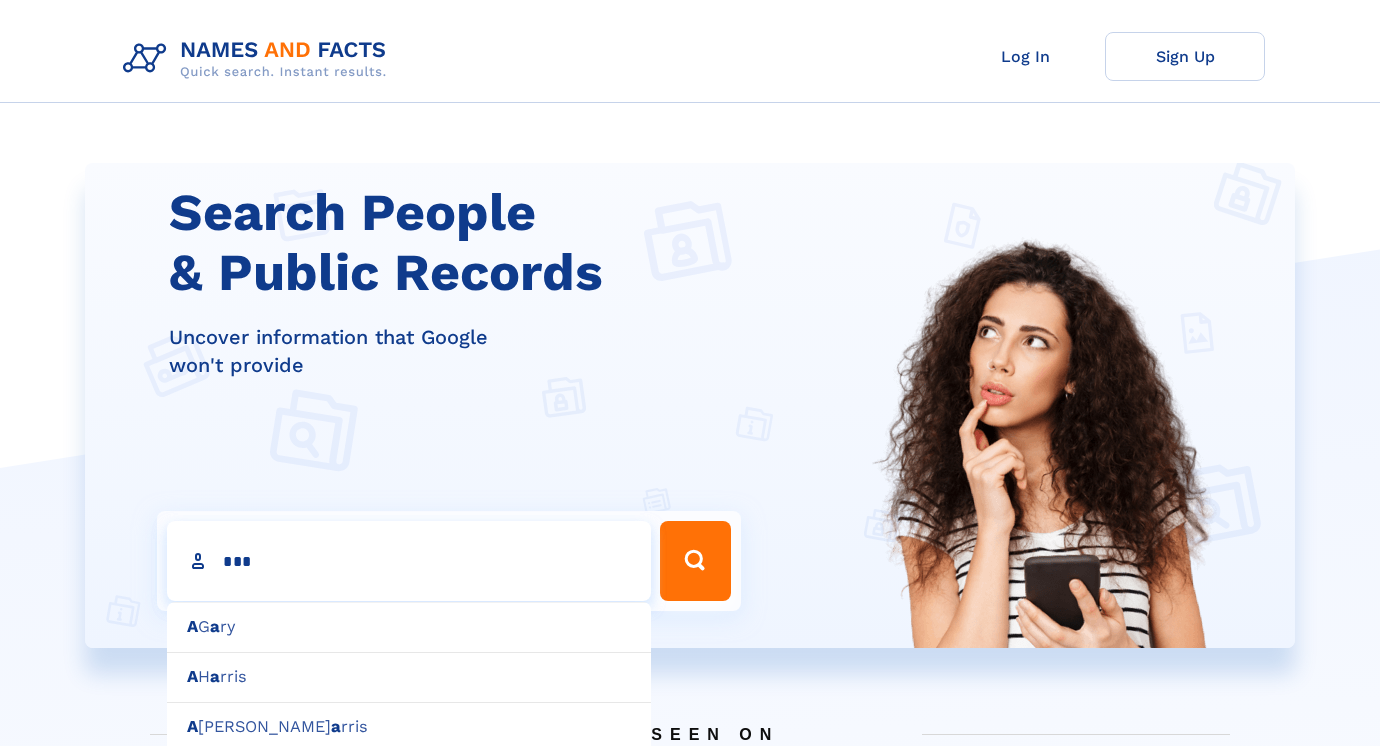 type on "**********" 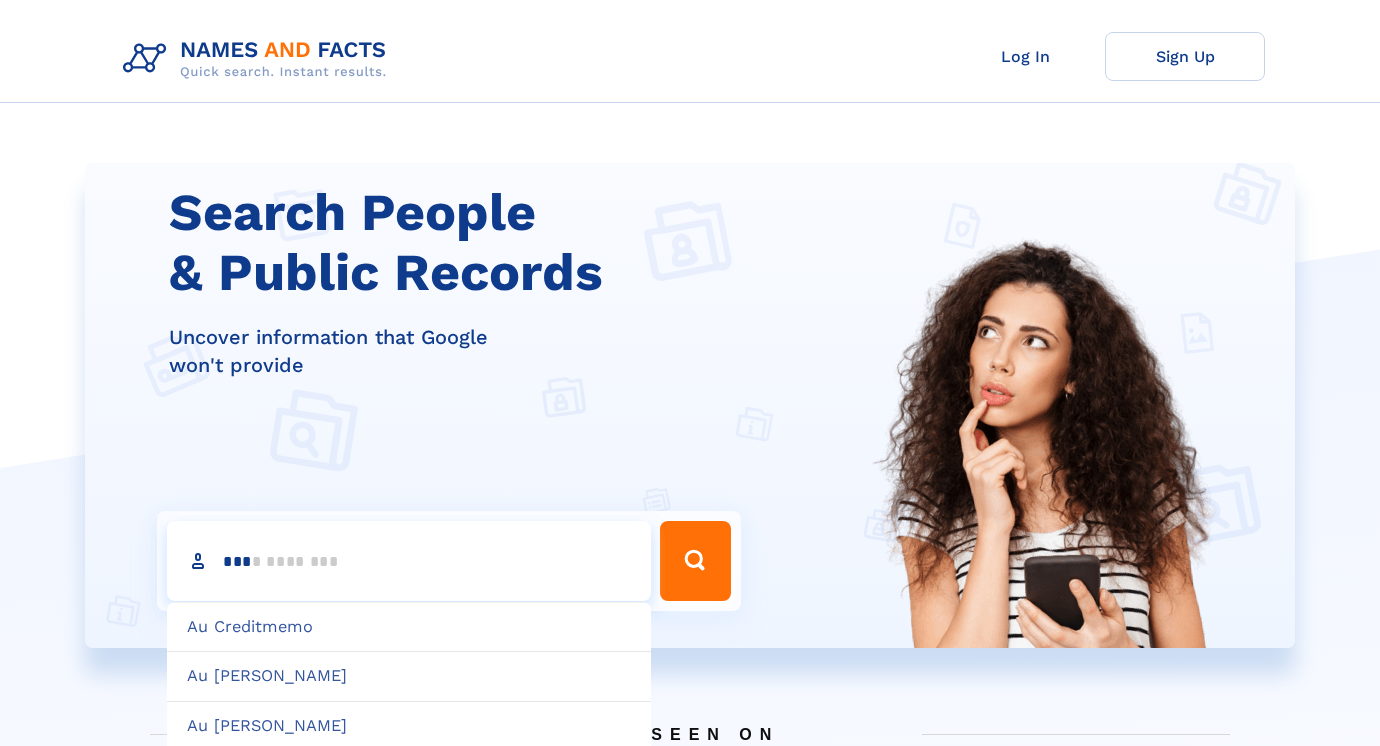 type 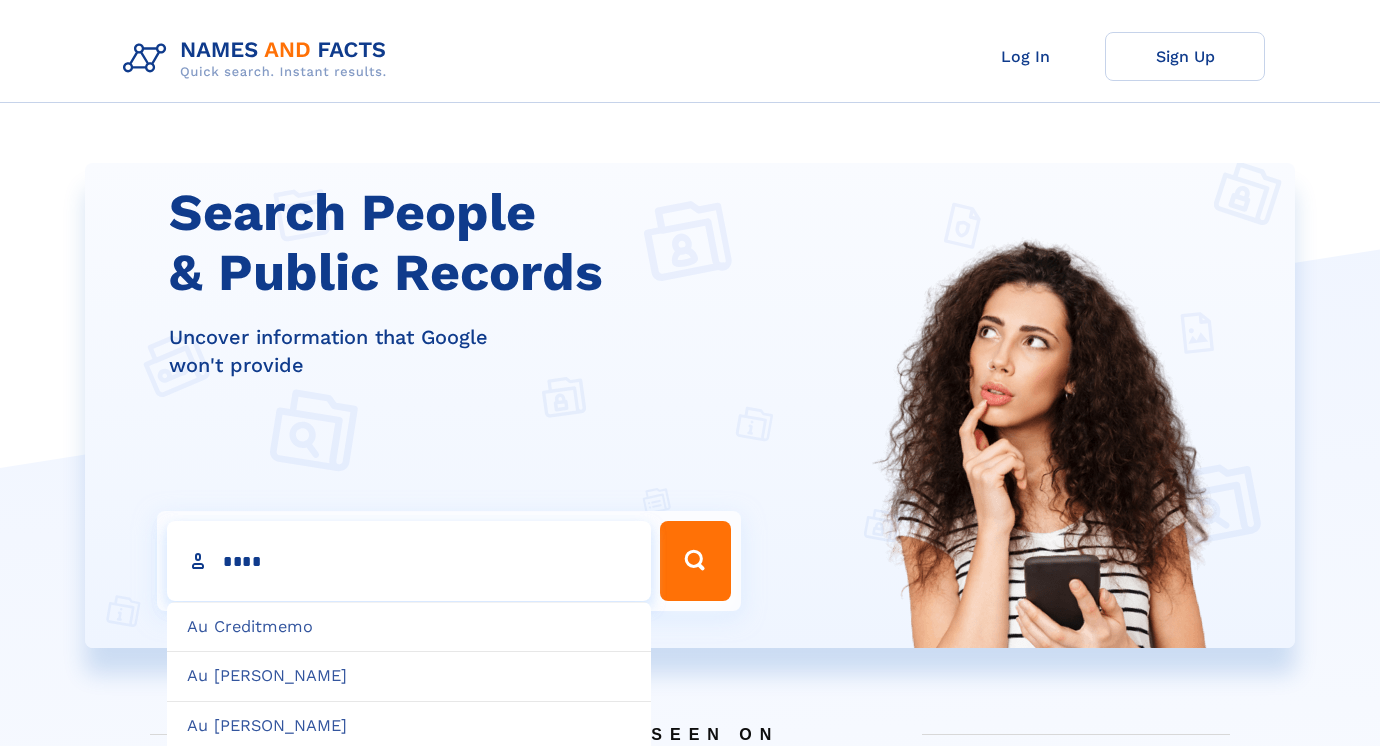 type on "*****" 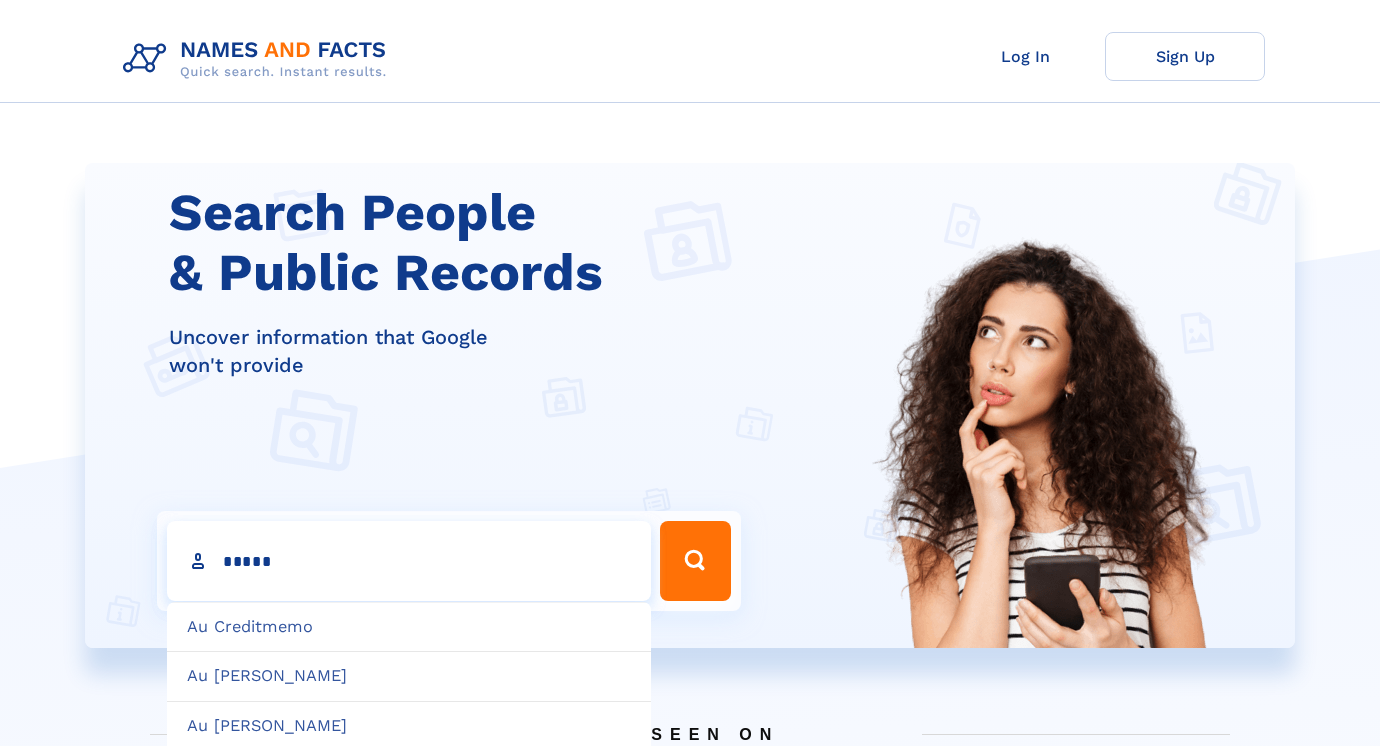 type on "**********" 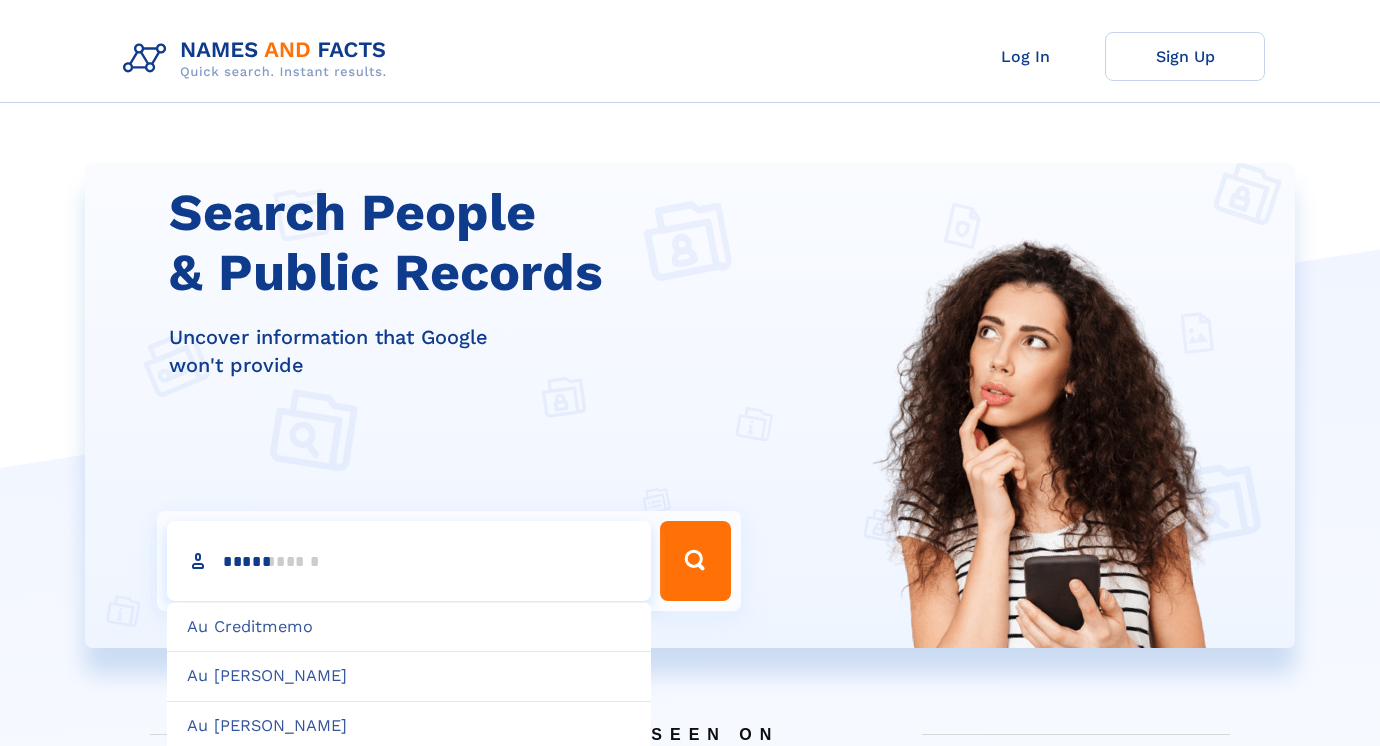 type 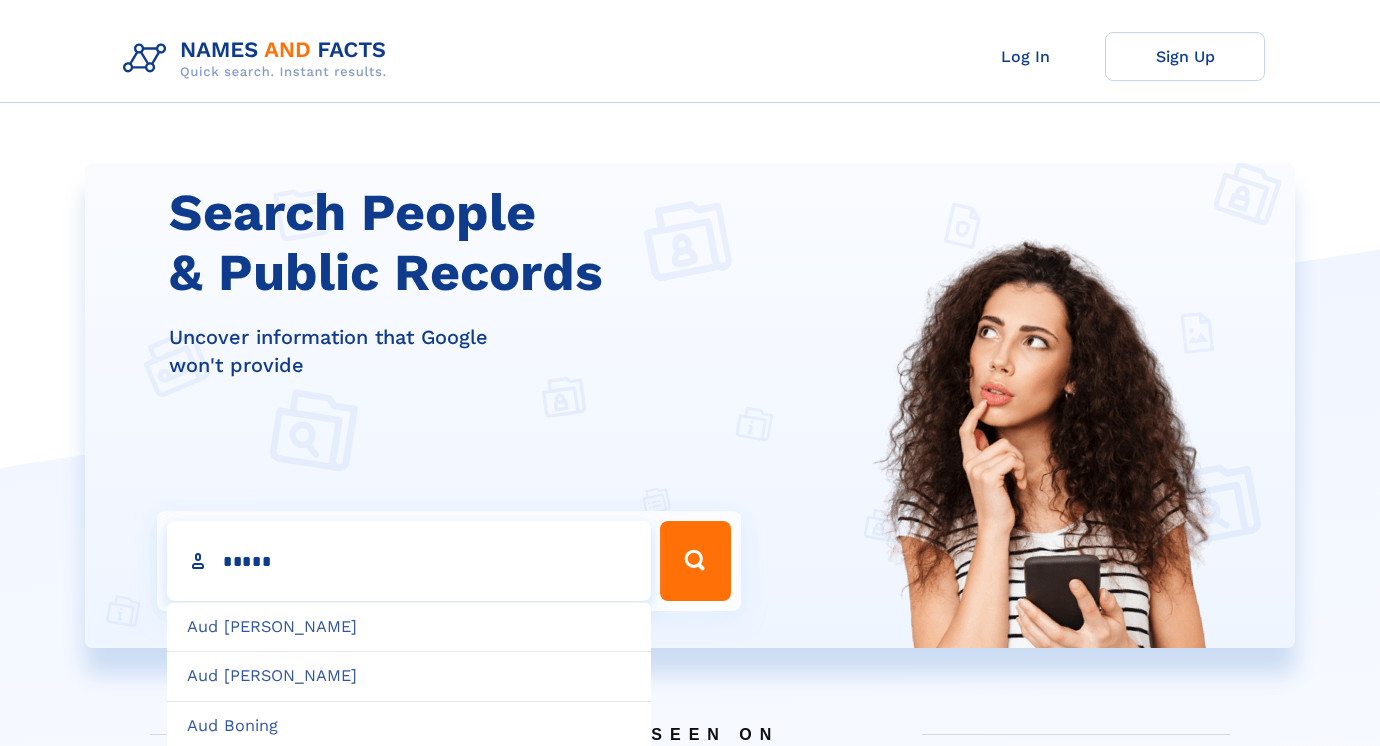 type on "******" 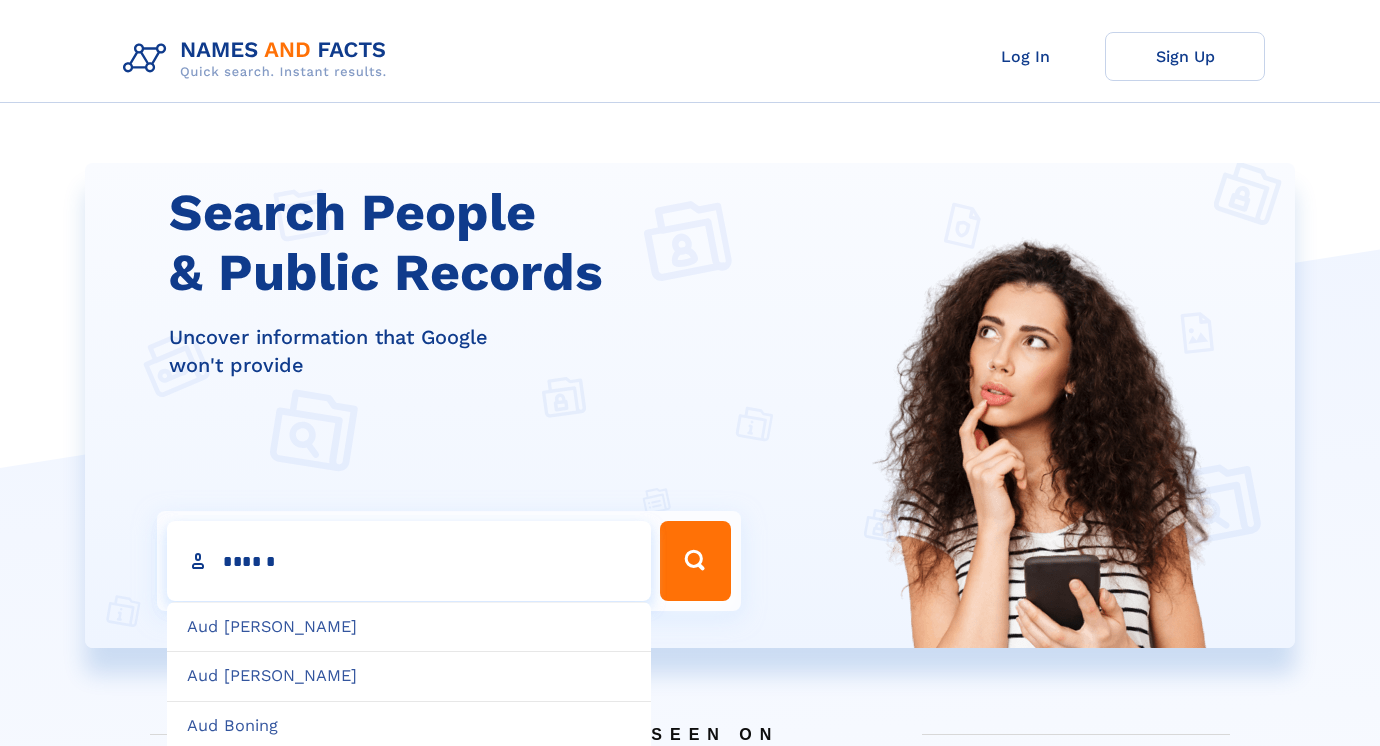type on "**********" 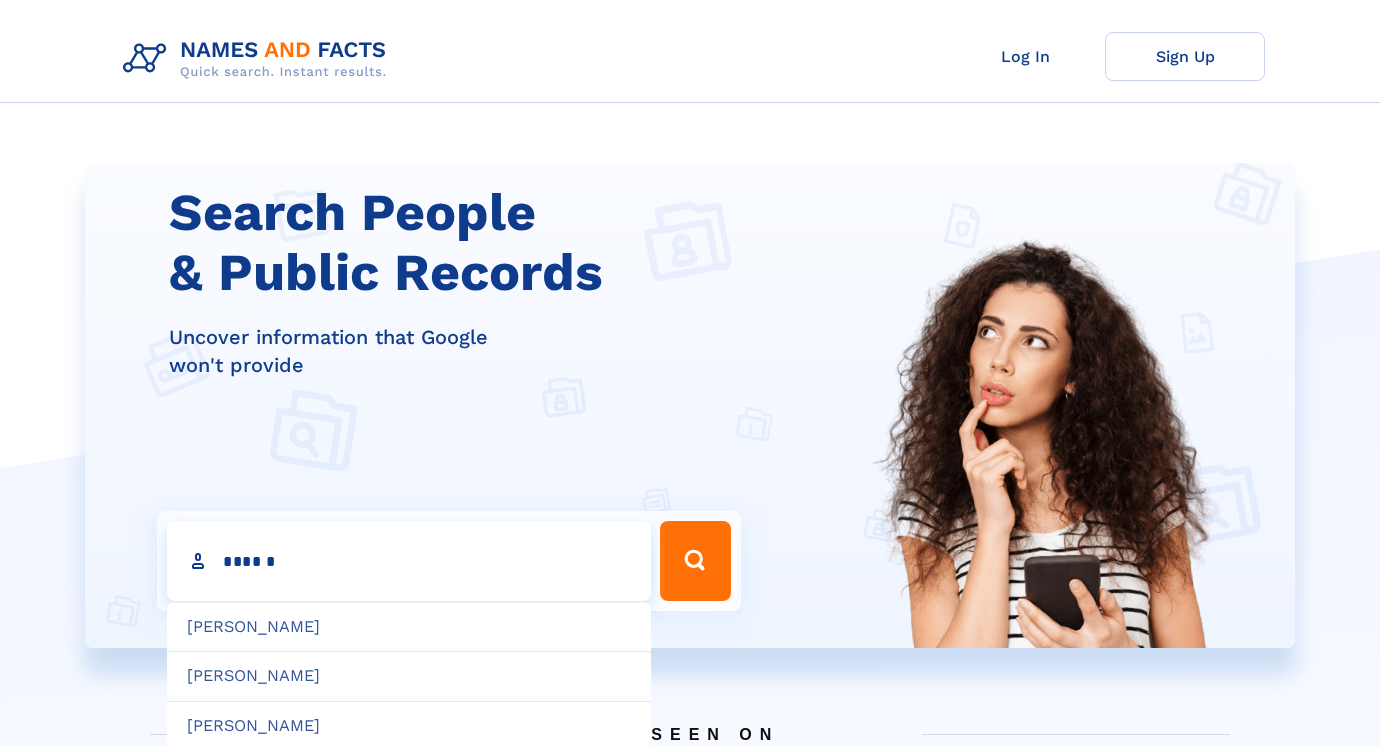 type on "**********" 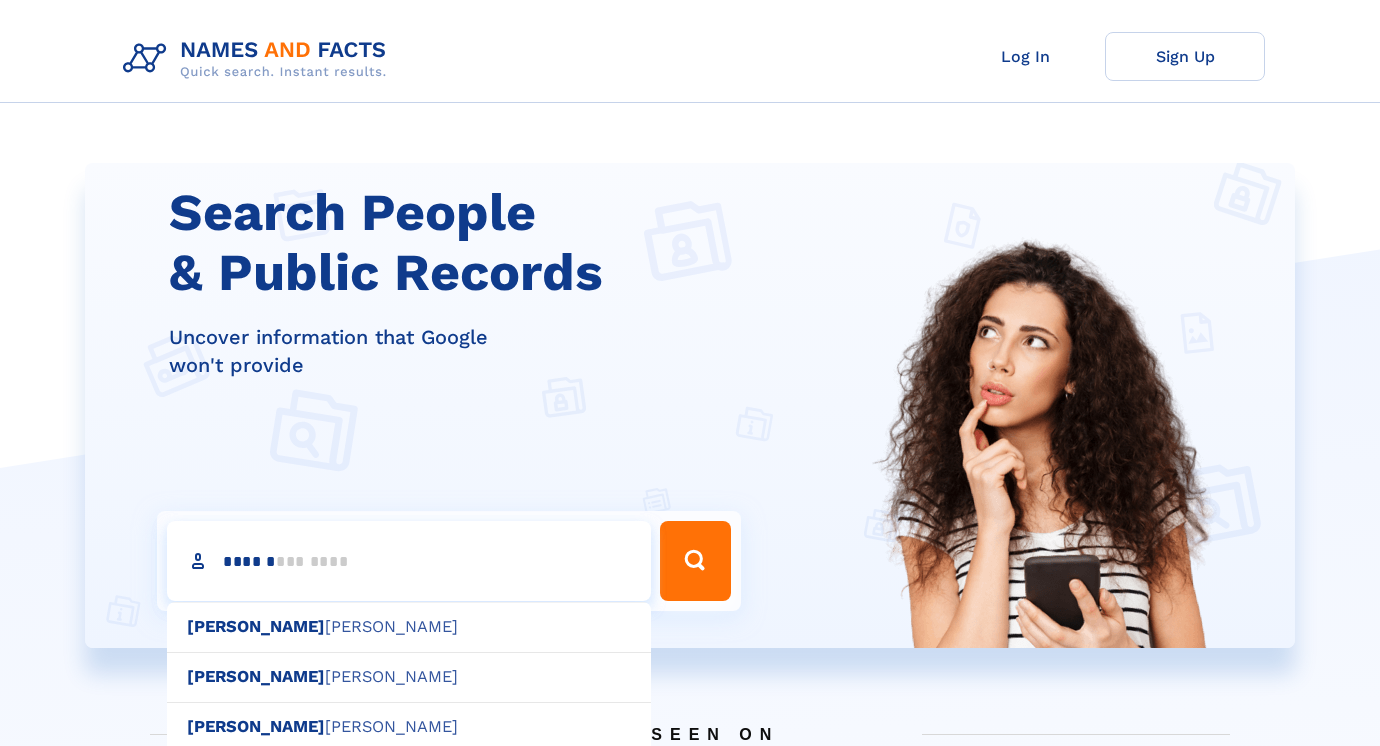 type on "******" 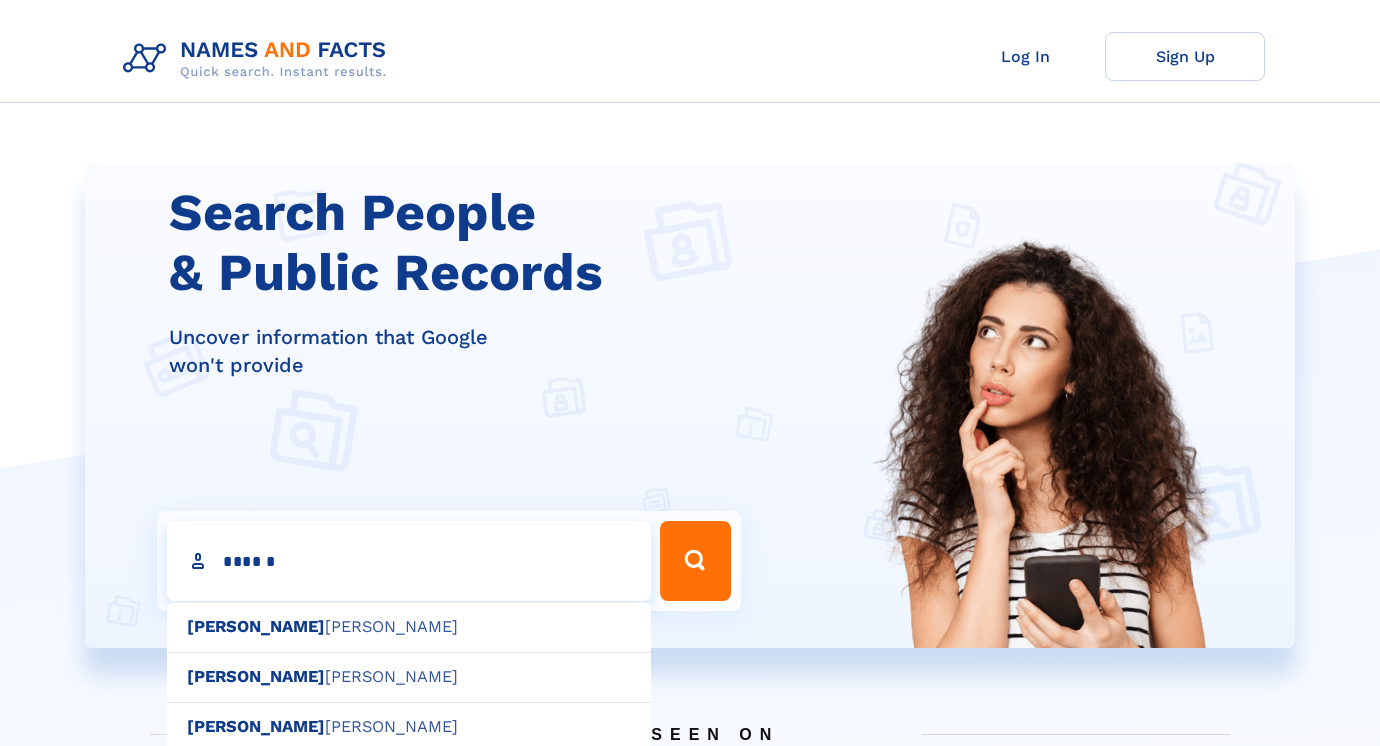 type on "**********" 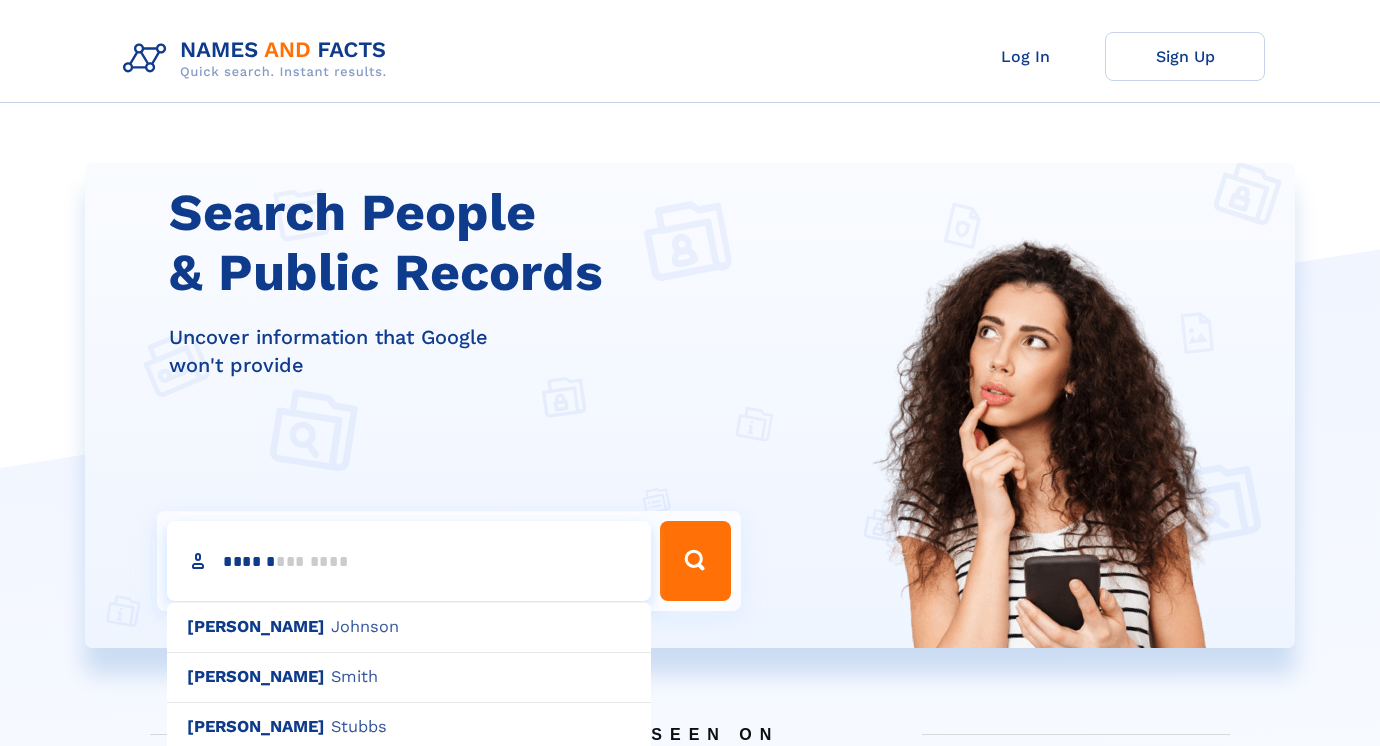 type on "********" 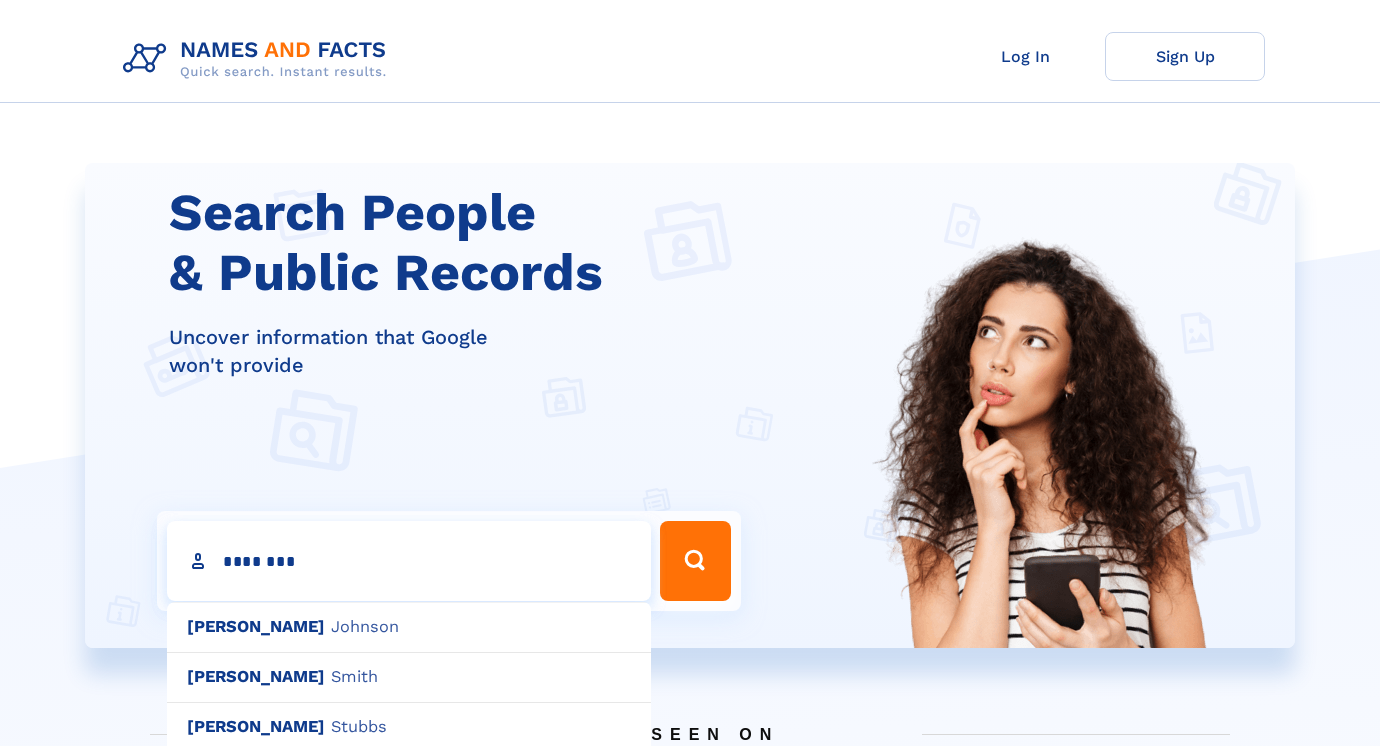 type on "**********" 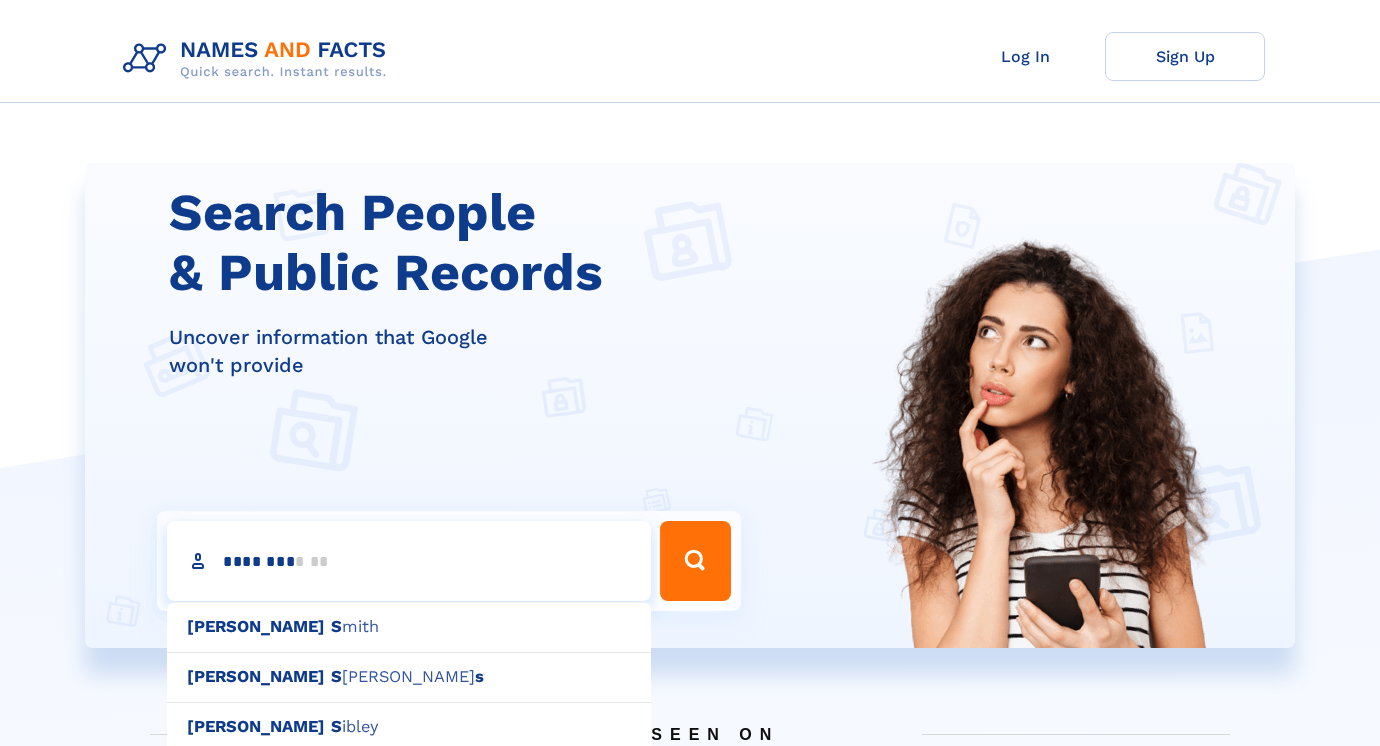type on "*********" 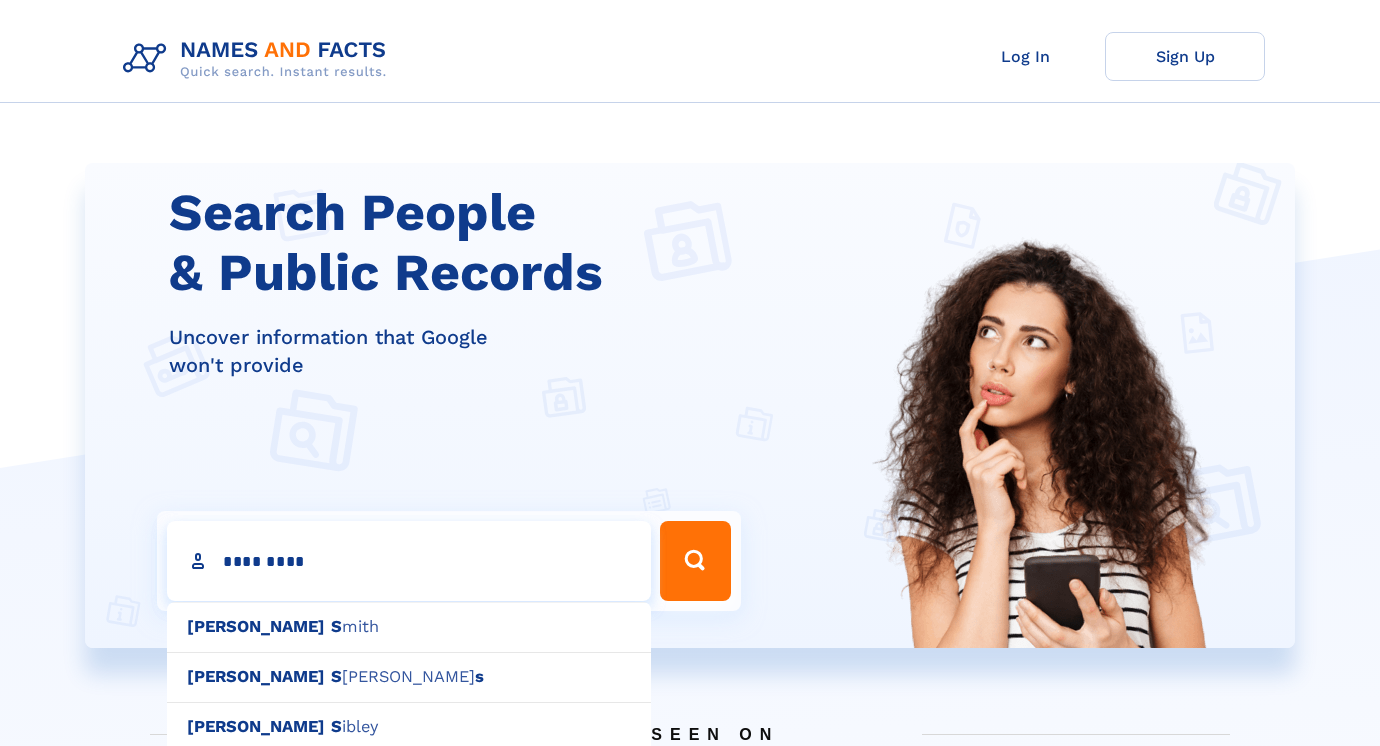 type on "**********" 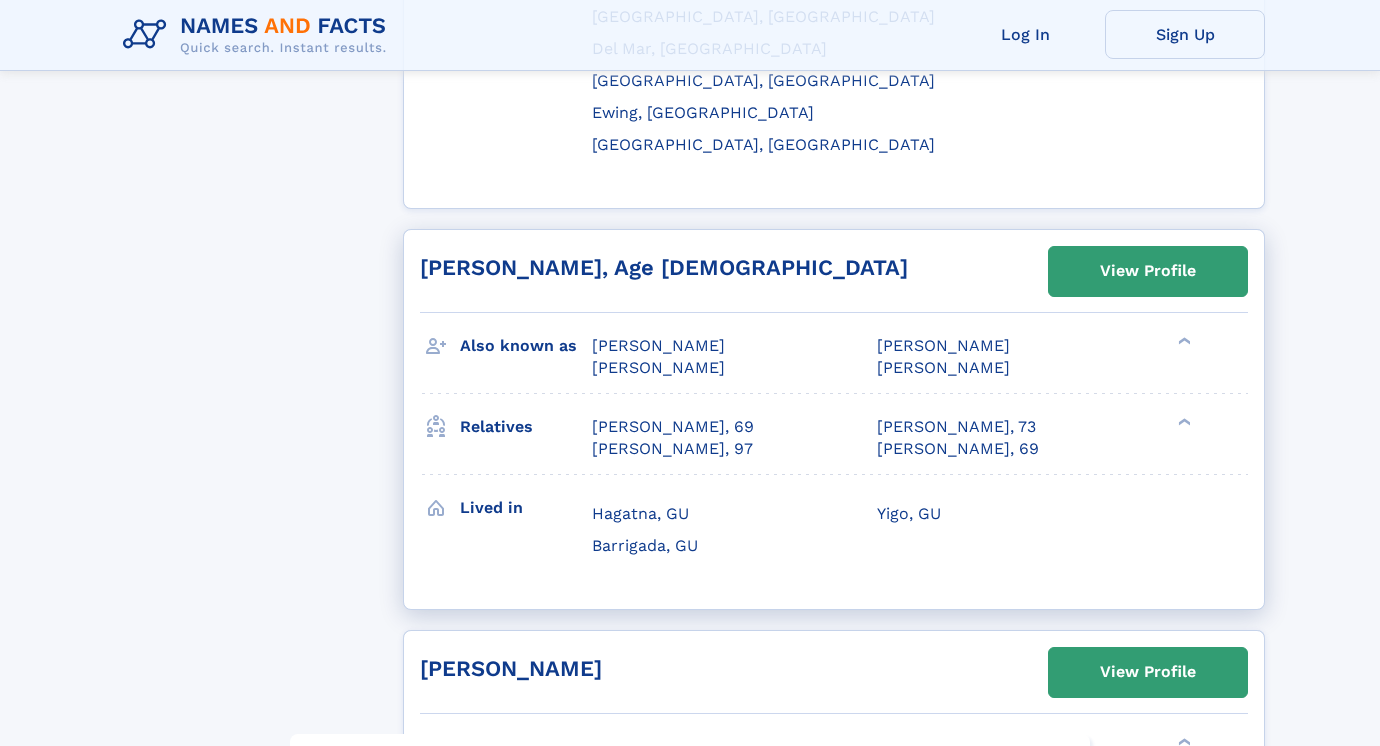 scroll, scrollTop: 2304, scrollLeft: 0, axis: vertical 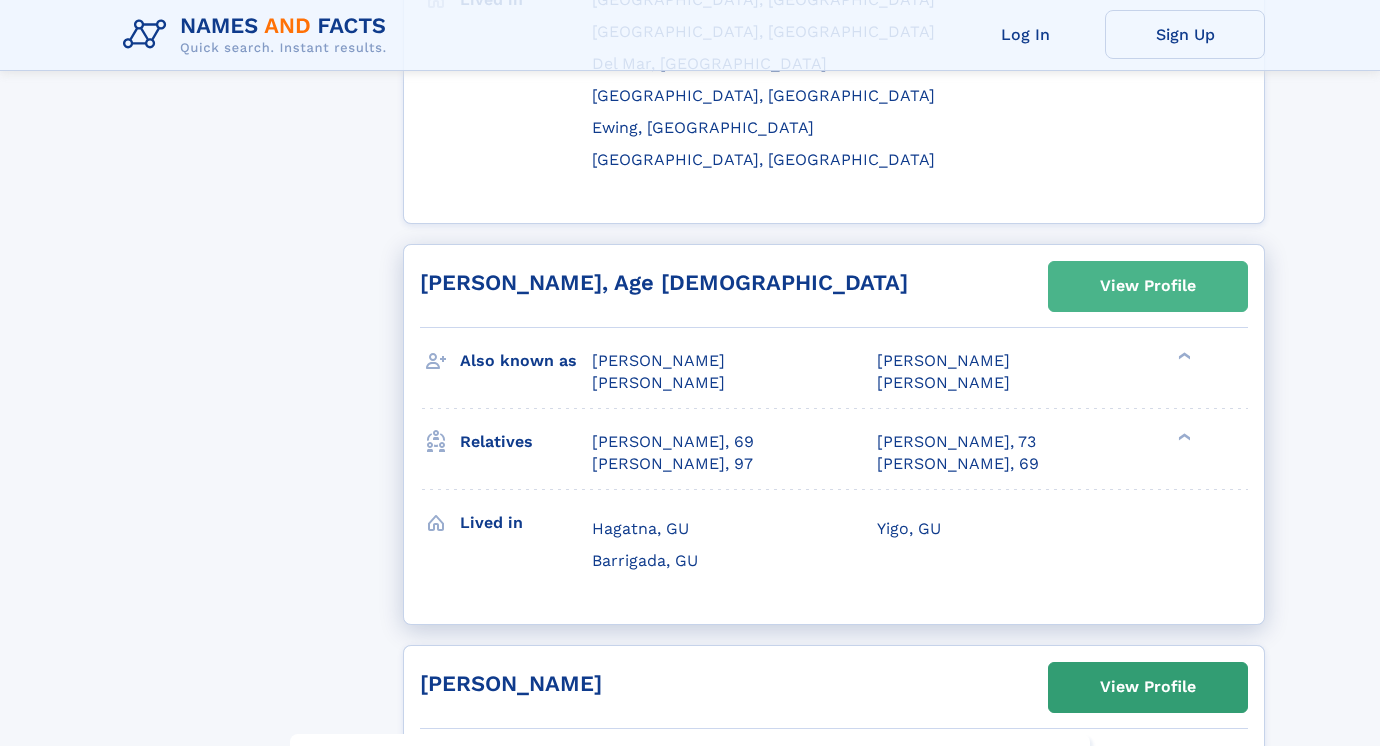 click on "View Profile" at bounding box center [1148, 286] 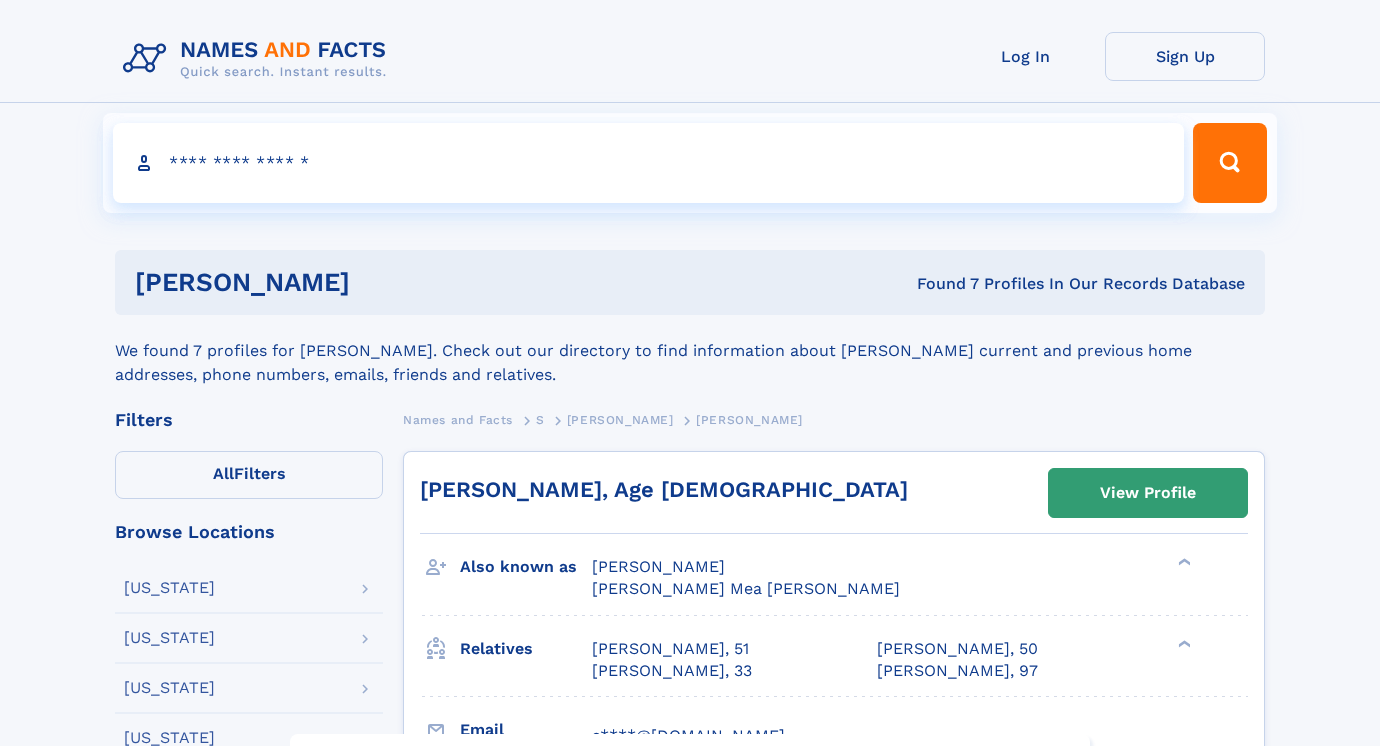 scroll, scrollTop: 0, scrollLeft: 0, axis: both 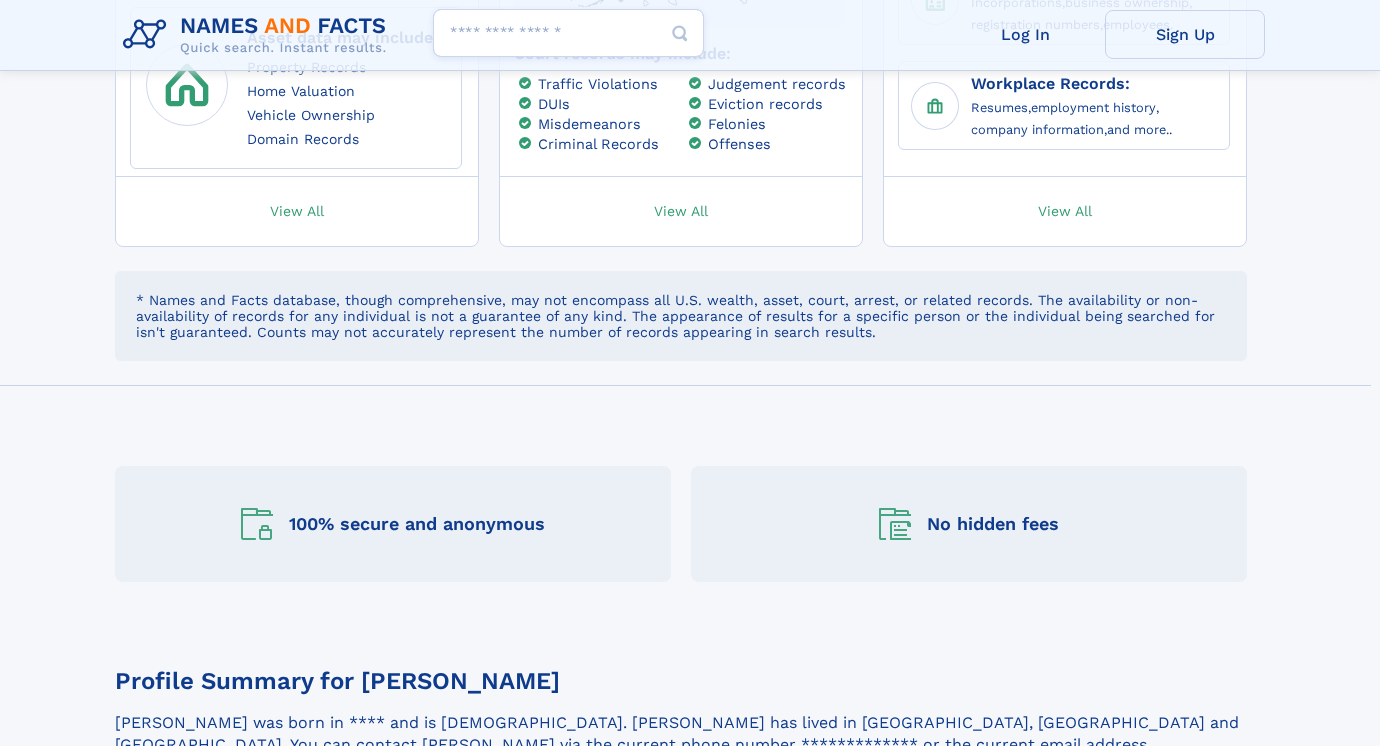 click on "Search people" at bounding box center [568, 33] 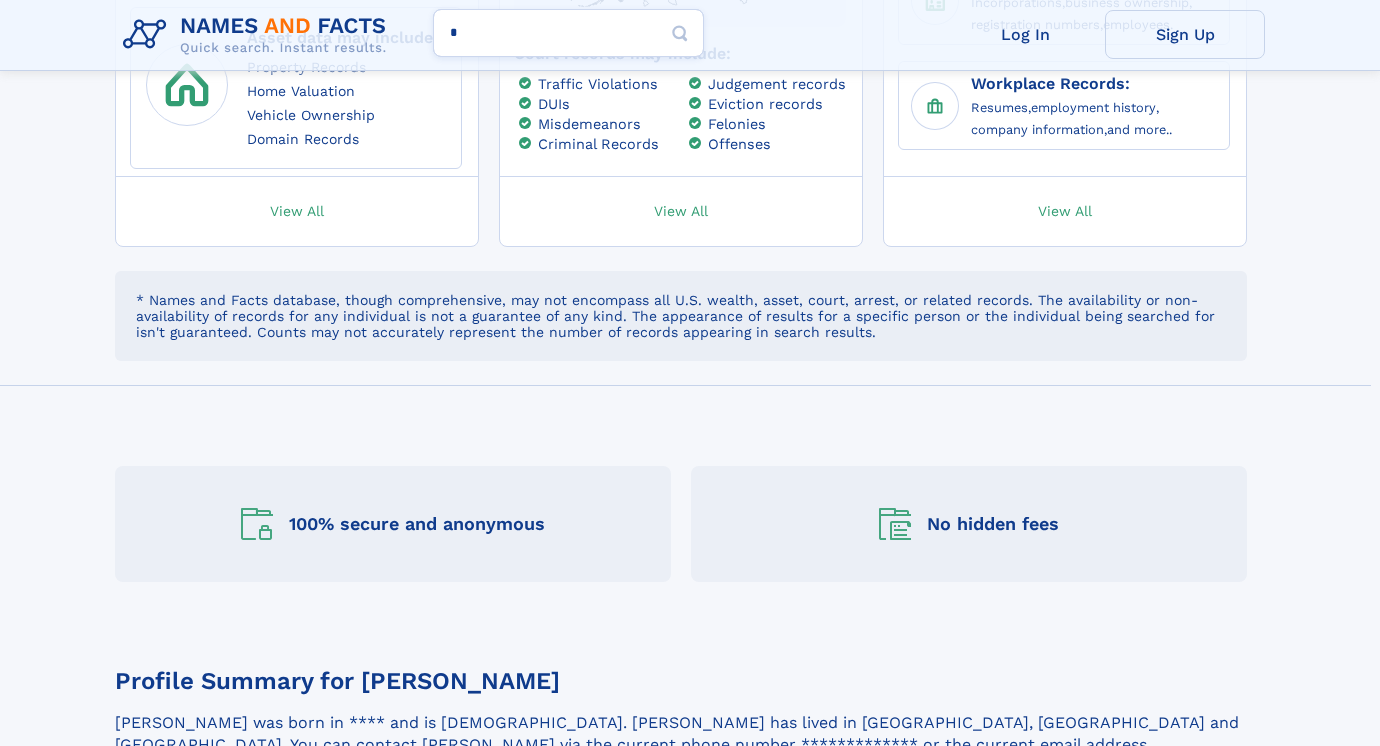 type on "**" 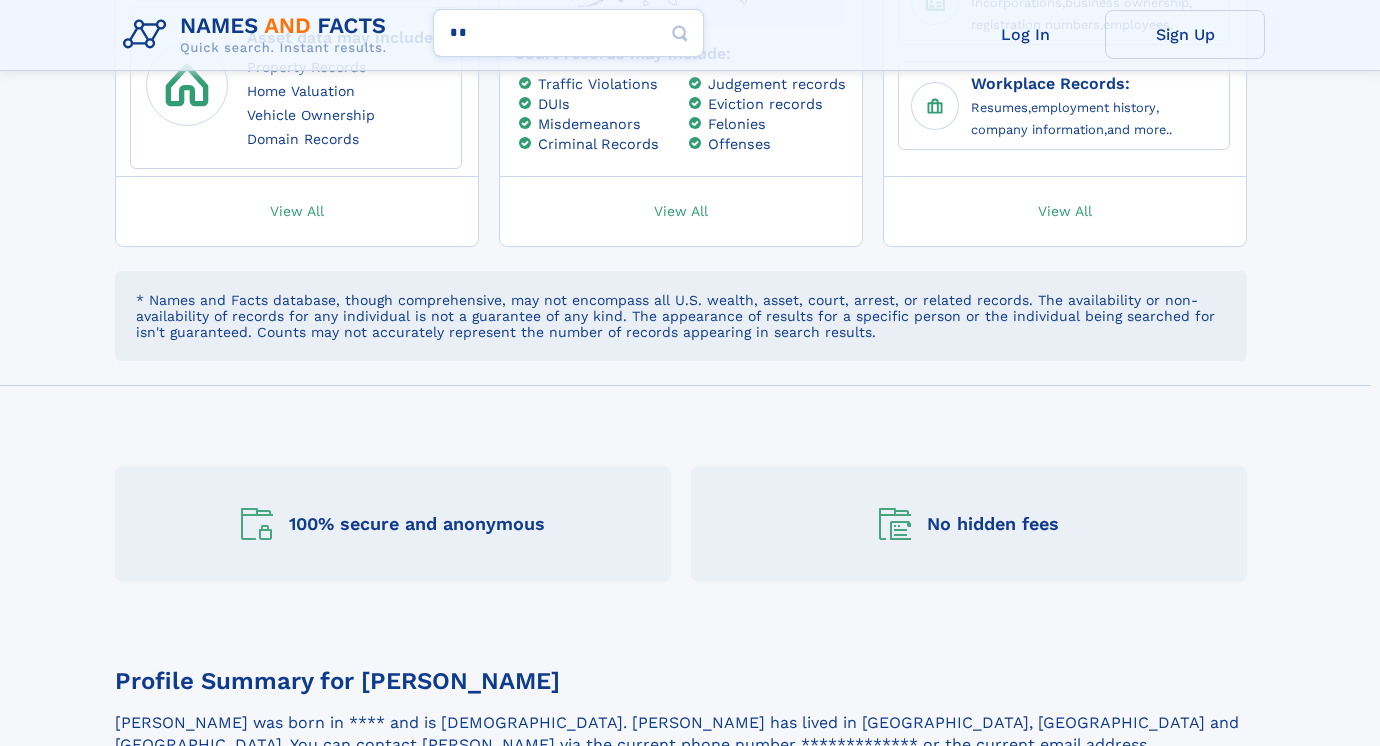 type on "*******" 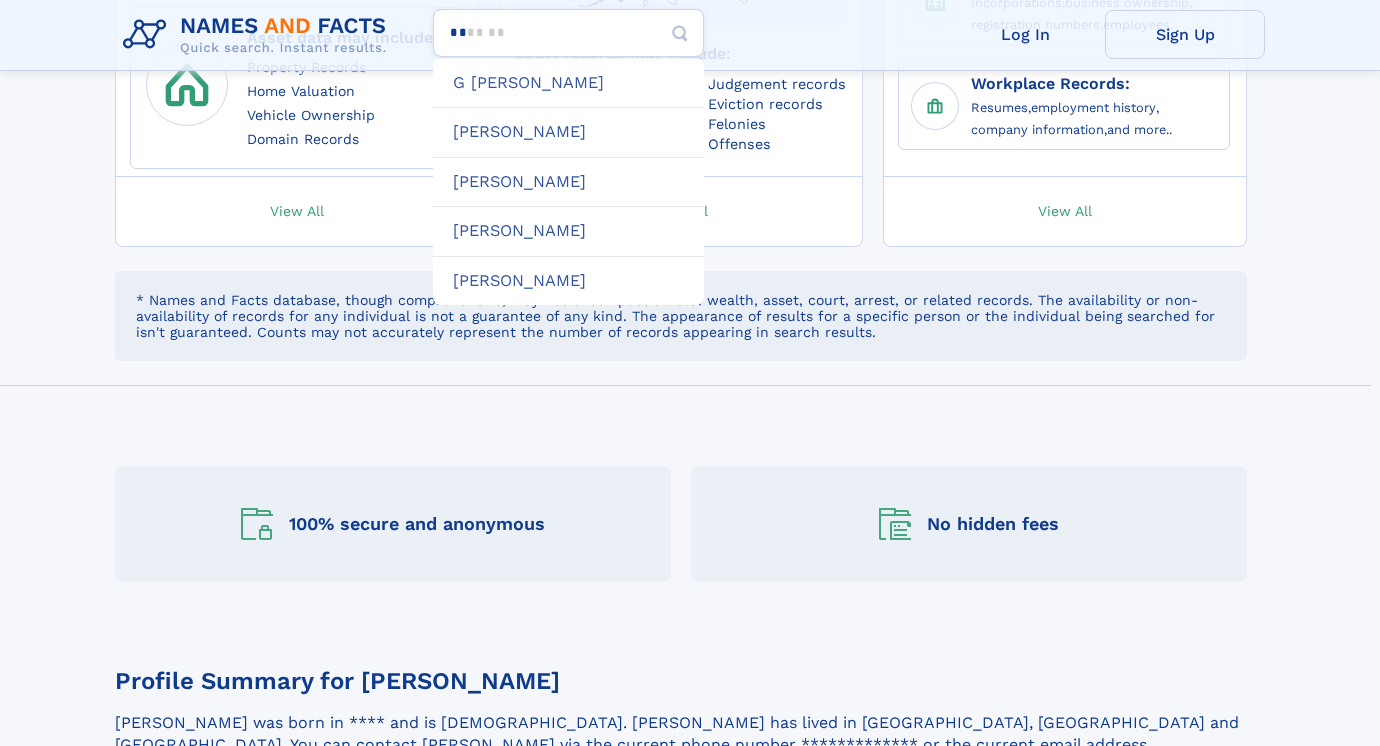type 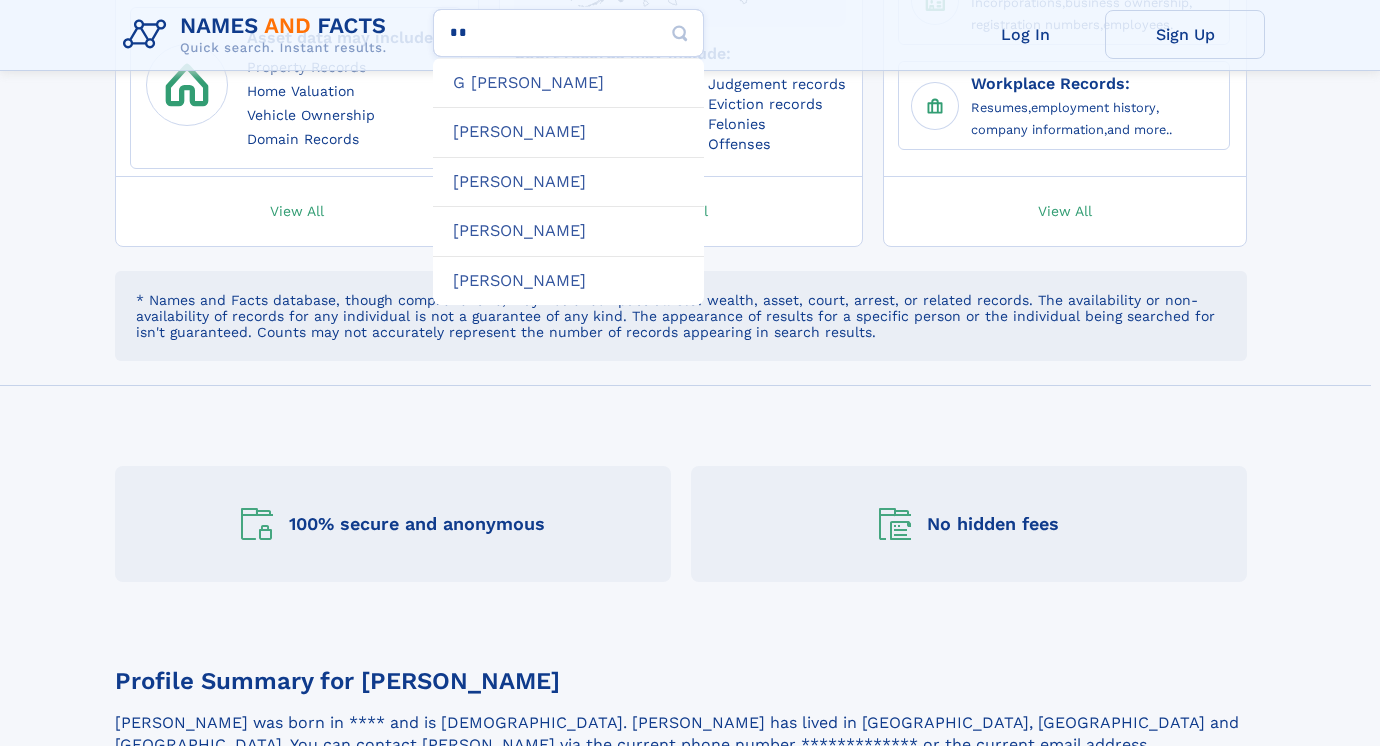 type on "***" 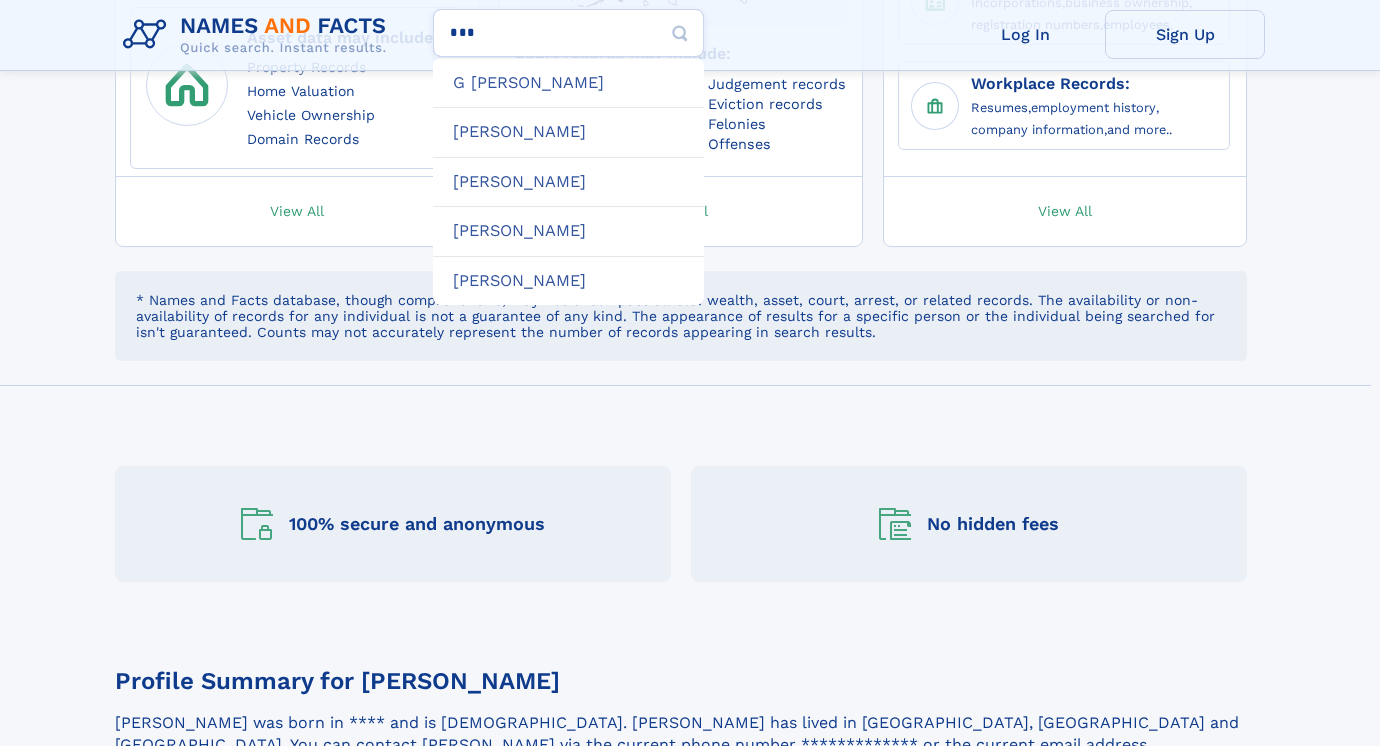type on "**********" 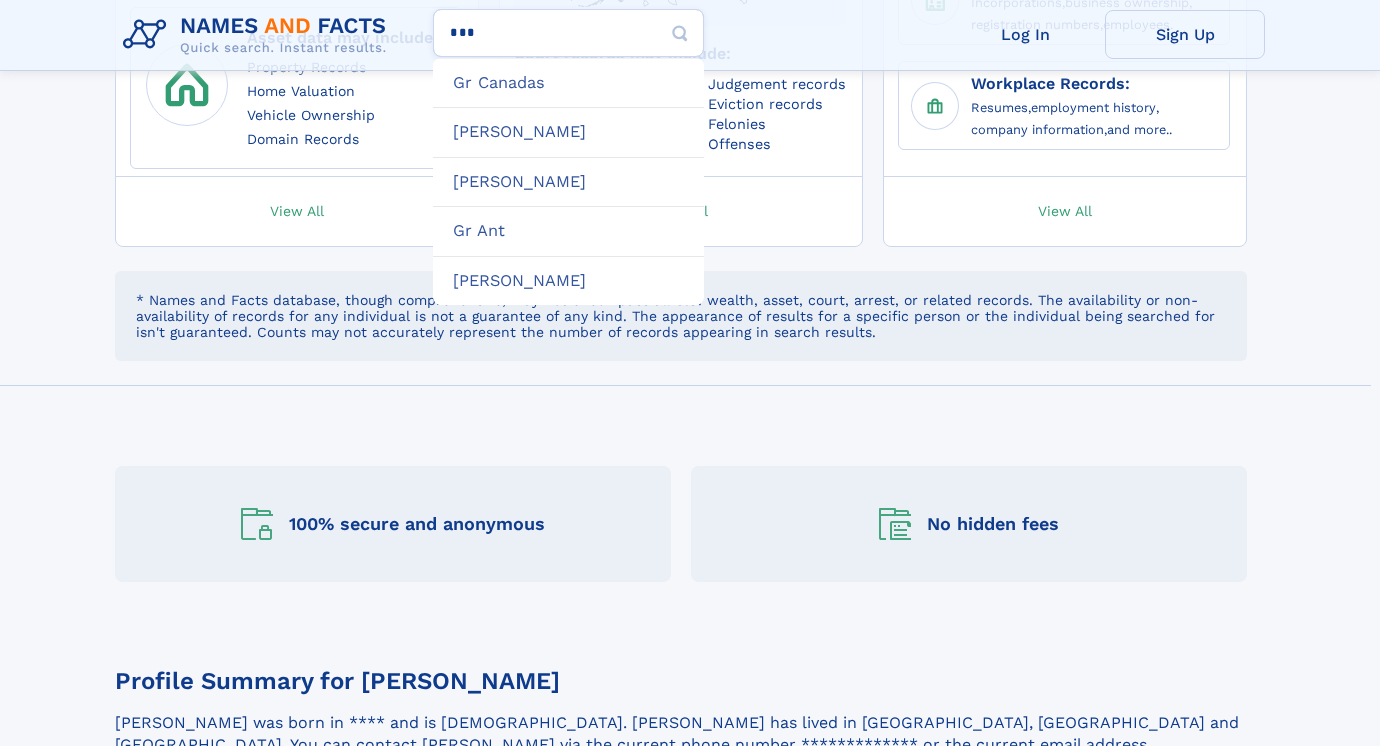 type on "**********" 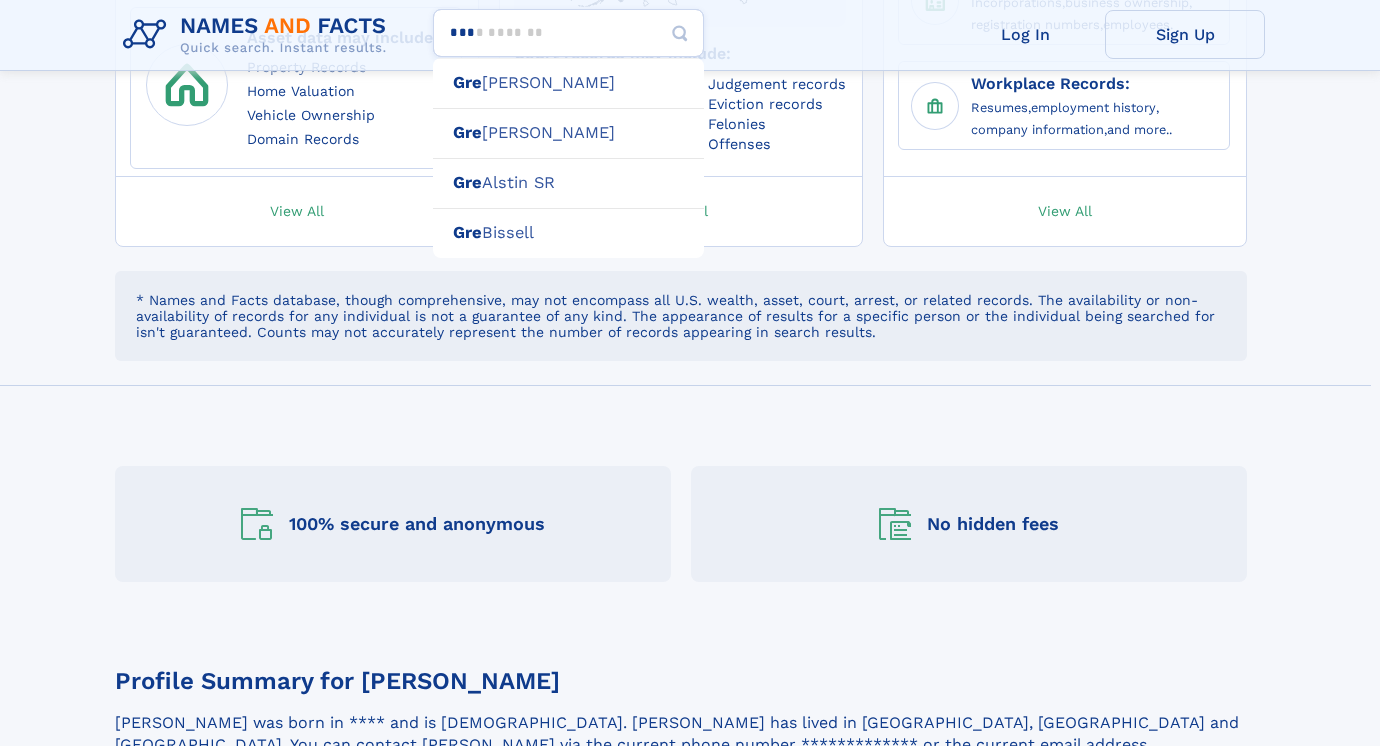 type on "****" 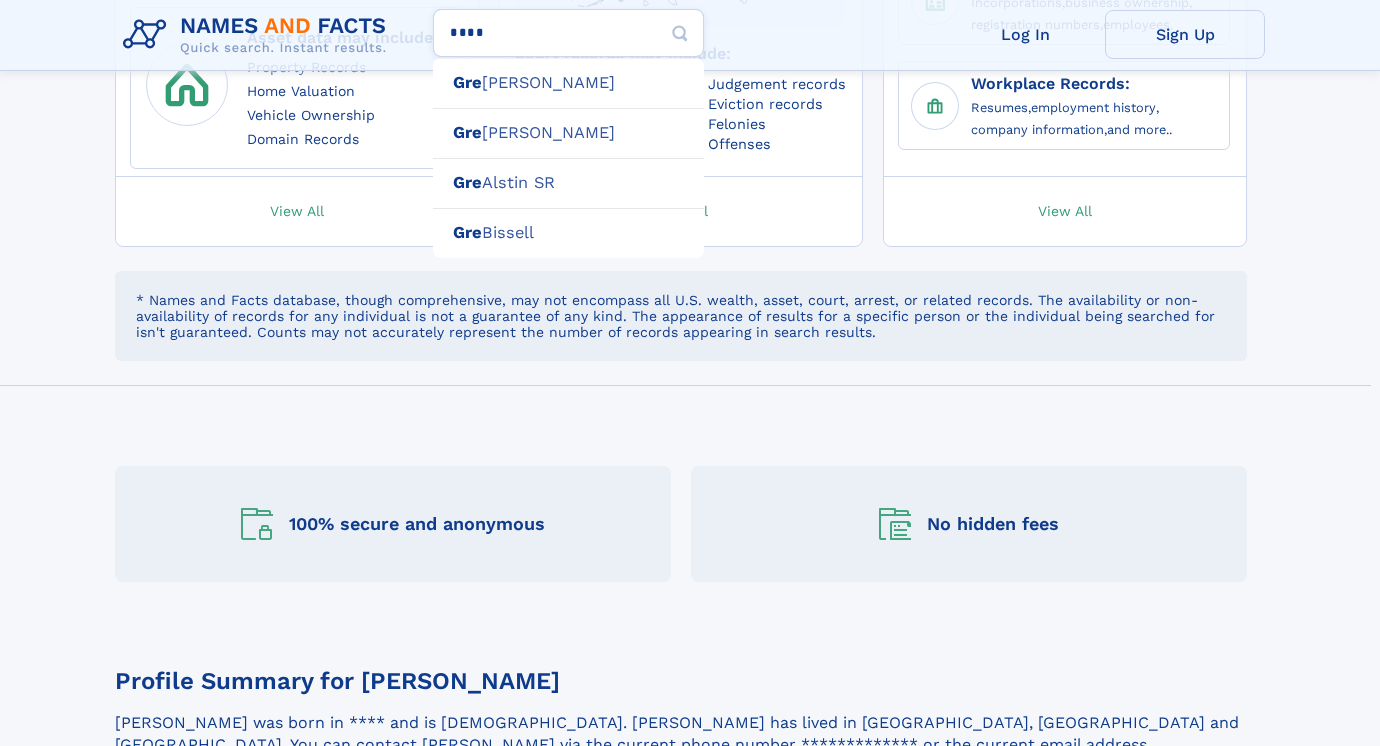 type on "**********" 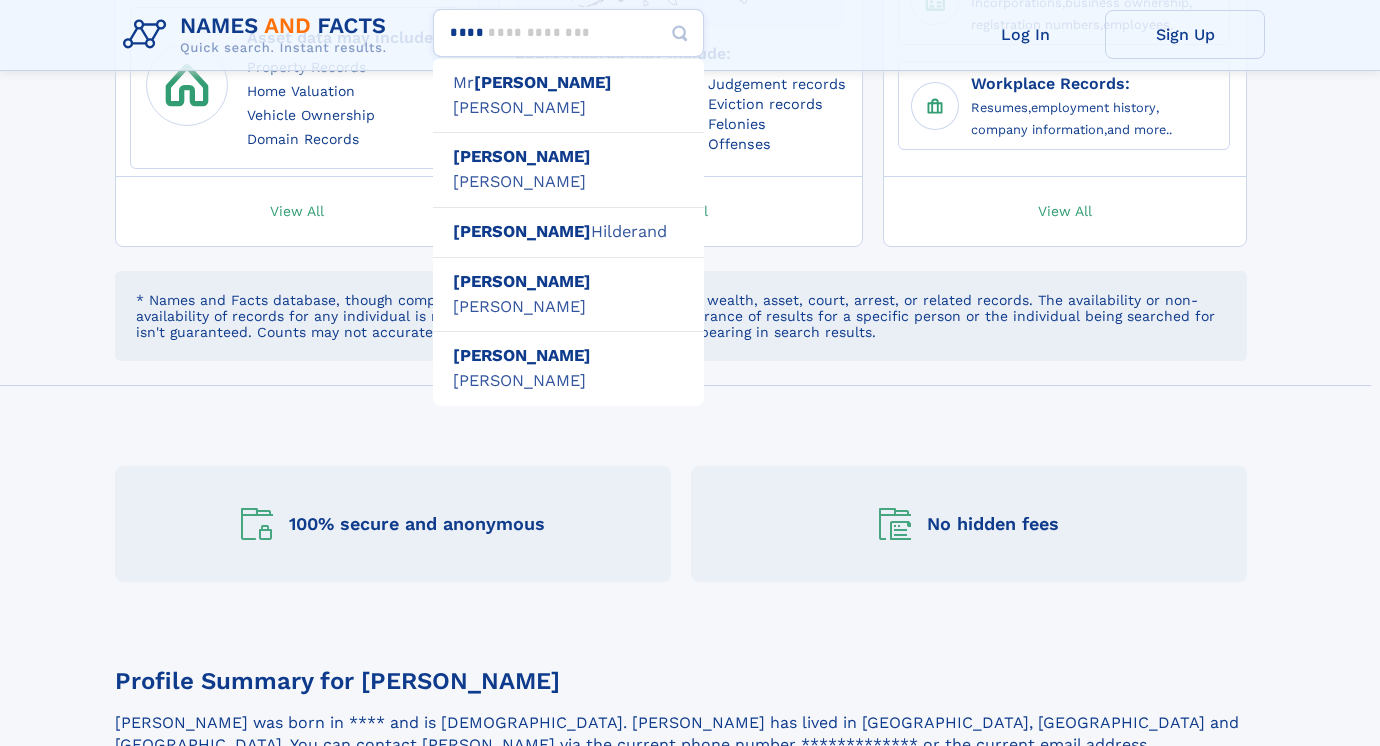 type on "*****" 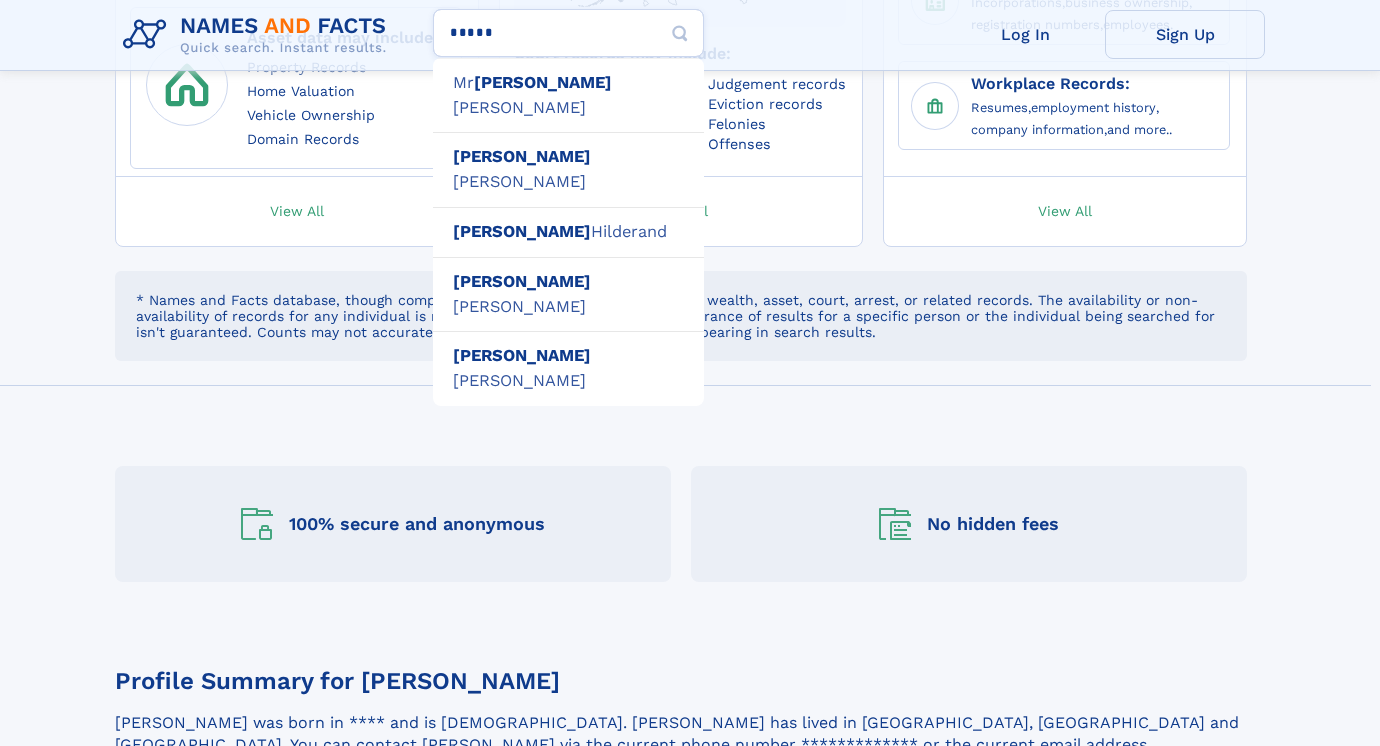 type on "**********" 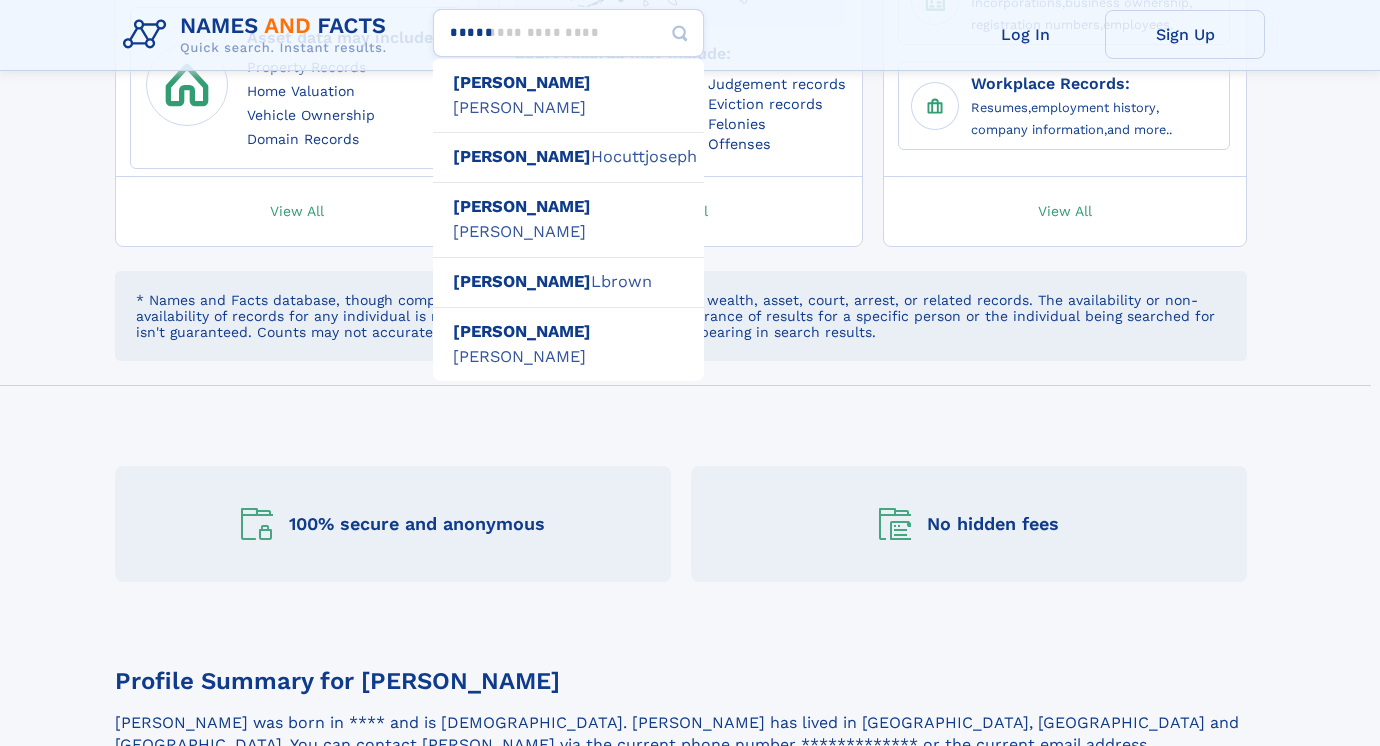 type on "******" 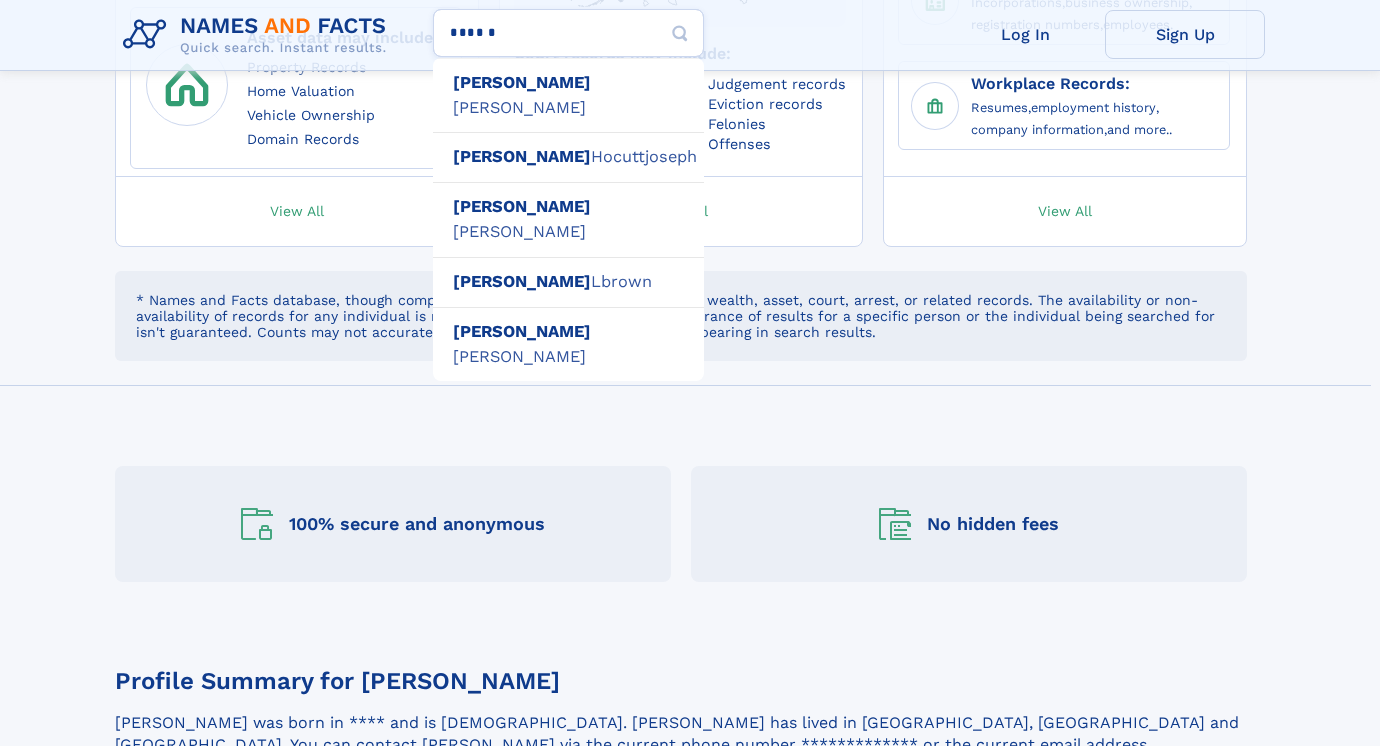 type on "**********" 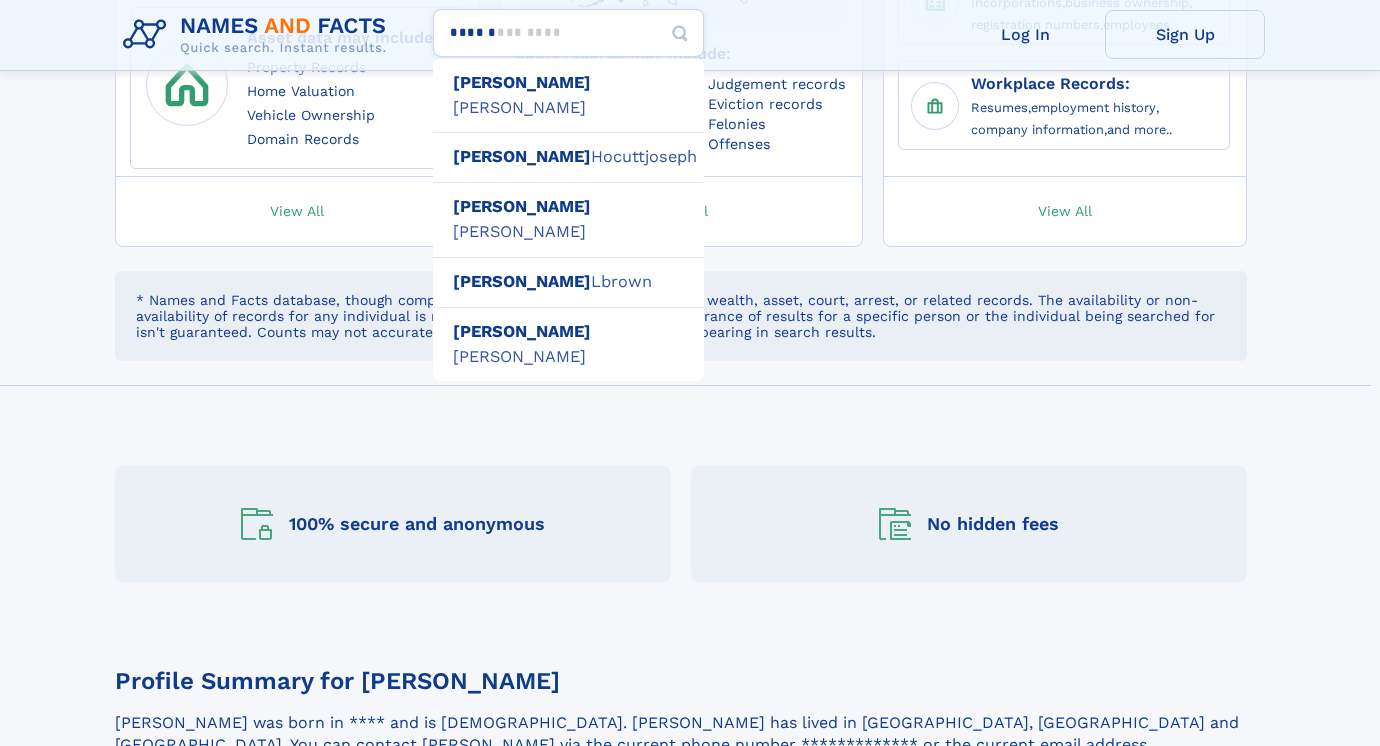 type on "*******" 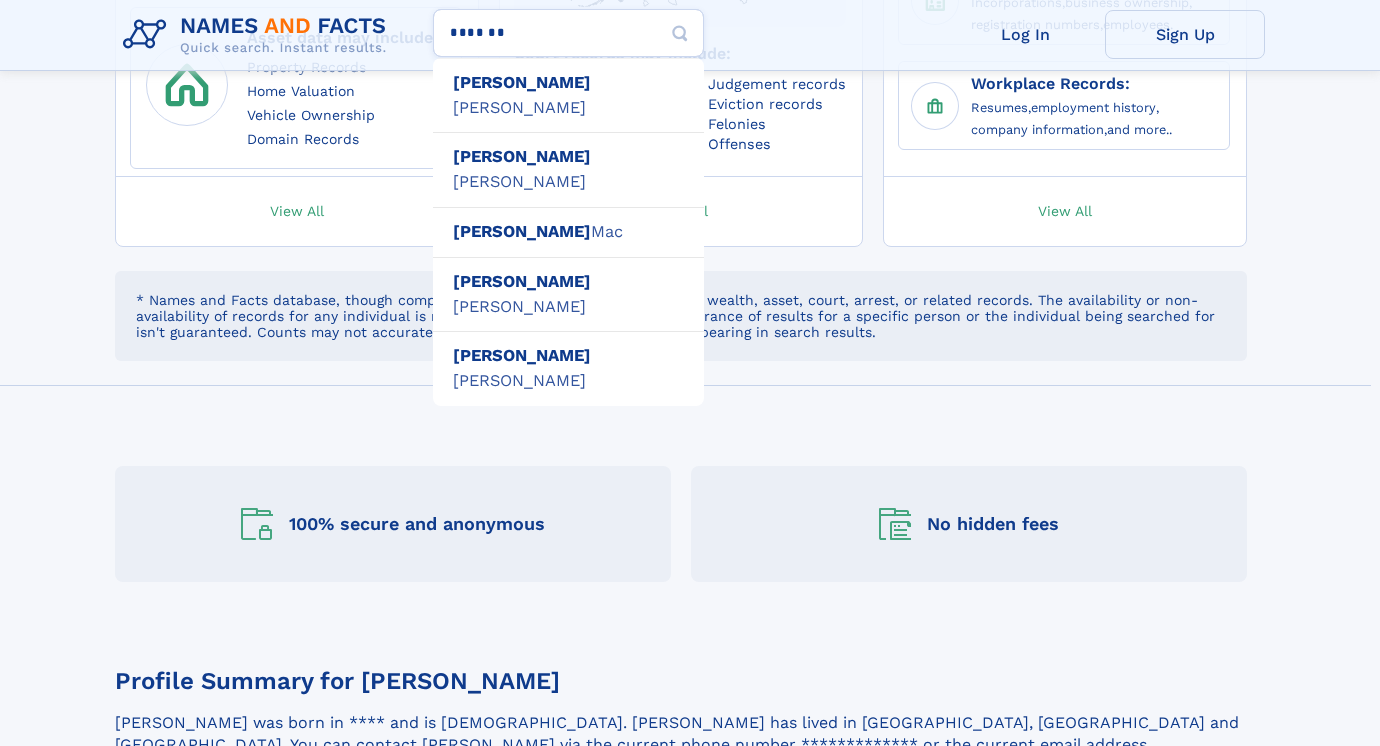 type on "**********" 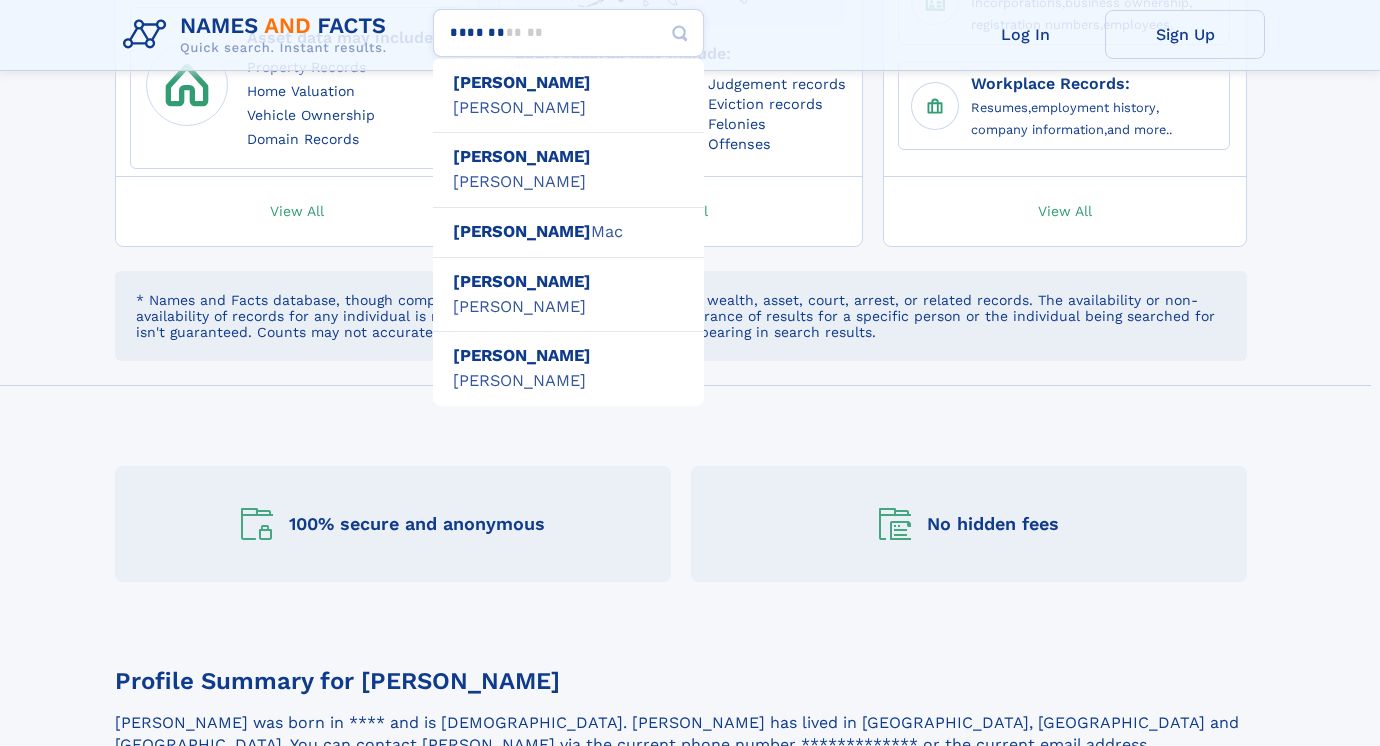 type on "*******" 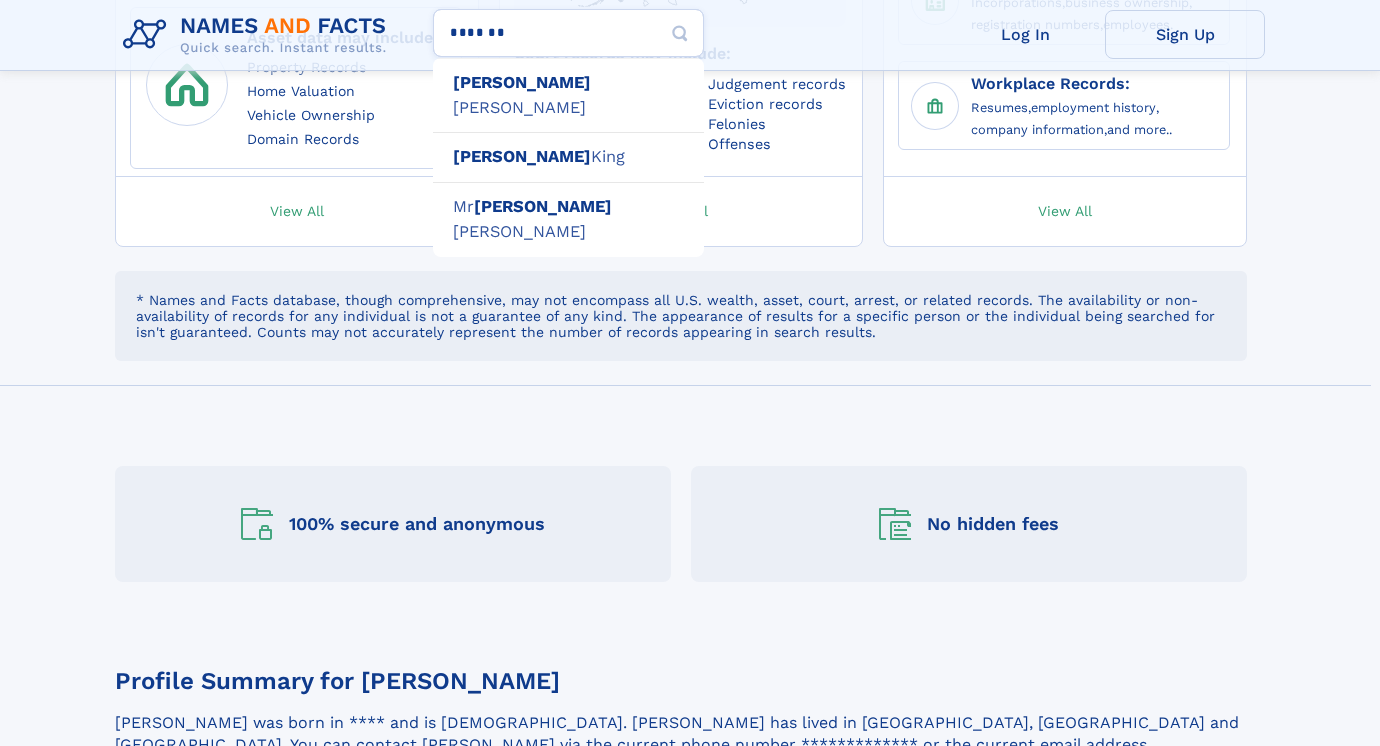 type on "**********" 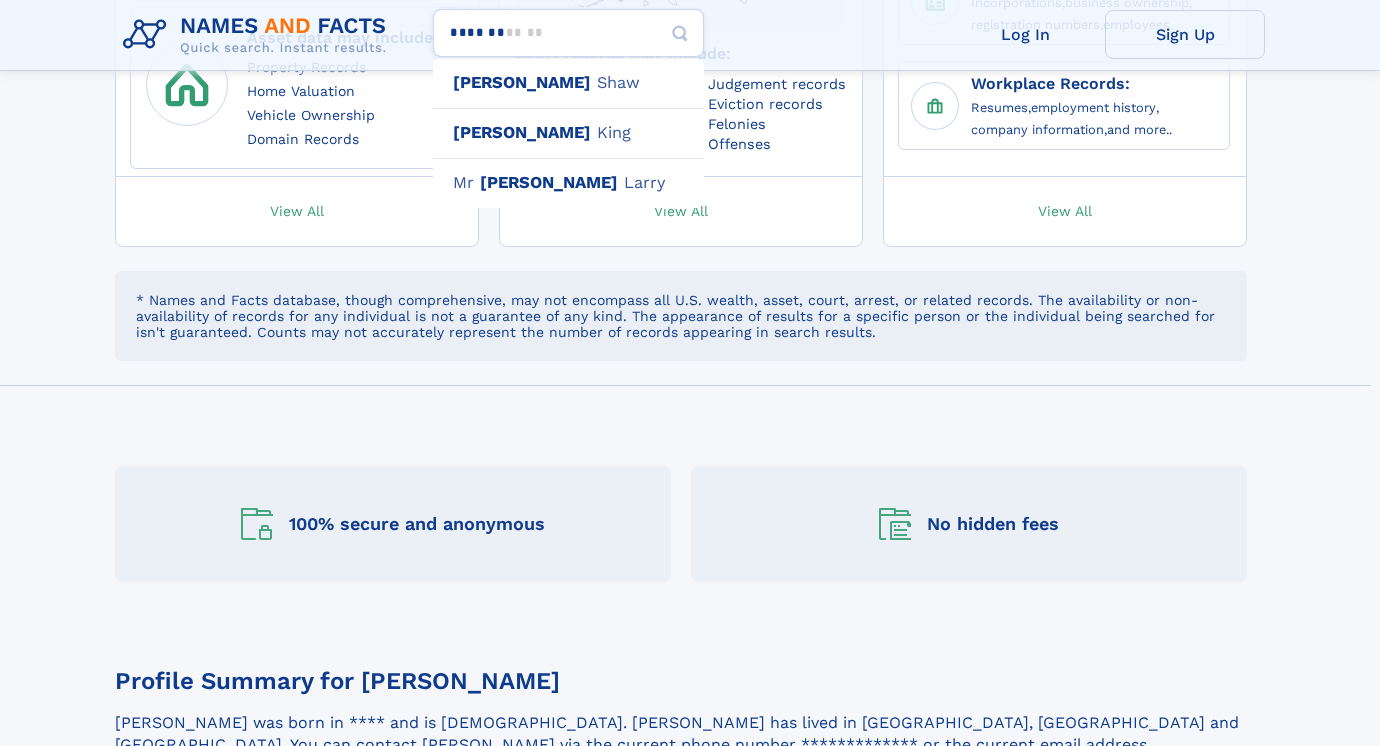 type on "*********" 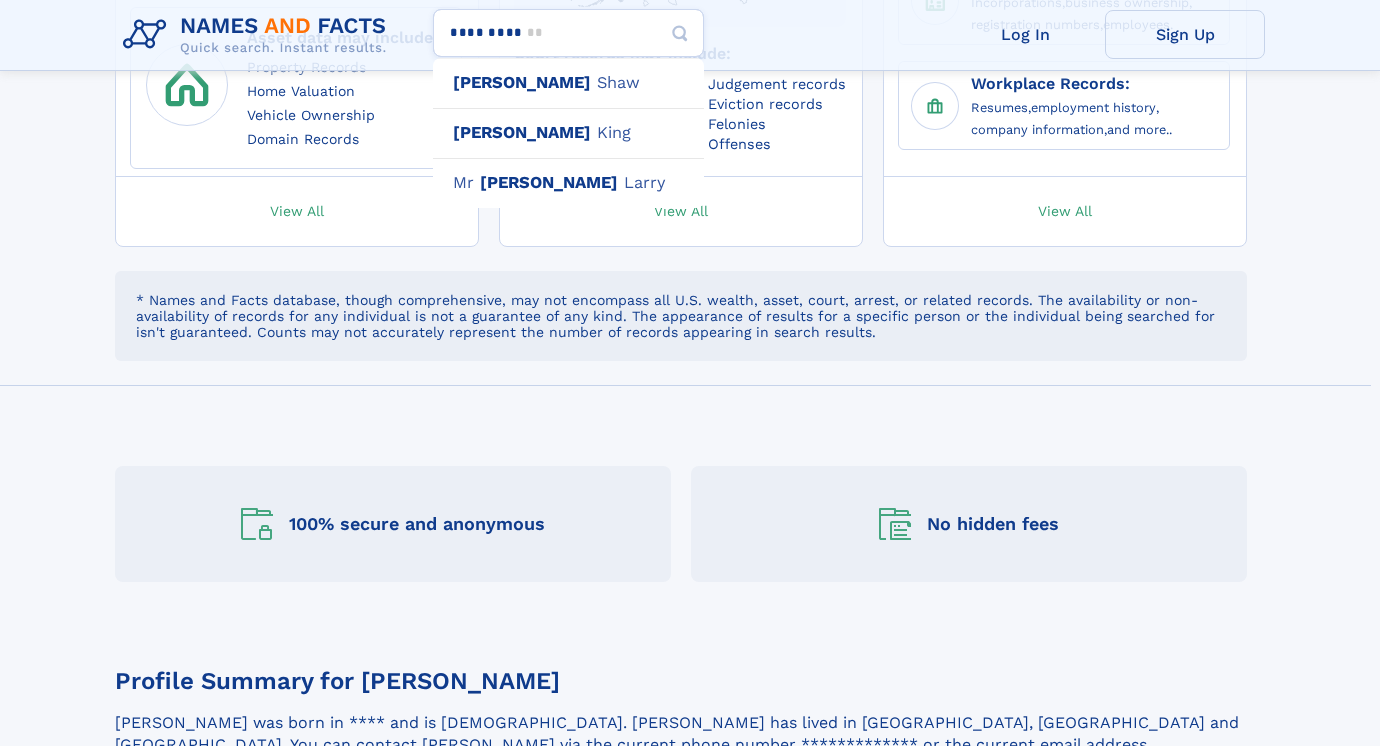 type 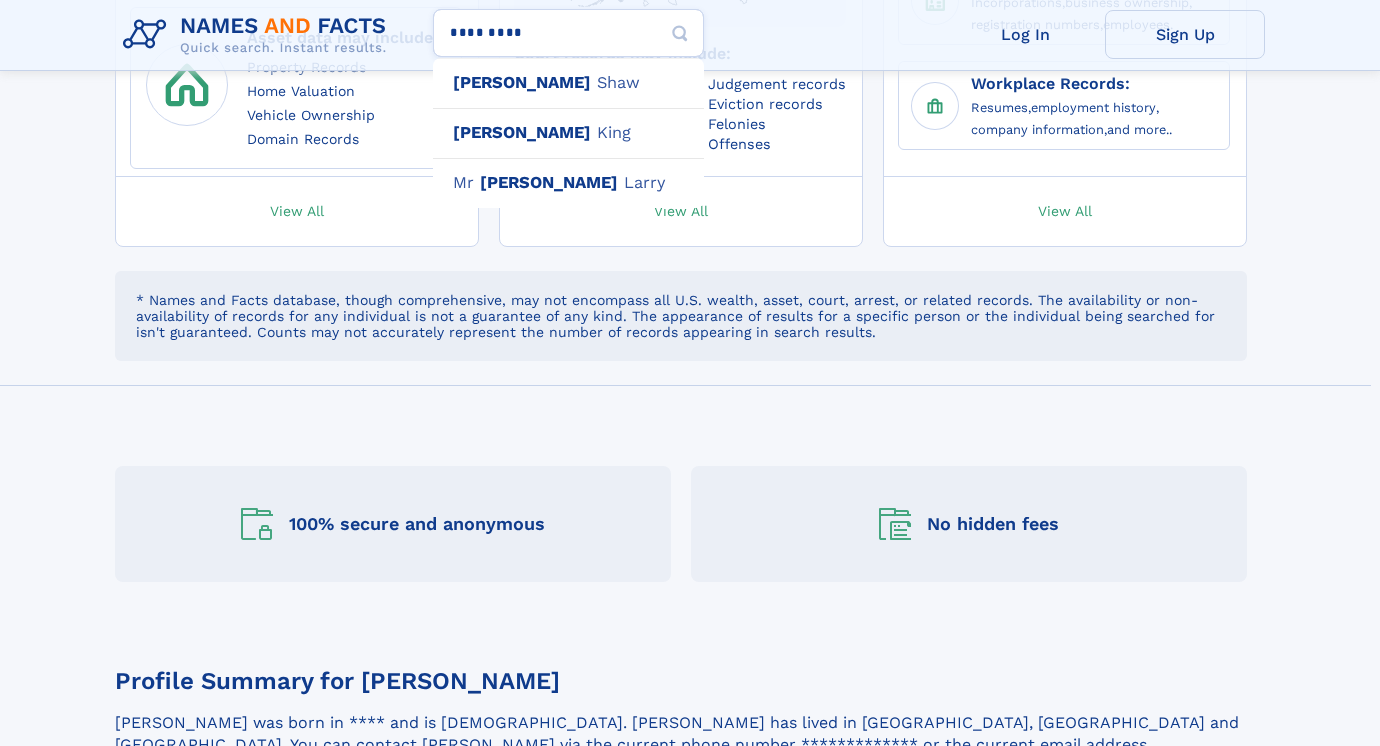 type on "*********" 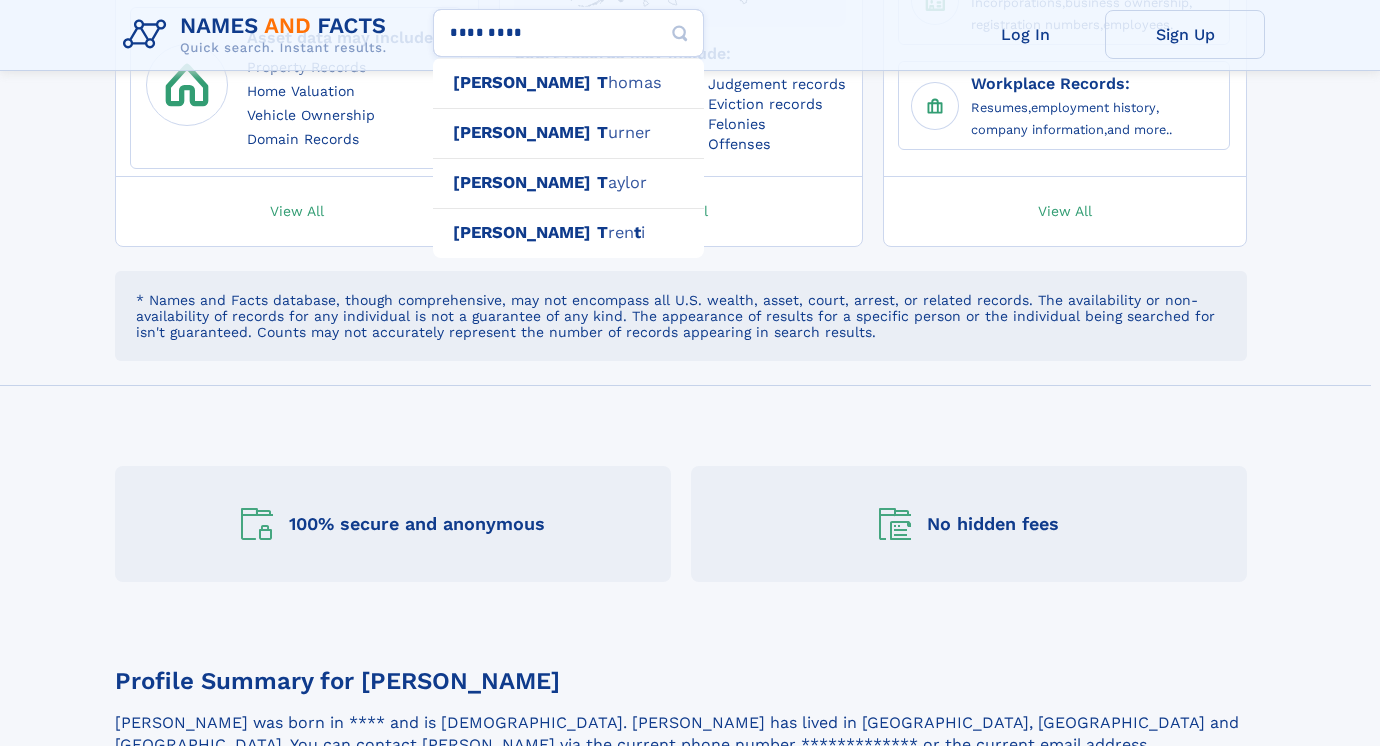 type on "**********" 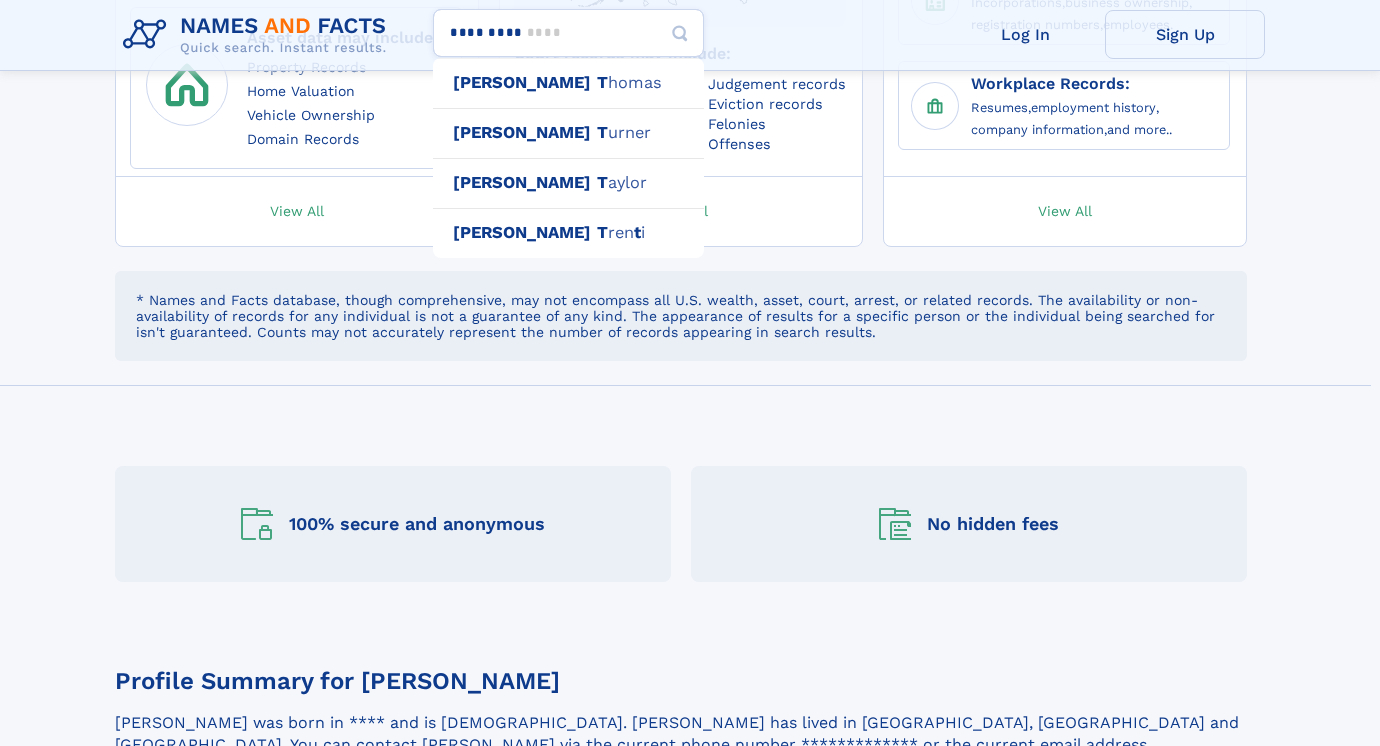 type on "**********" 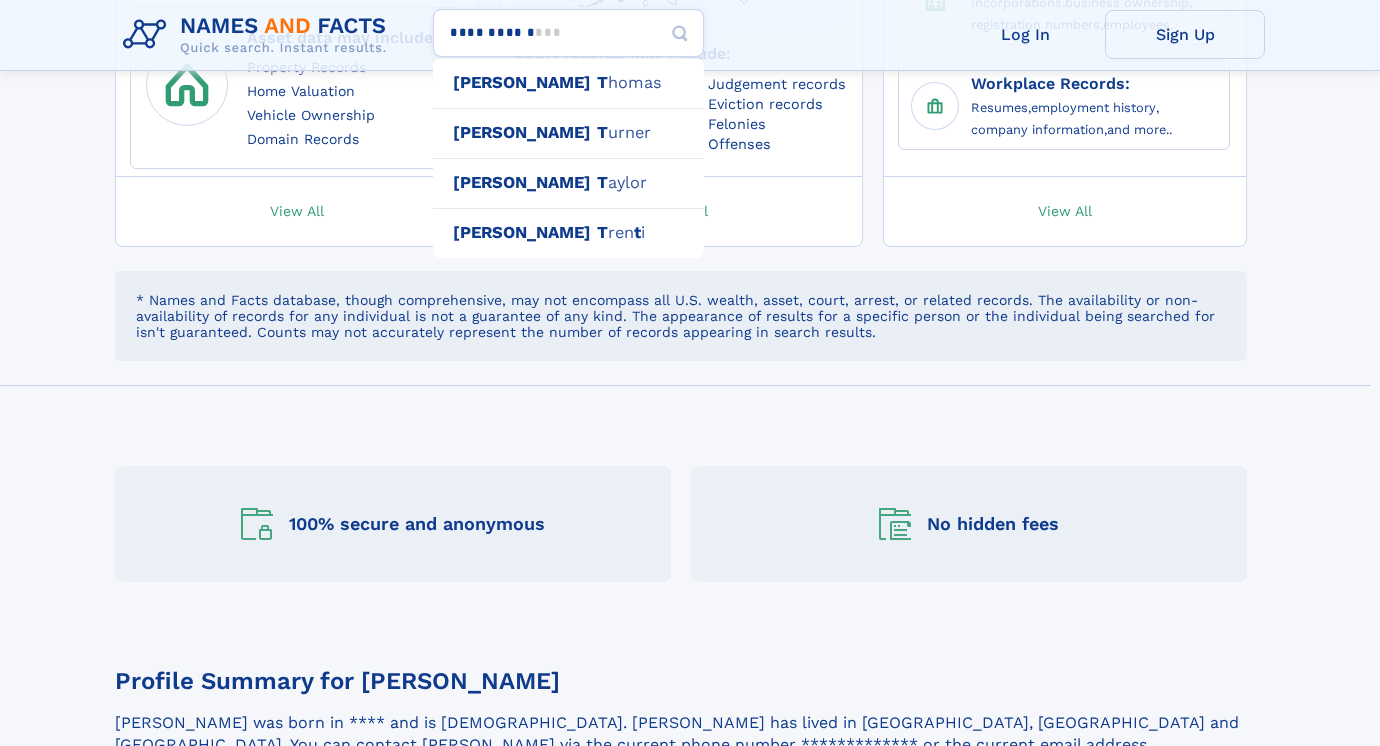 type 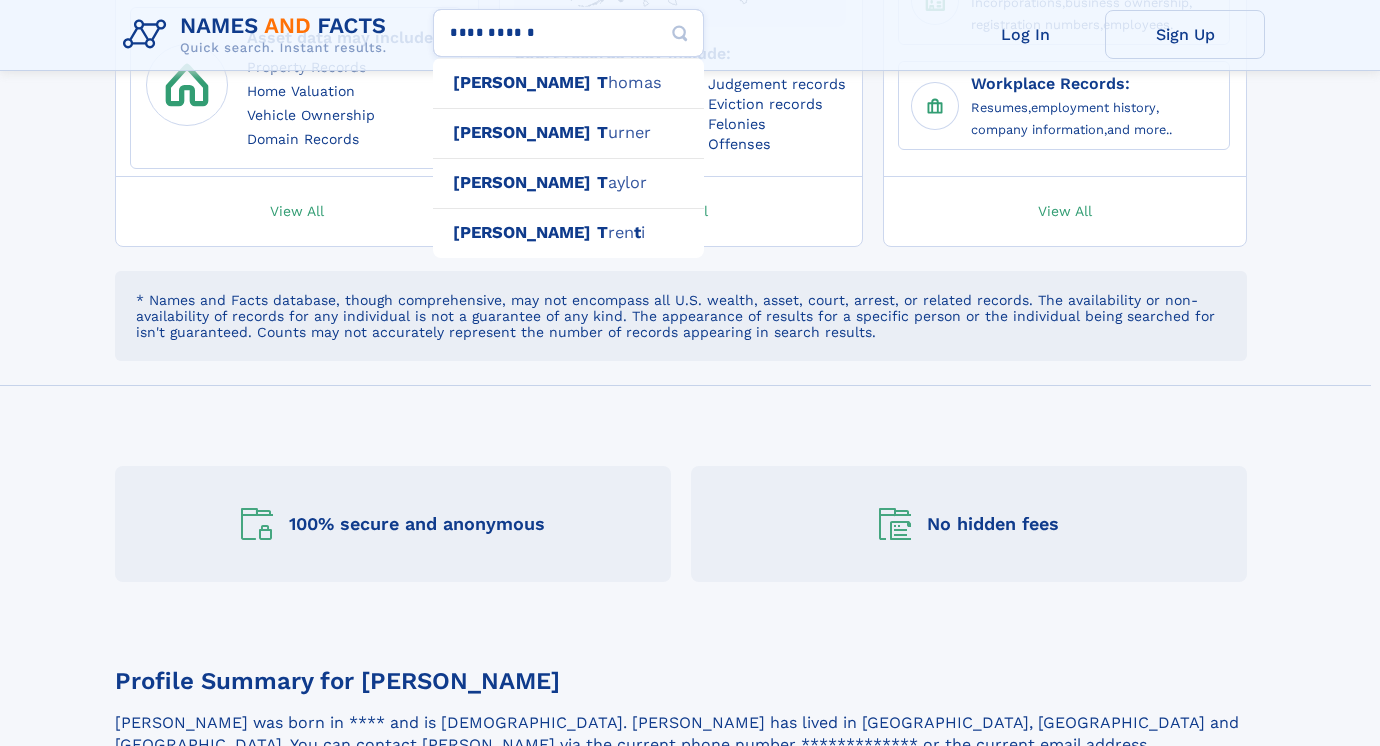type on "**********" 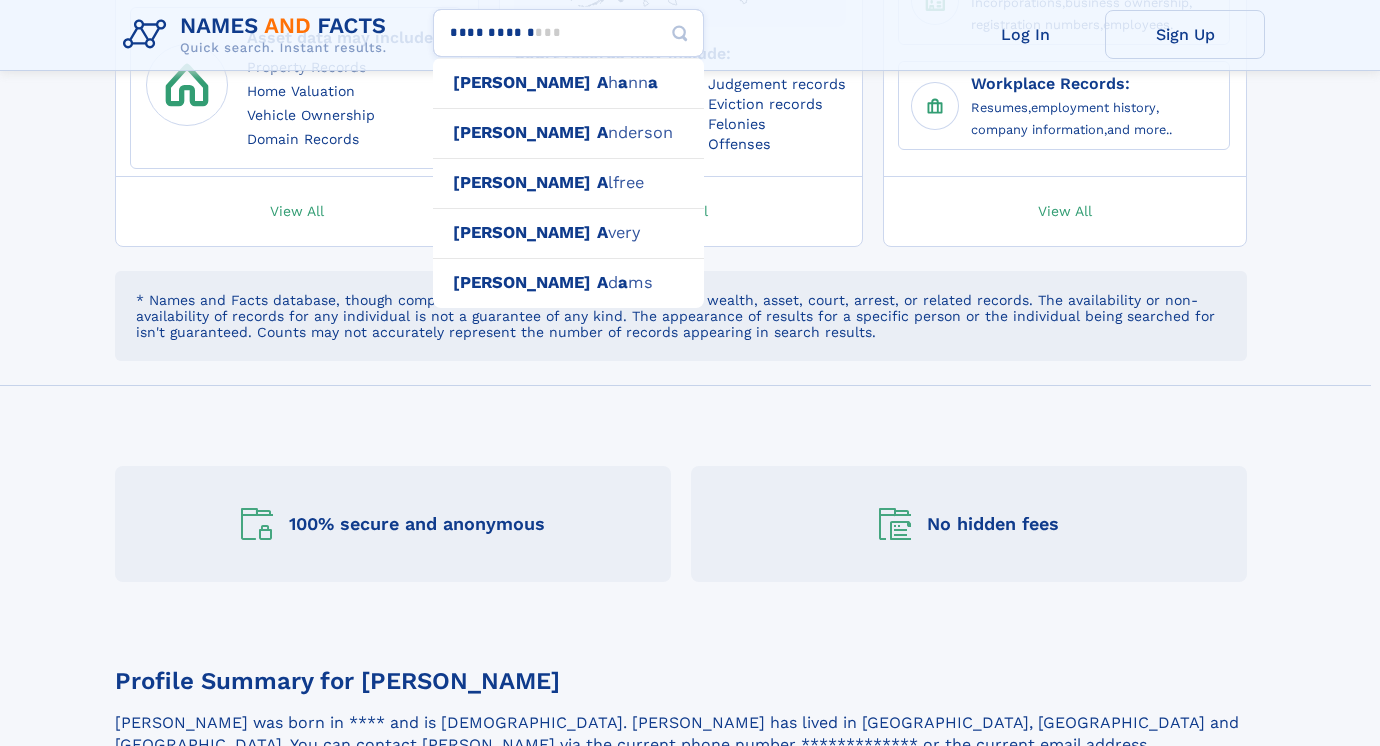 type on "**********" 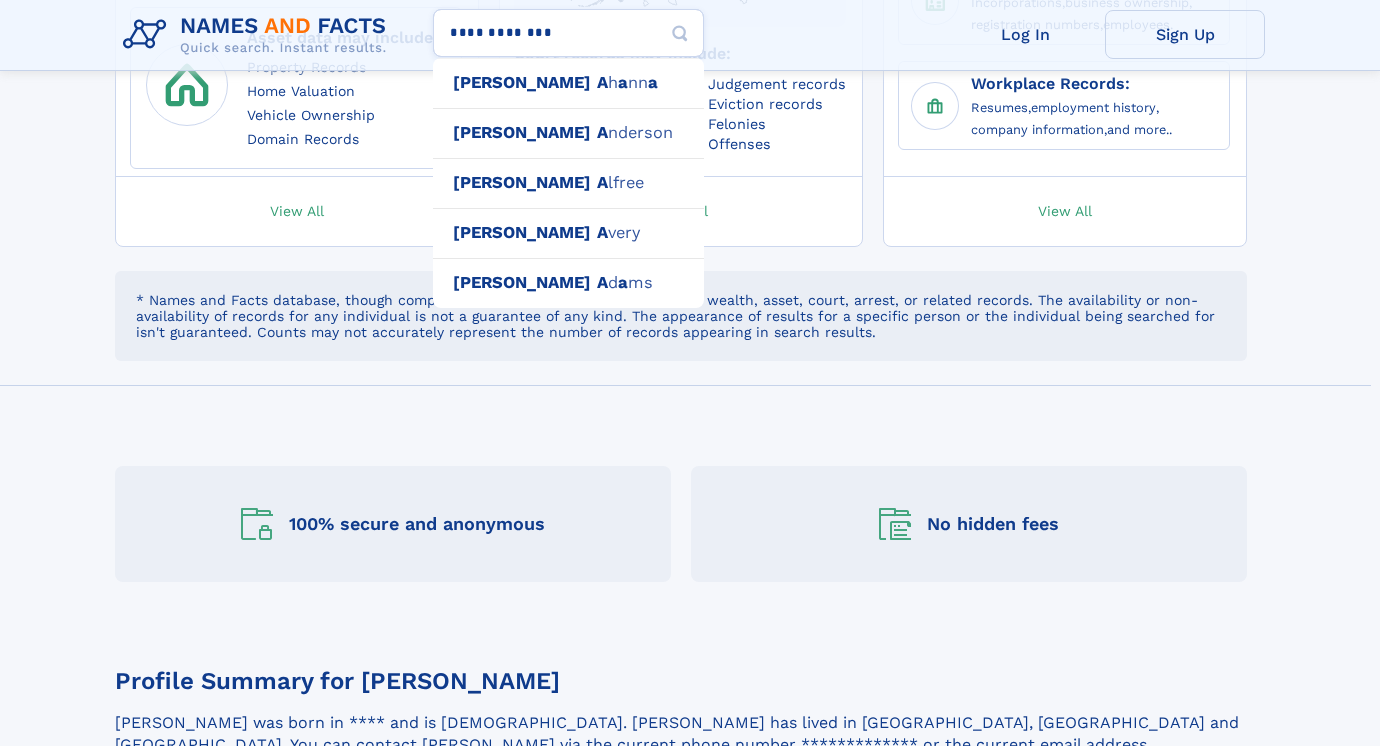 type on "**********" 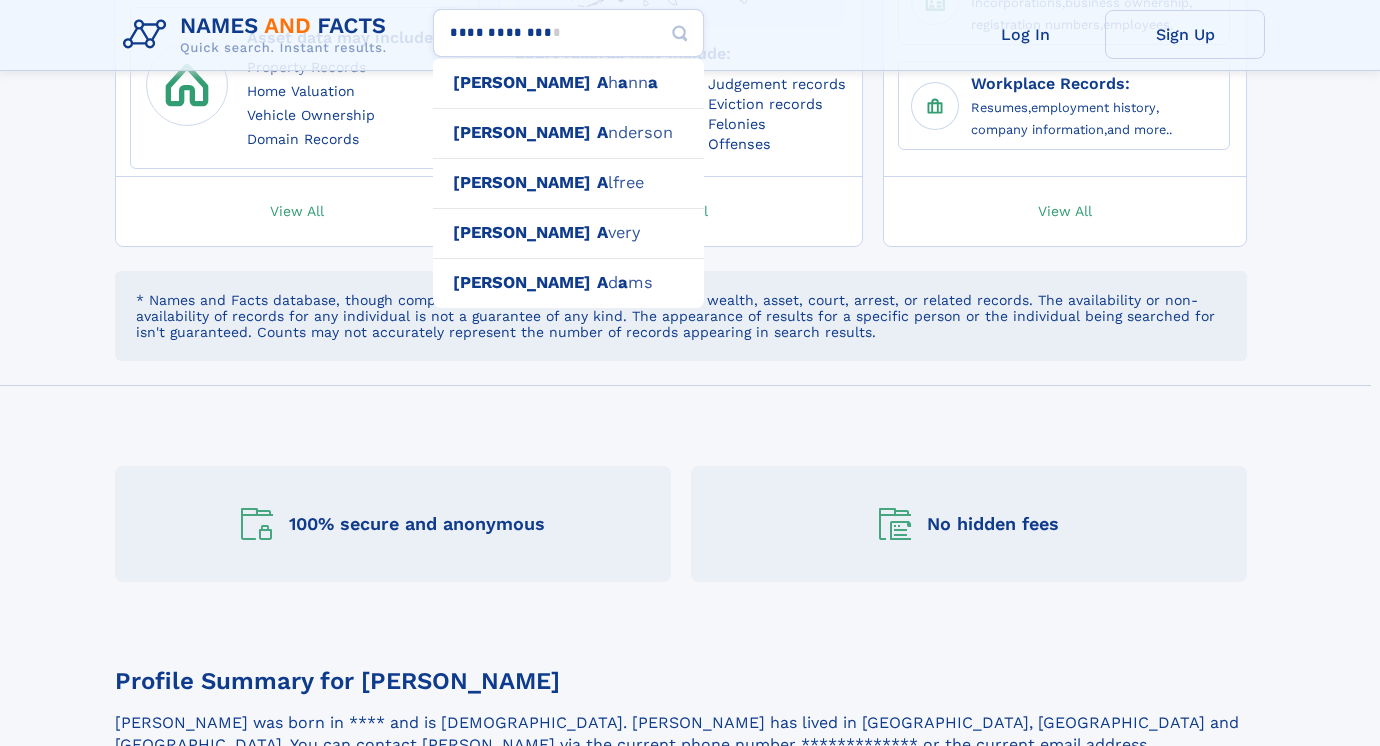 type on "**********" 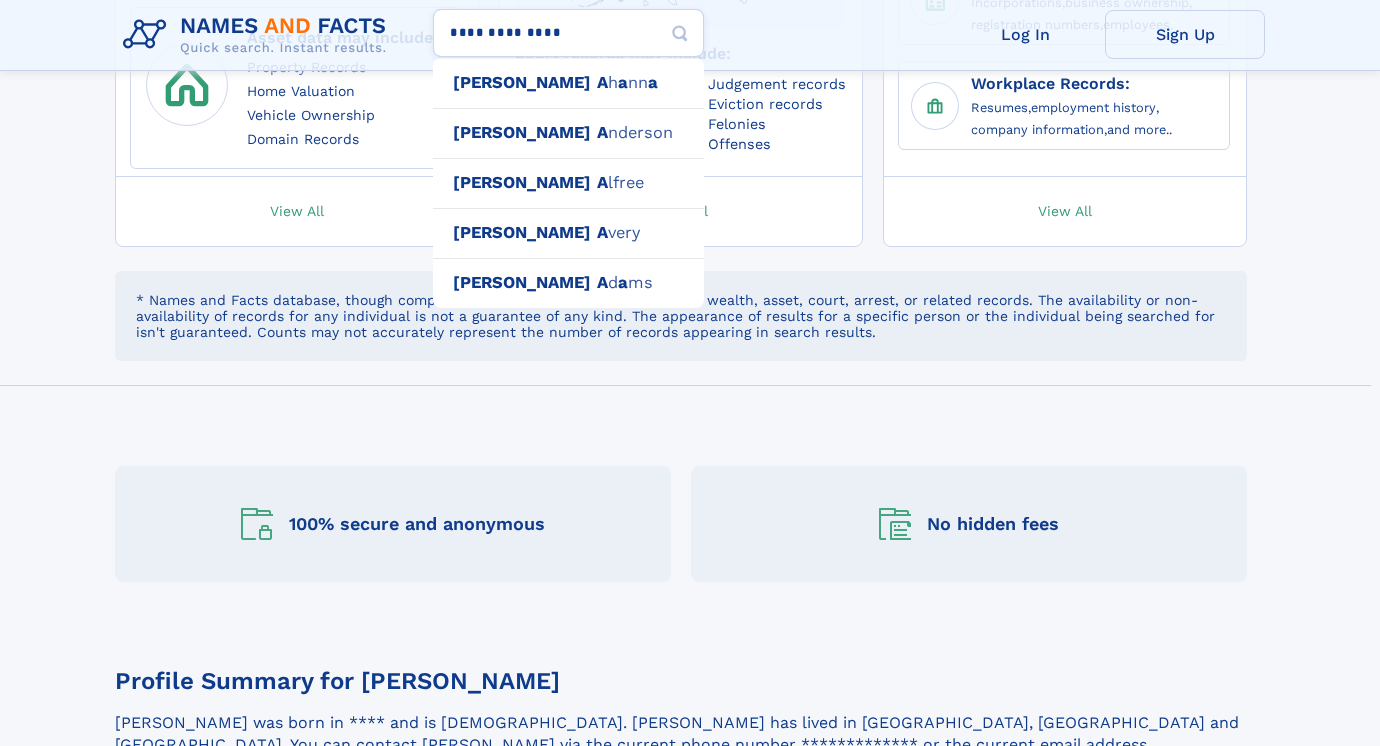 type 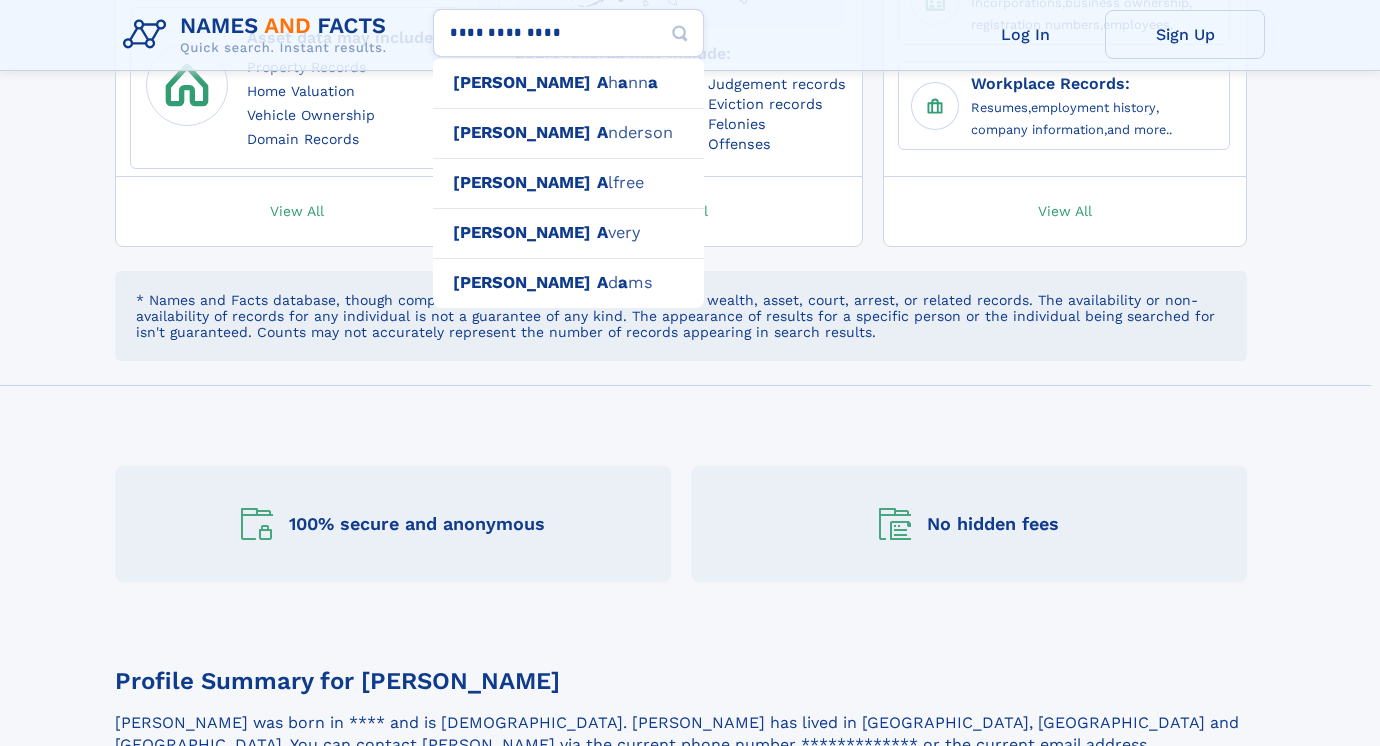 type on "**********" 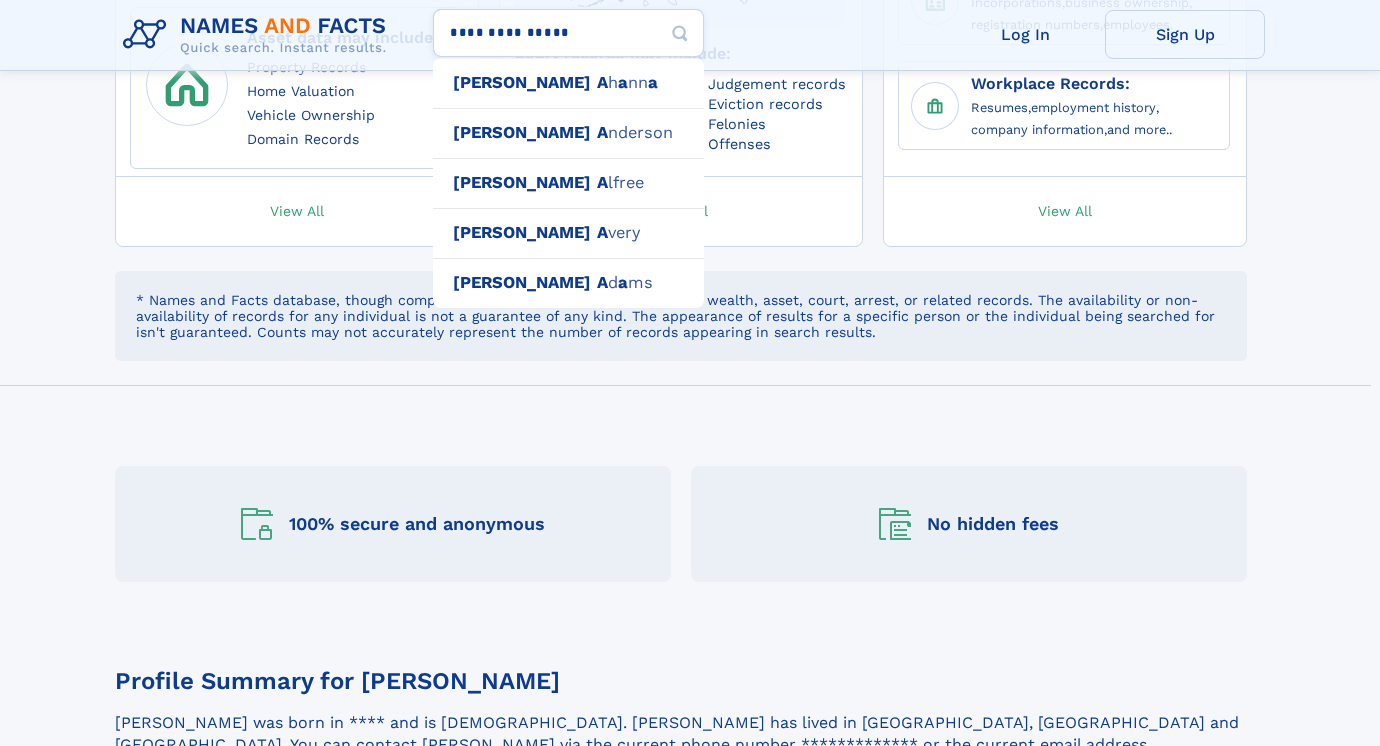 type on "**********" 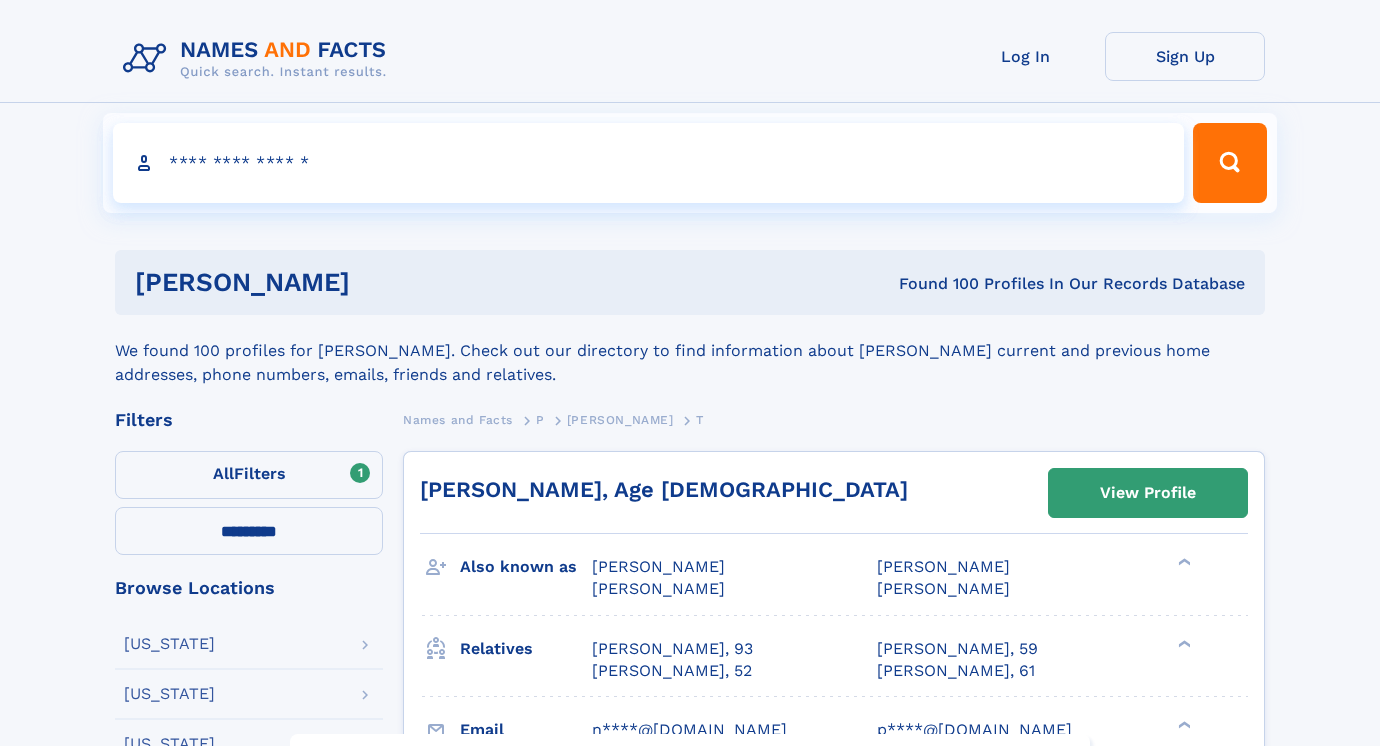 scroll, scrollTop: 0, scrollLeft: 0, axis: both 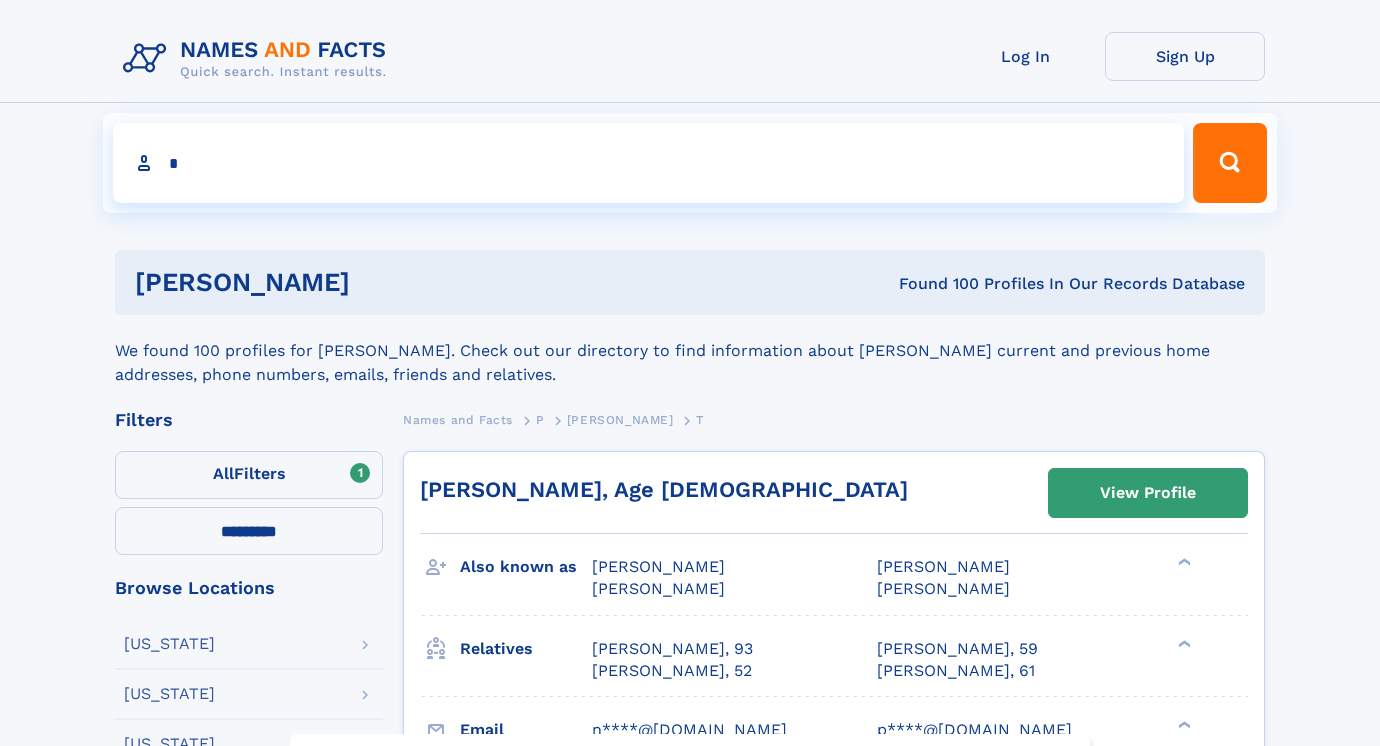 type on "*******" 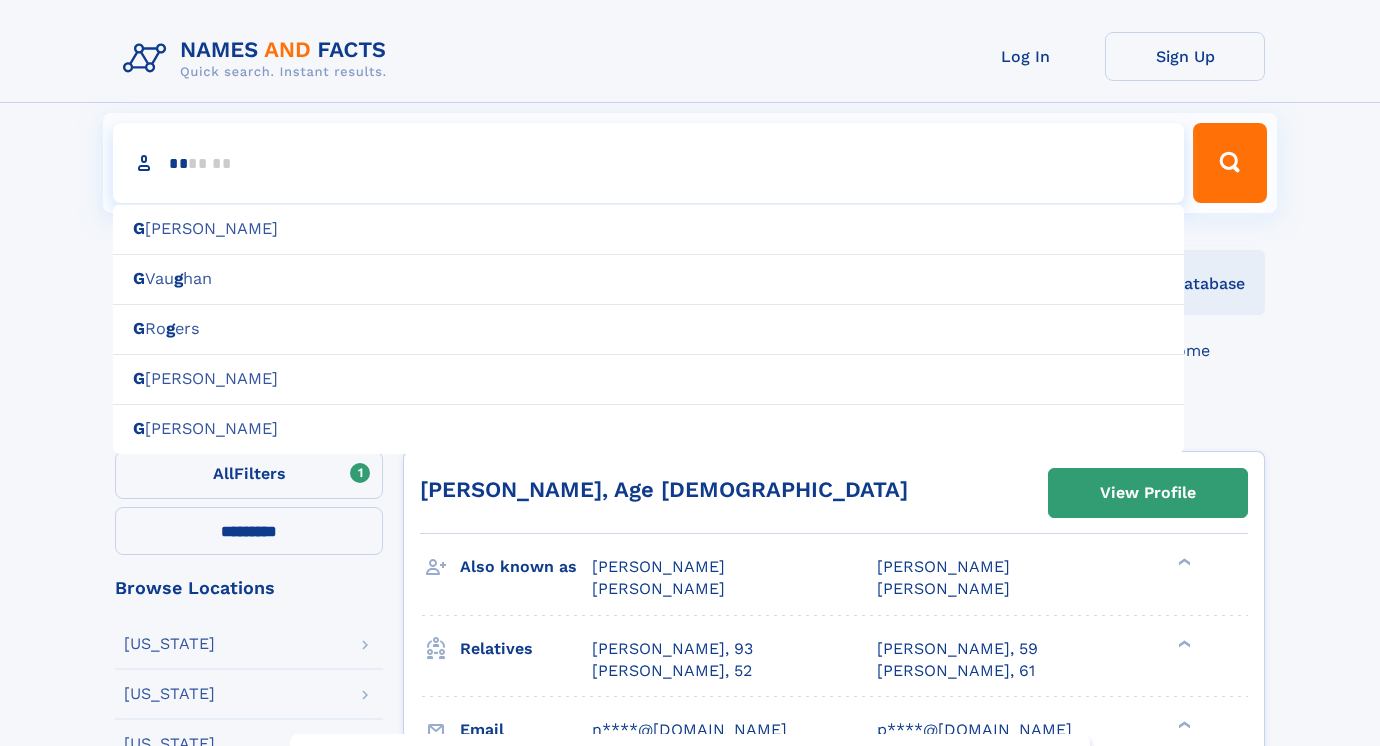 type on "***" 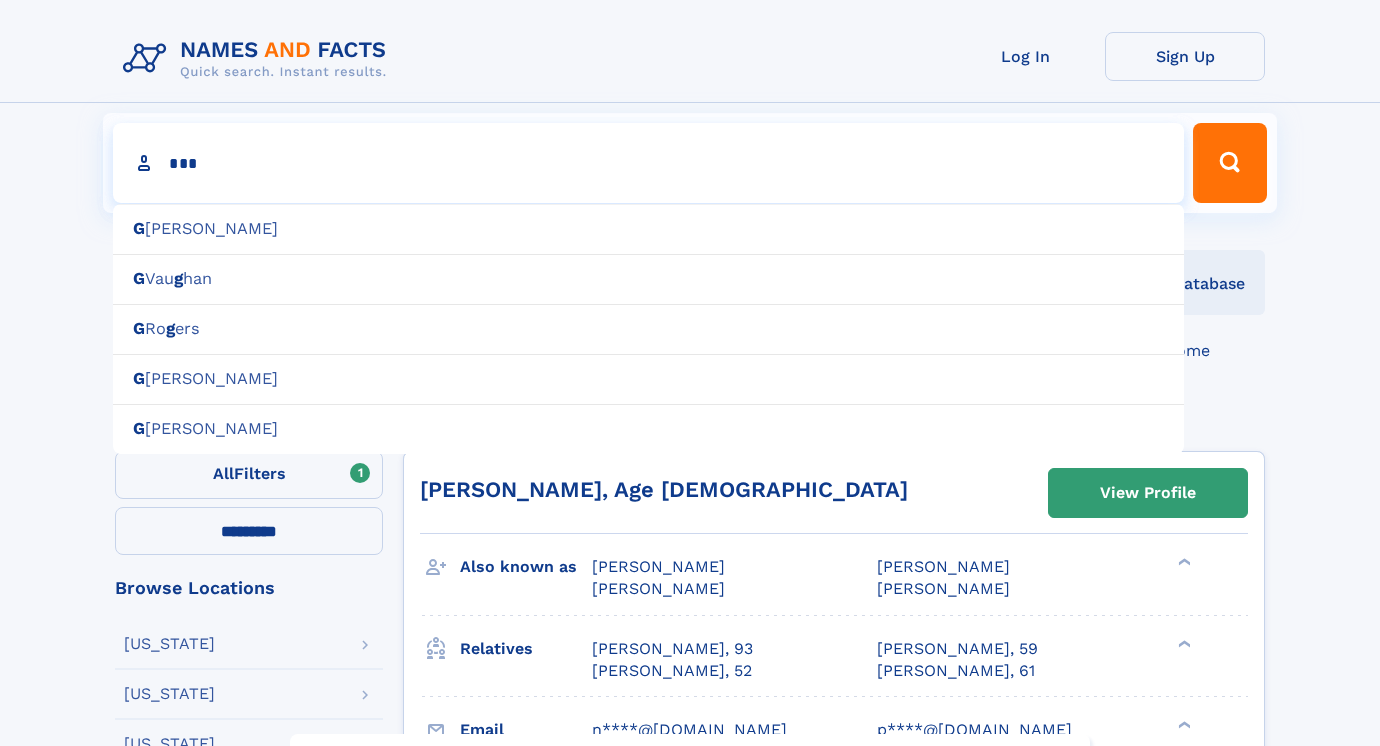 type on "**********" 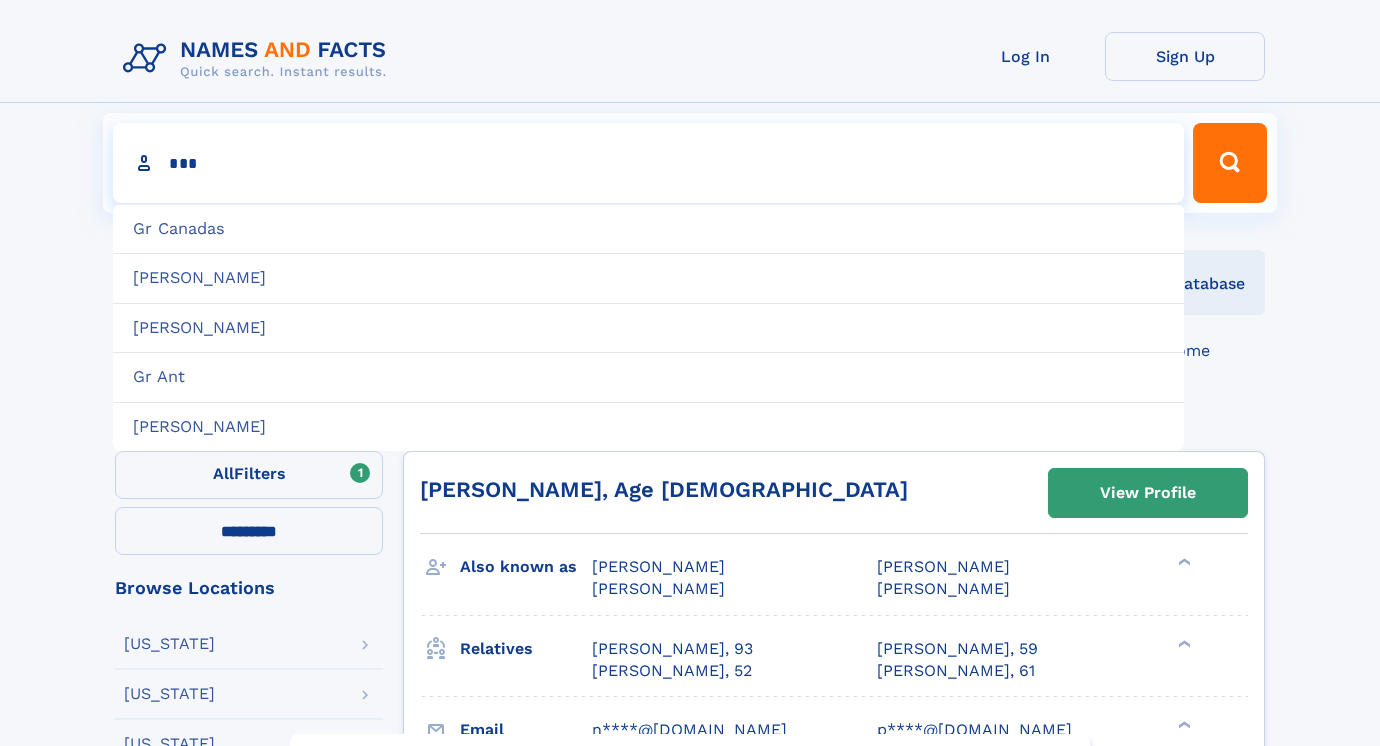 type on "**********" 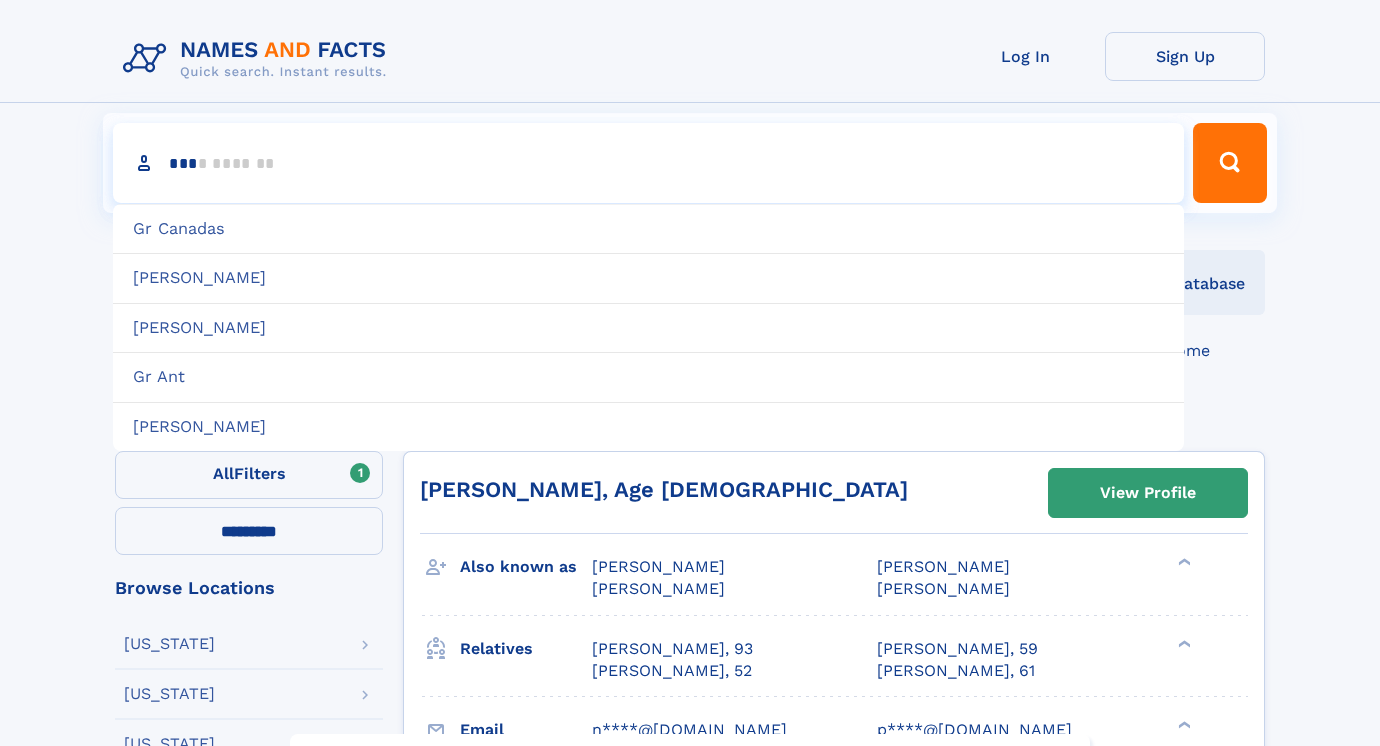 type on "****" 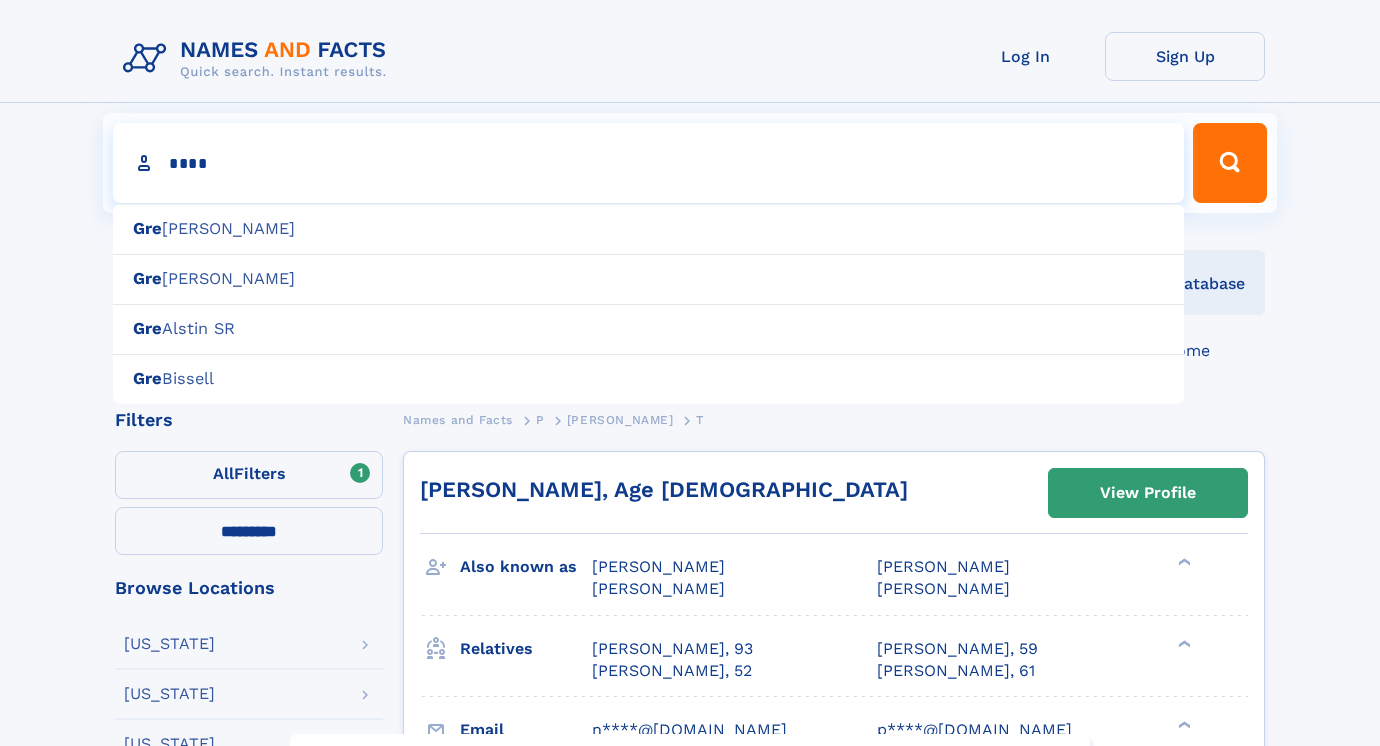 type on "**********" 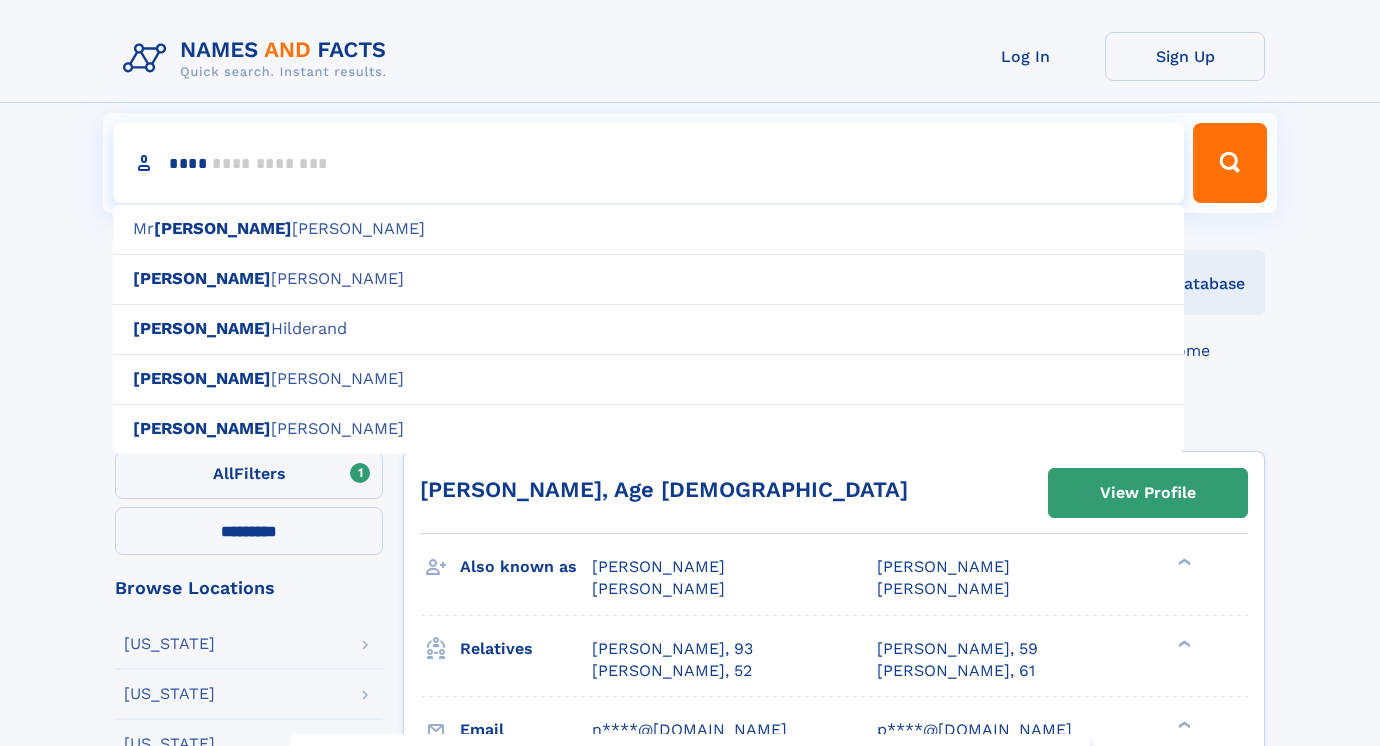 type on "*****" 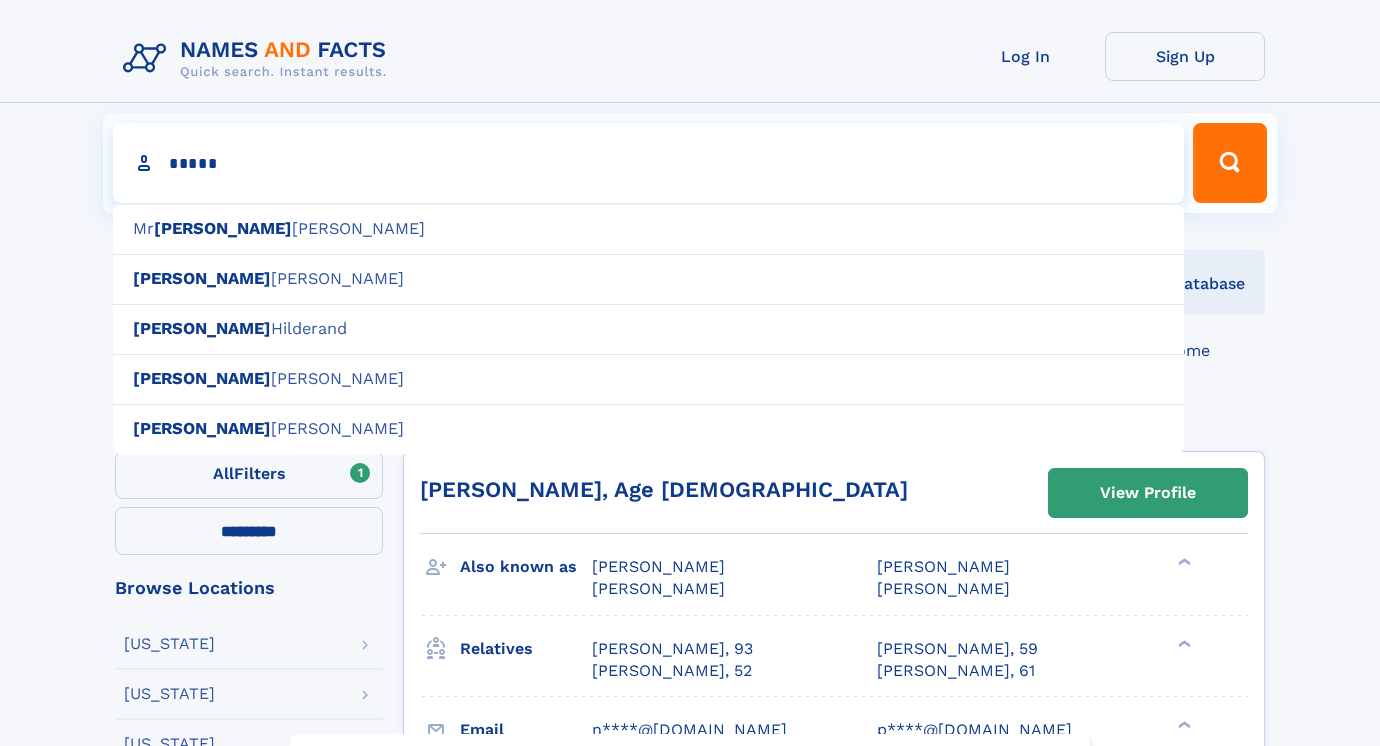 type on "**********" 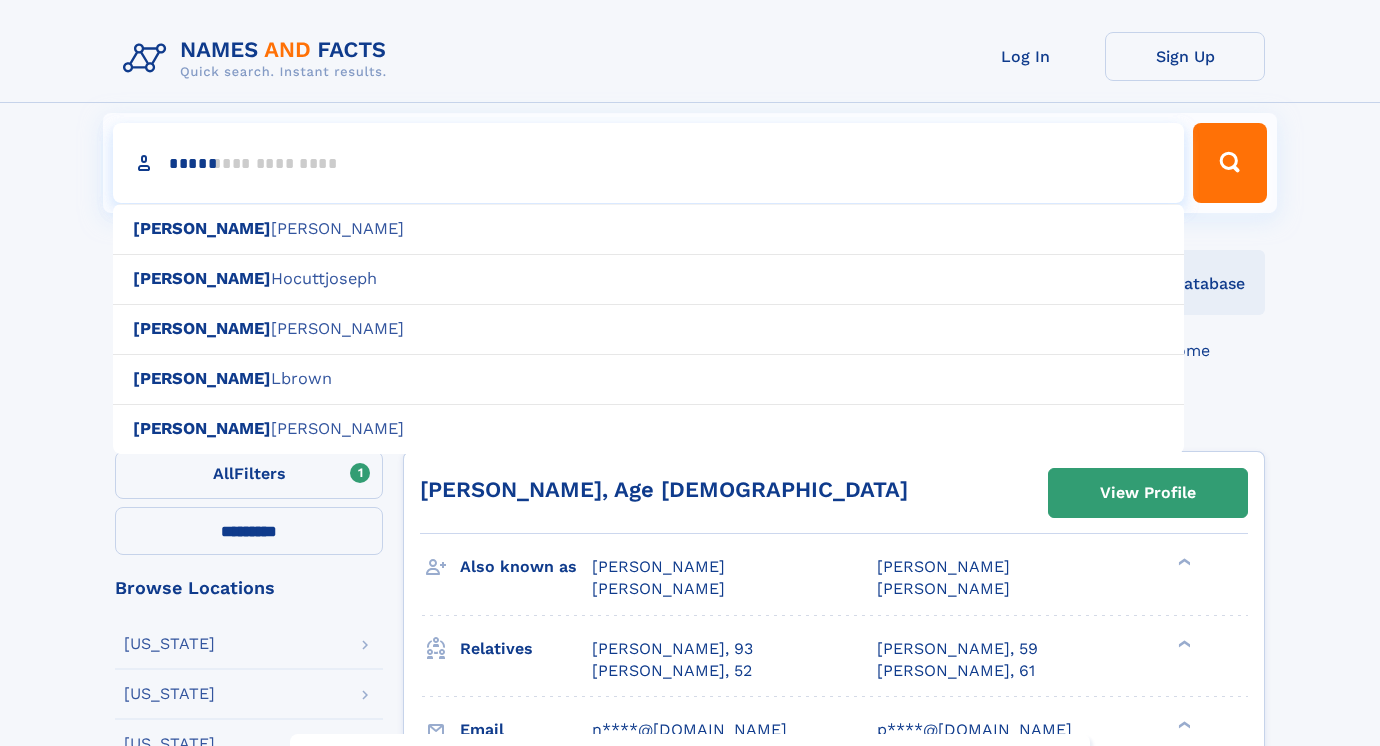 type on "******" 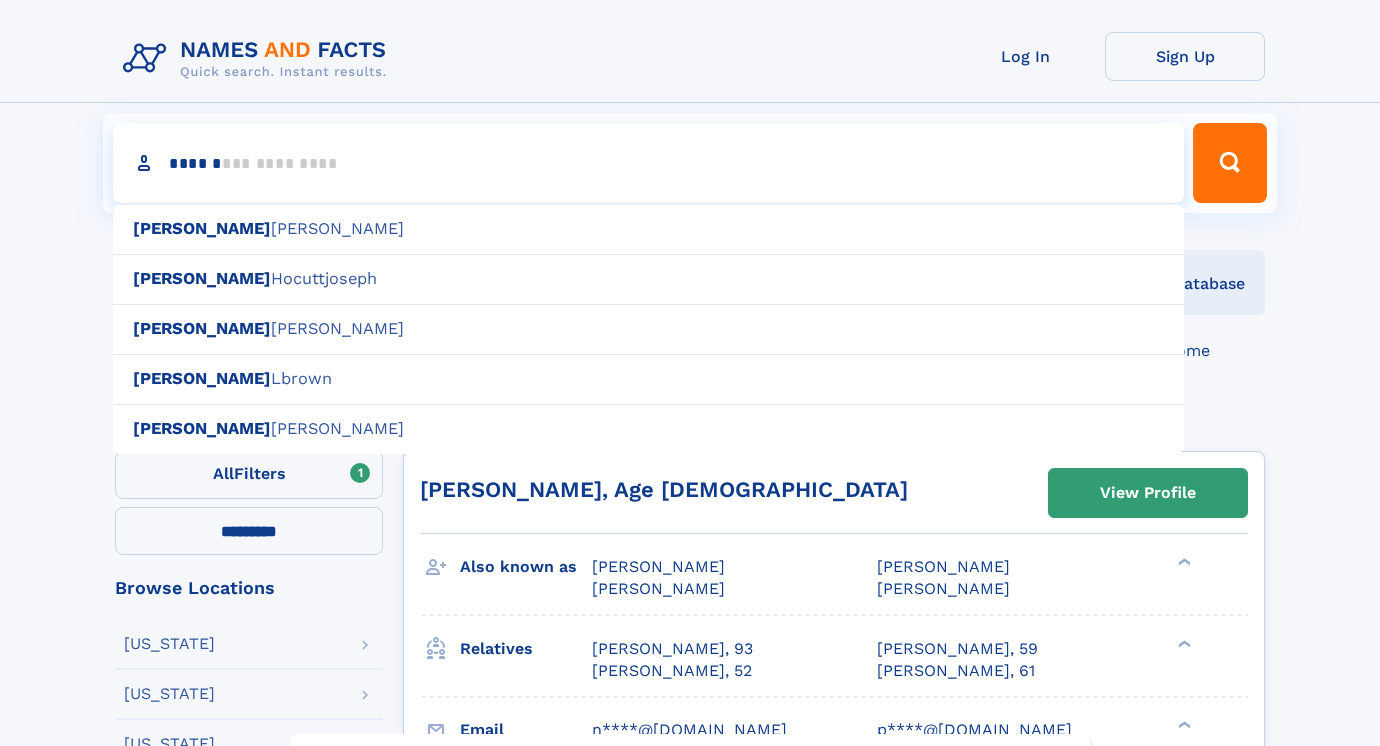 type 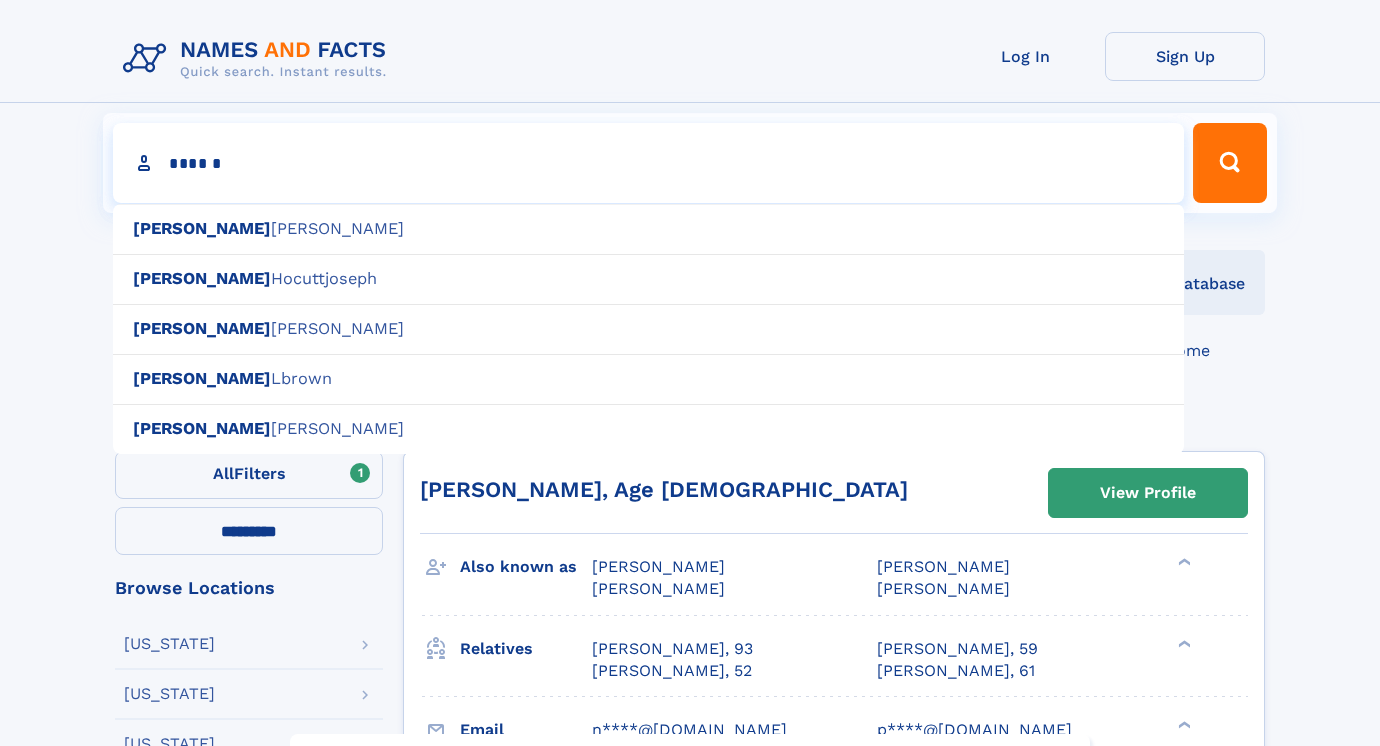 type on "*******" 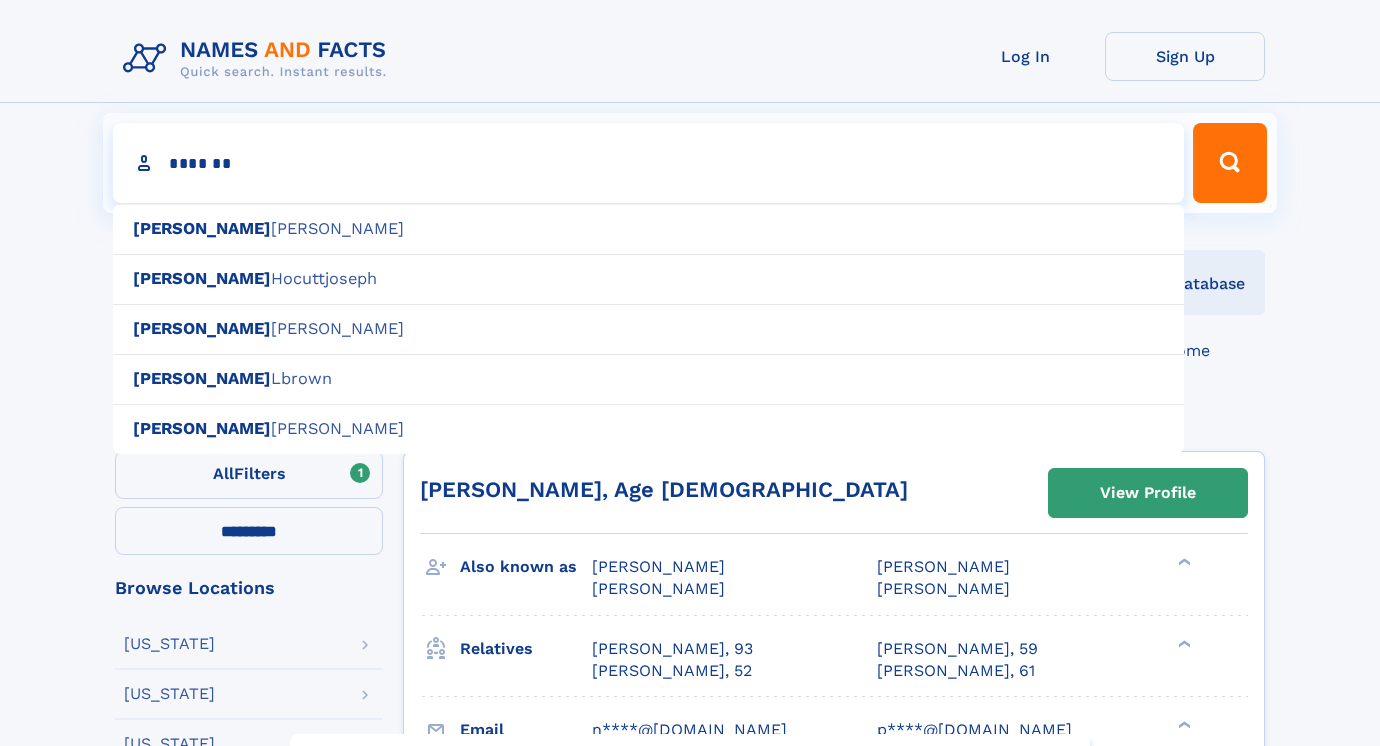 type on "**********" 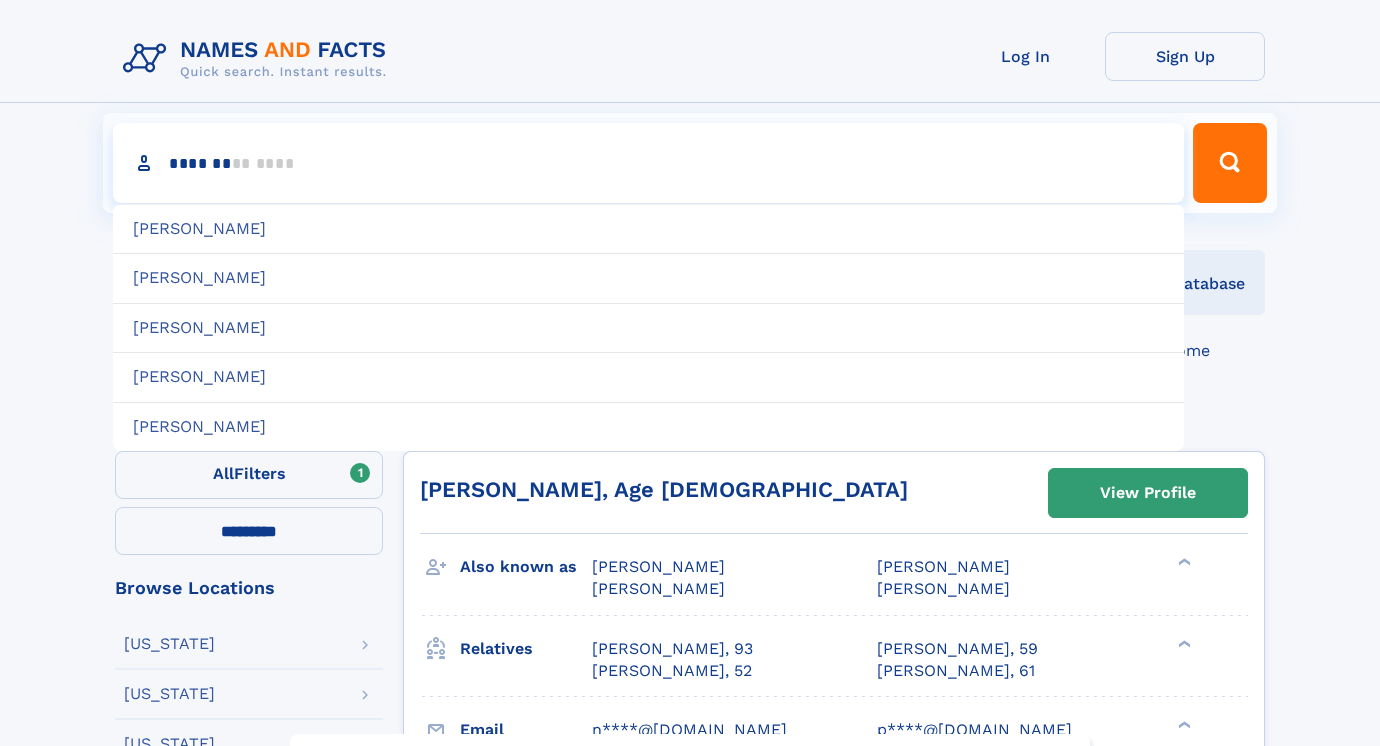 type 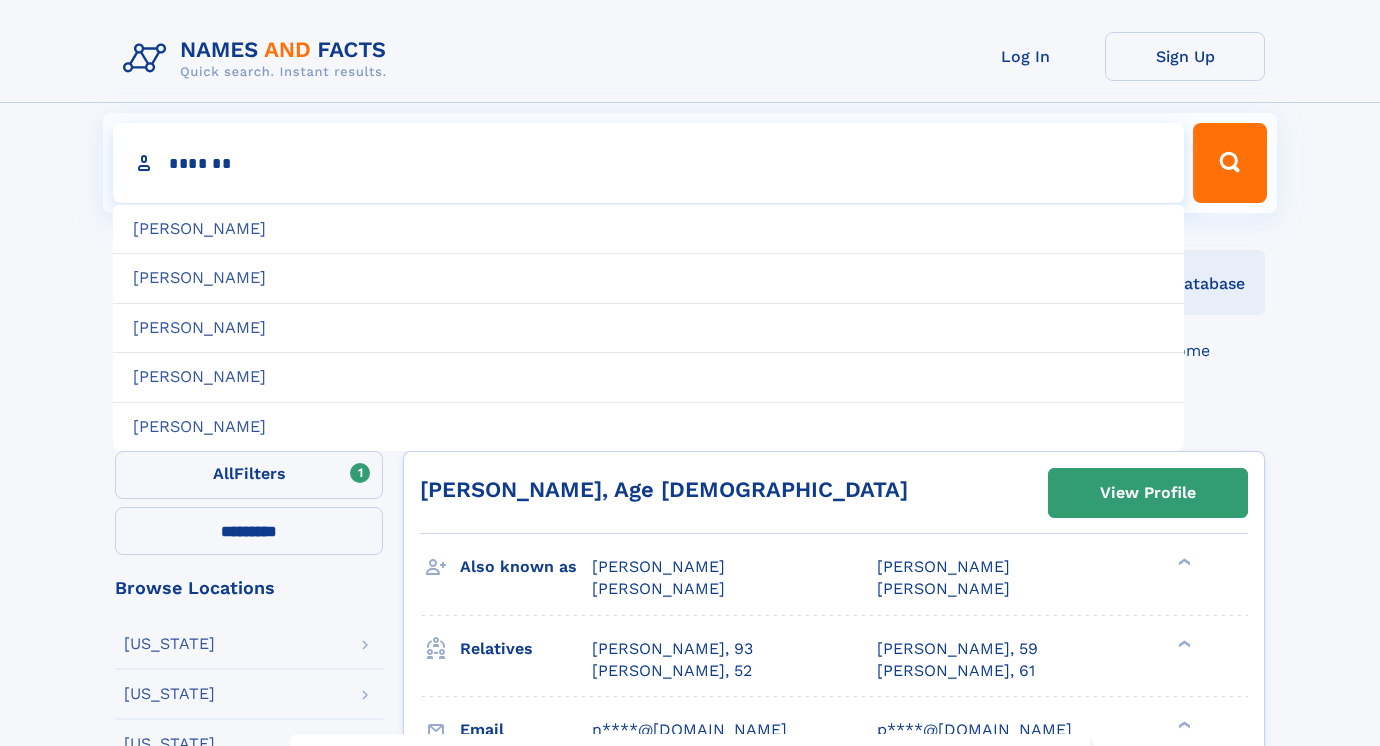 type on "*******" 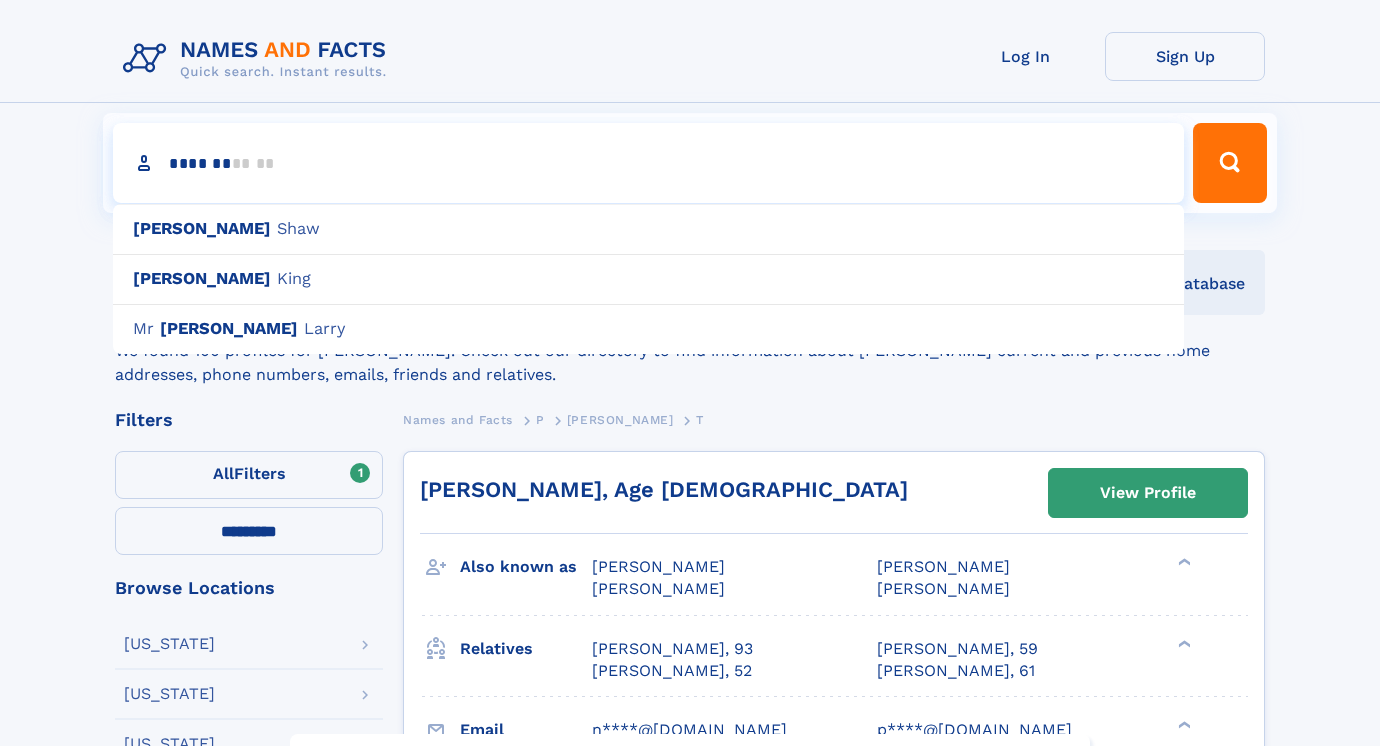 type 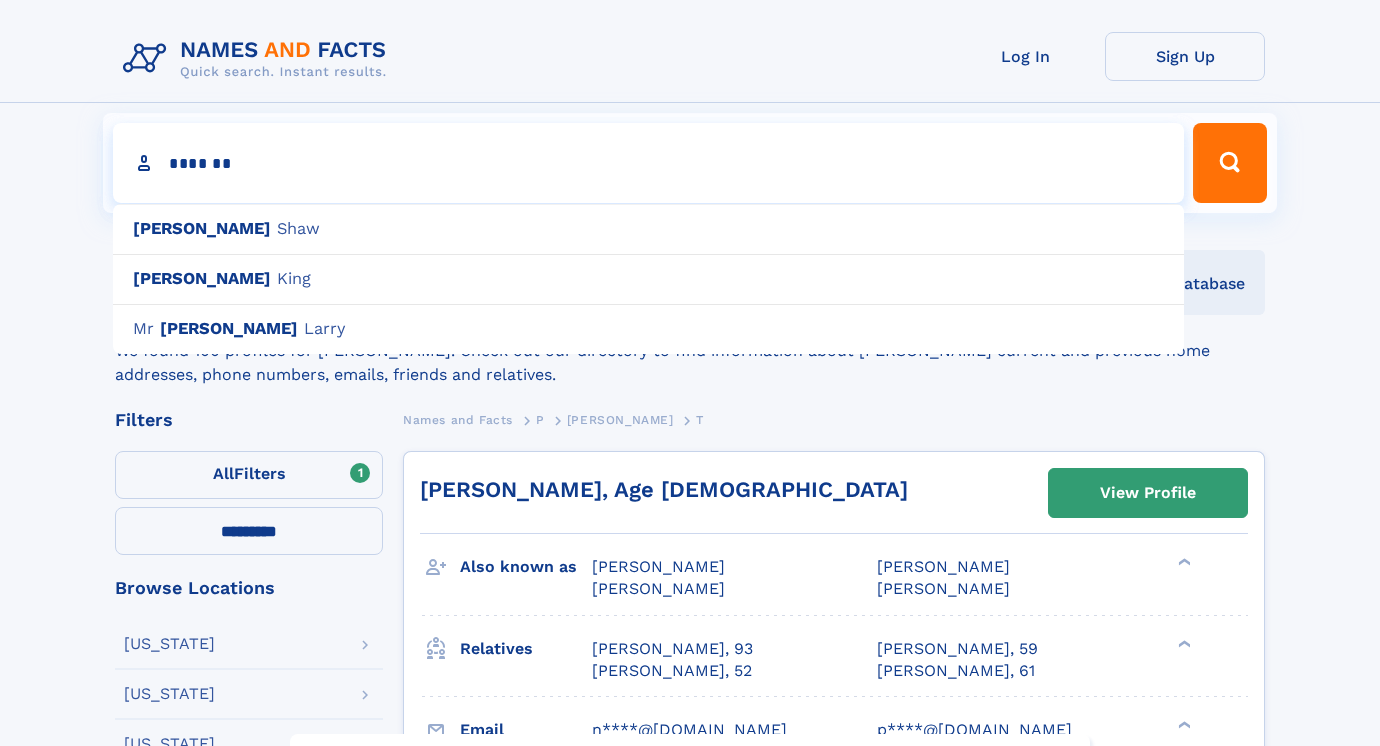 type on "*********" 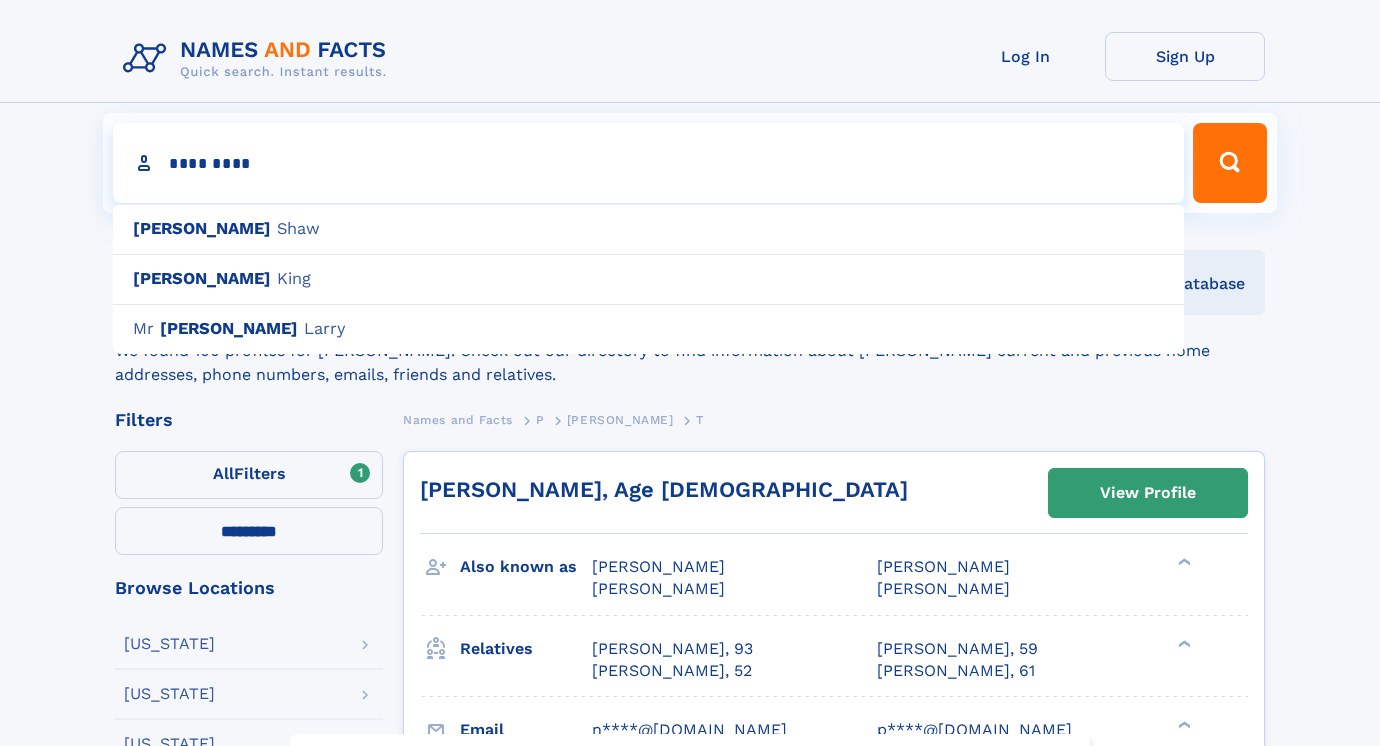 type on "**********" 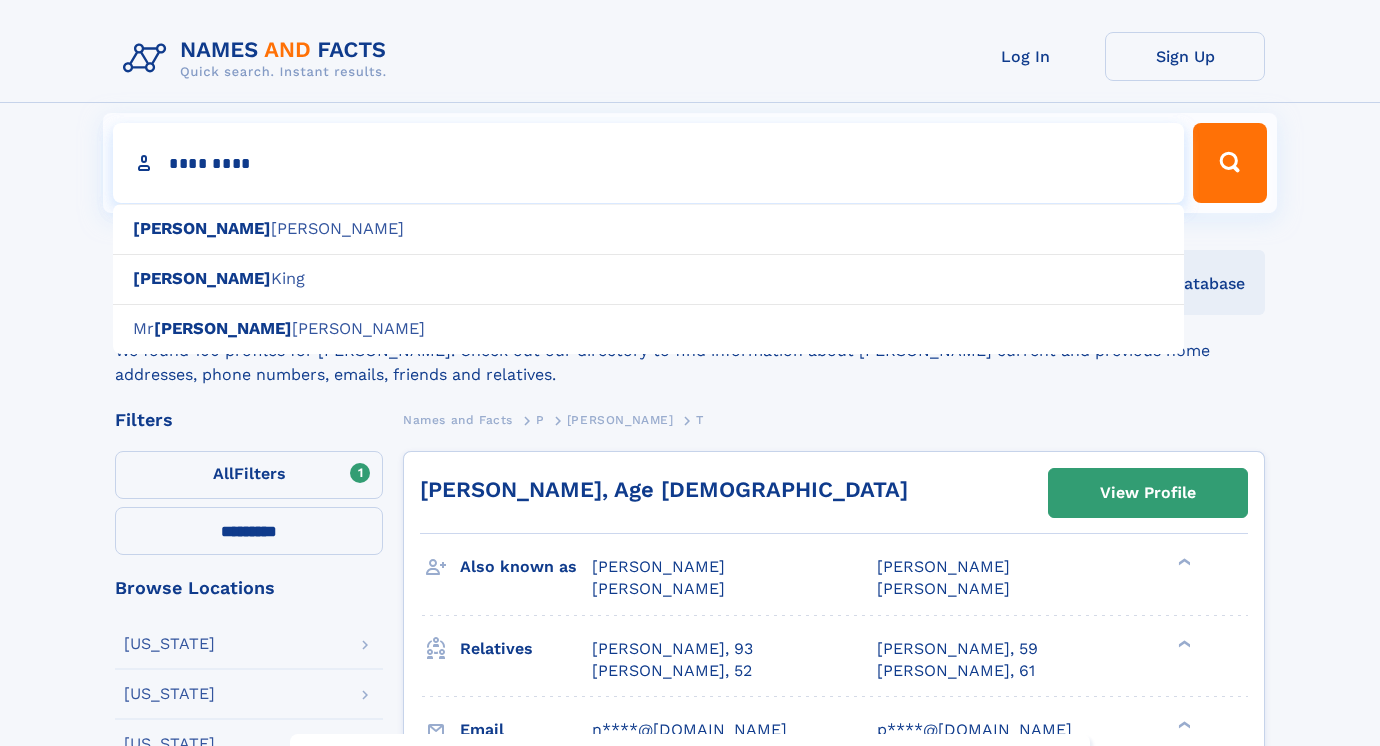 type on "**********" 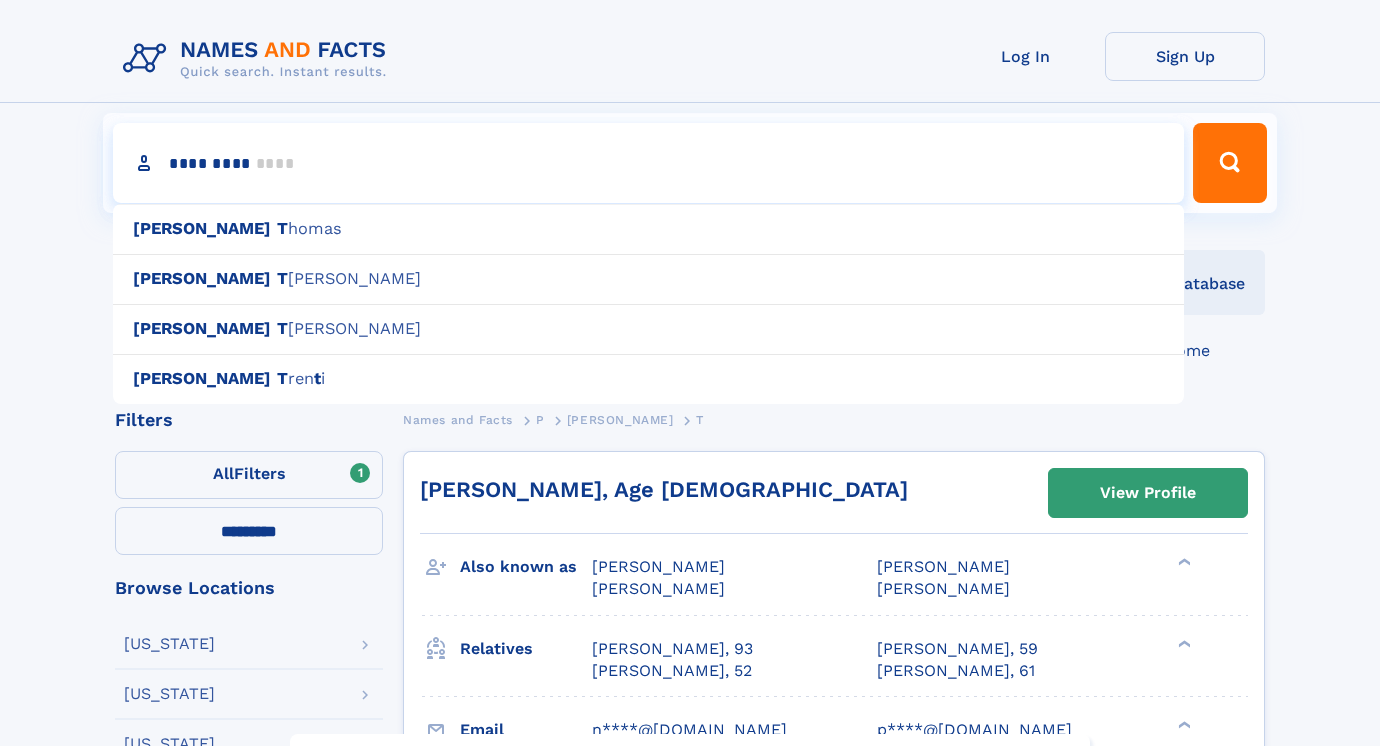 type on "**********" 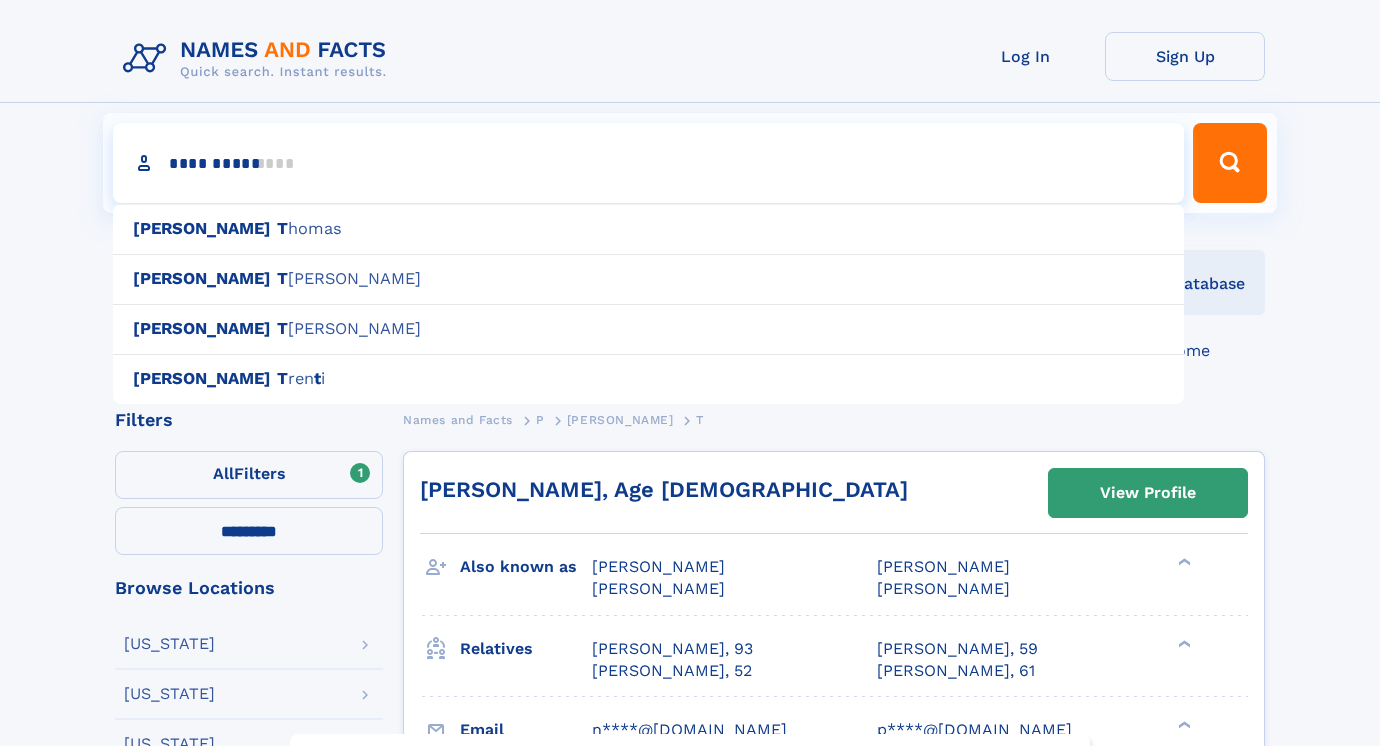 type 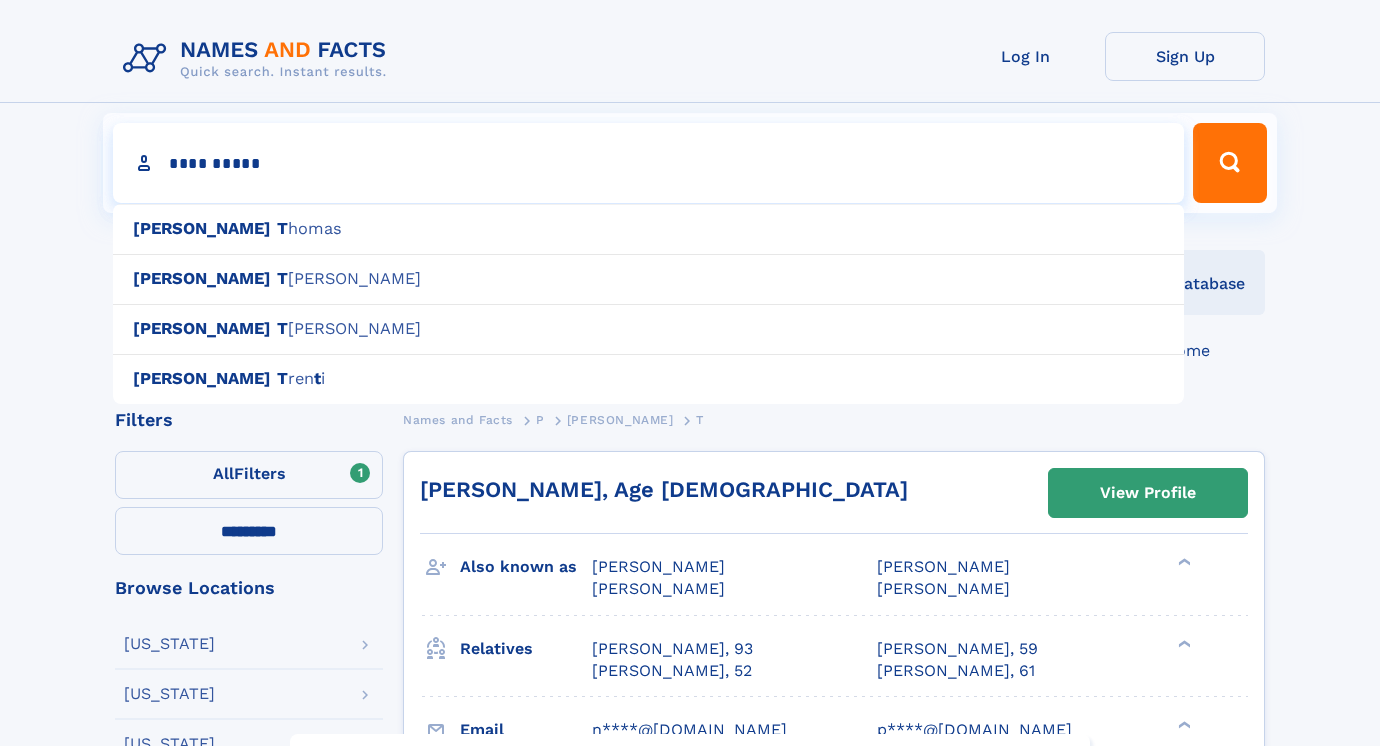 type on "**********" 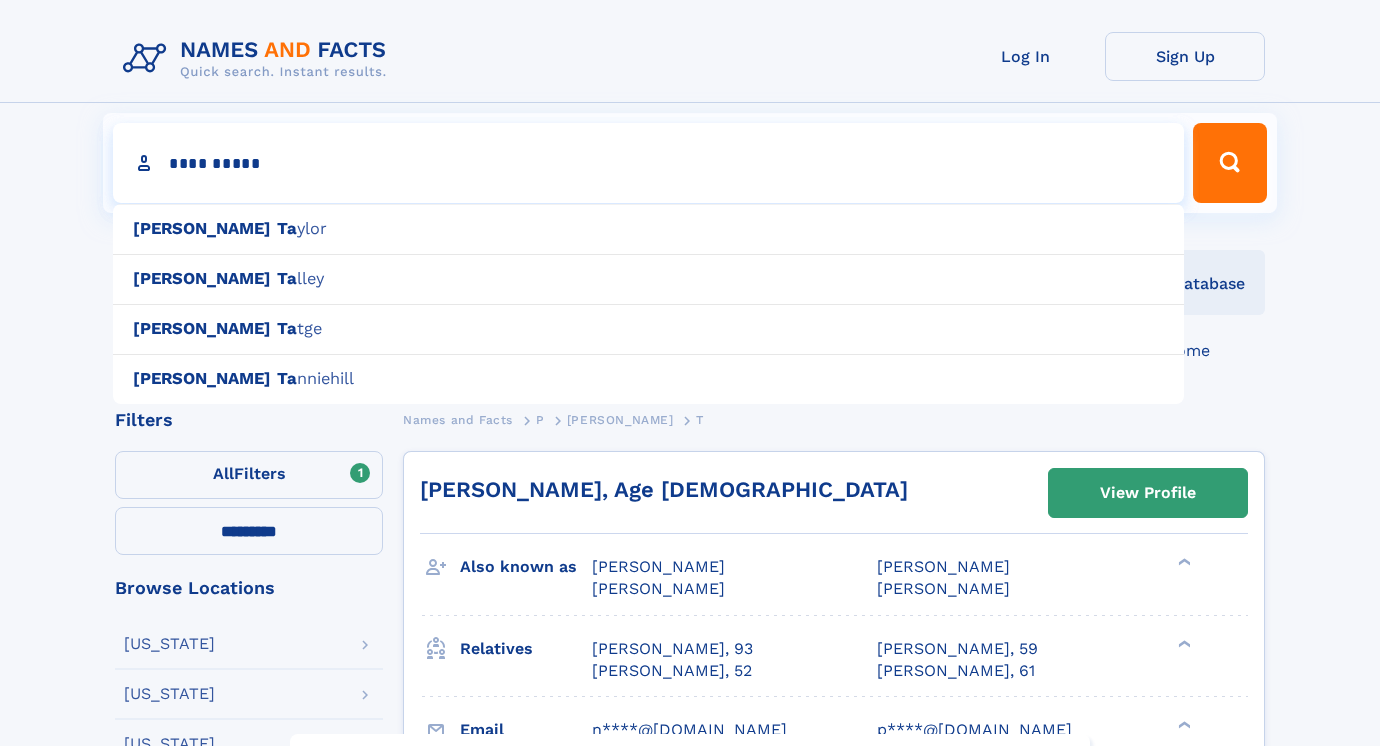 type on "**********" 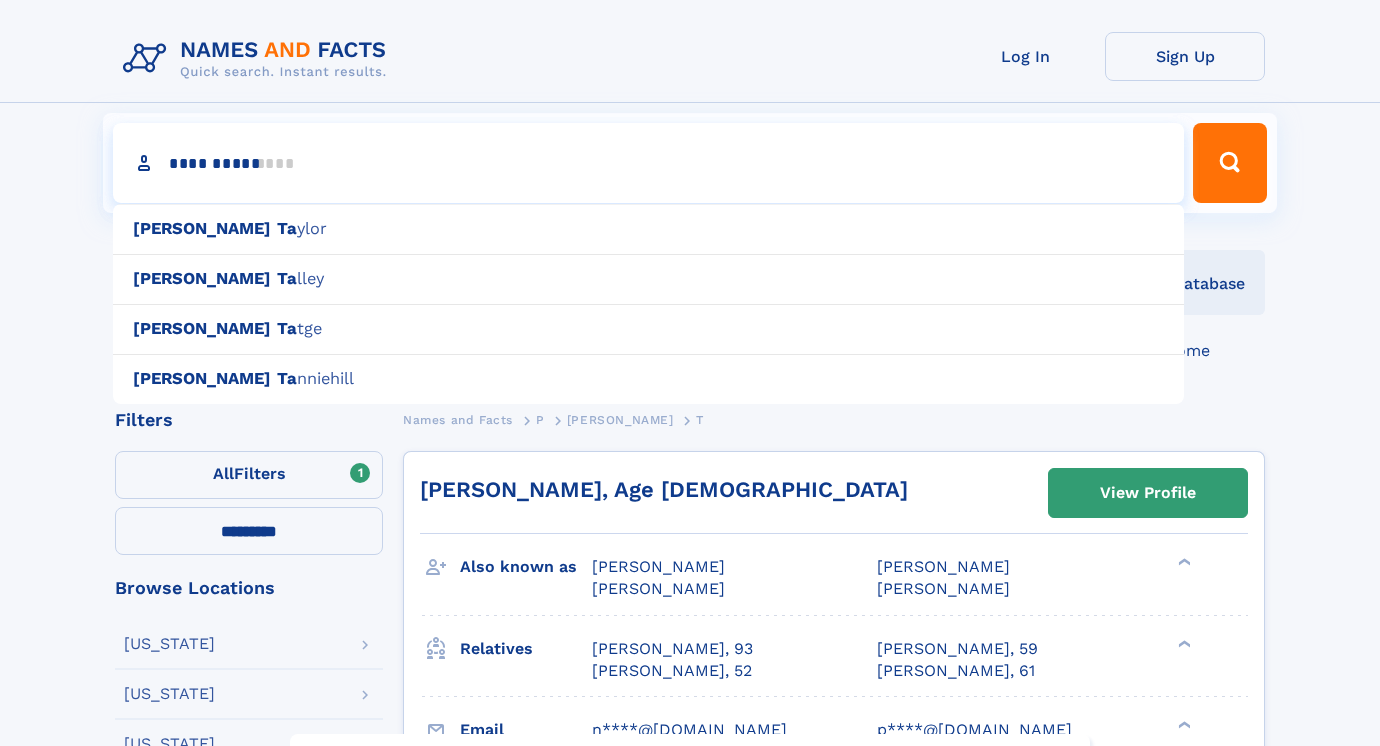type on "**********" 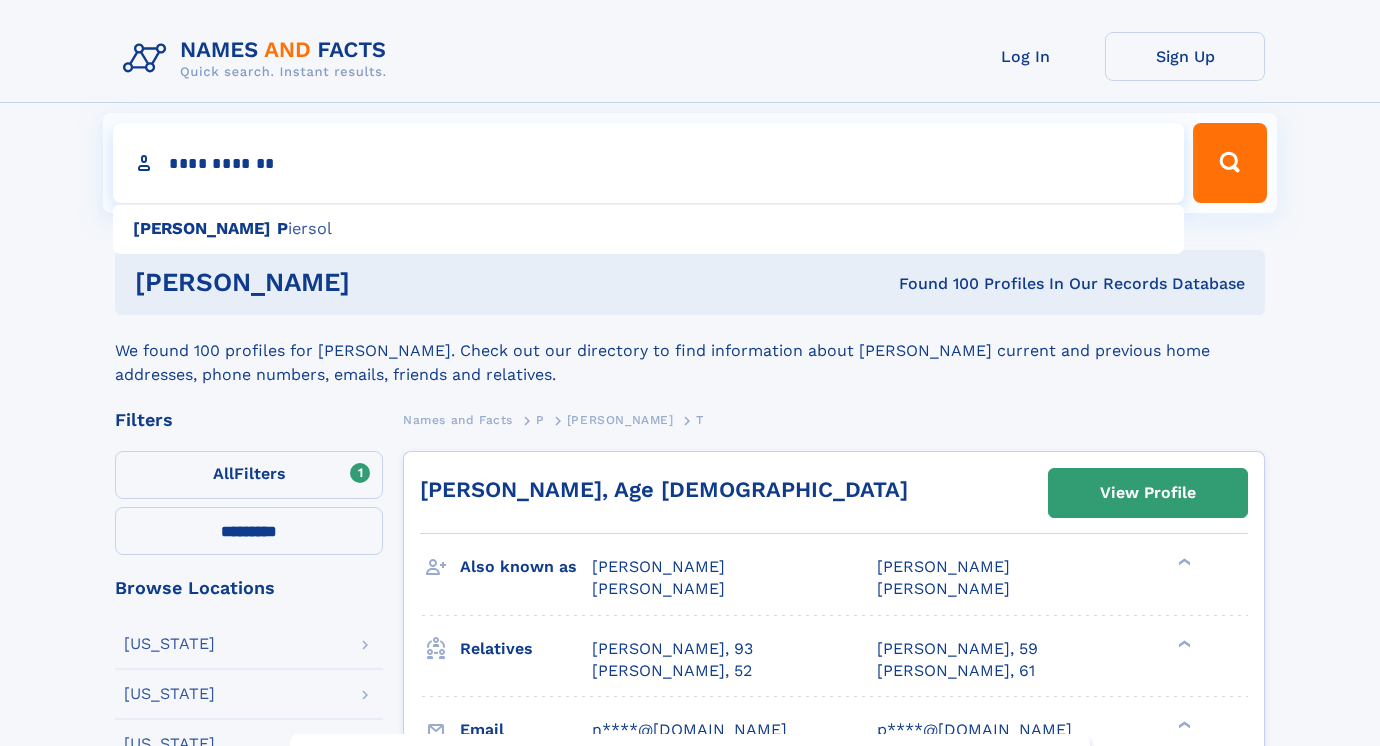 type on "**********" 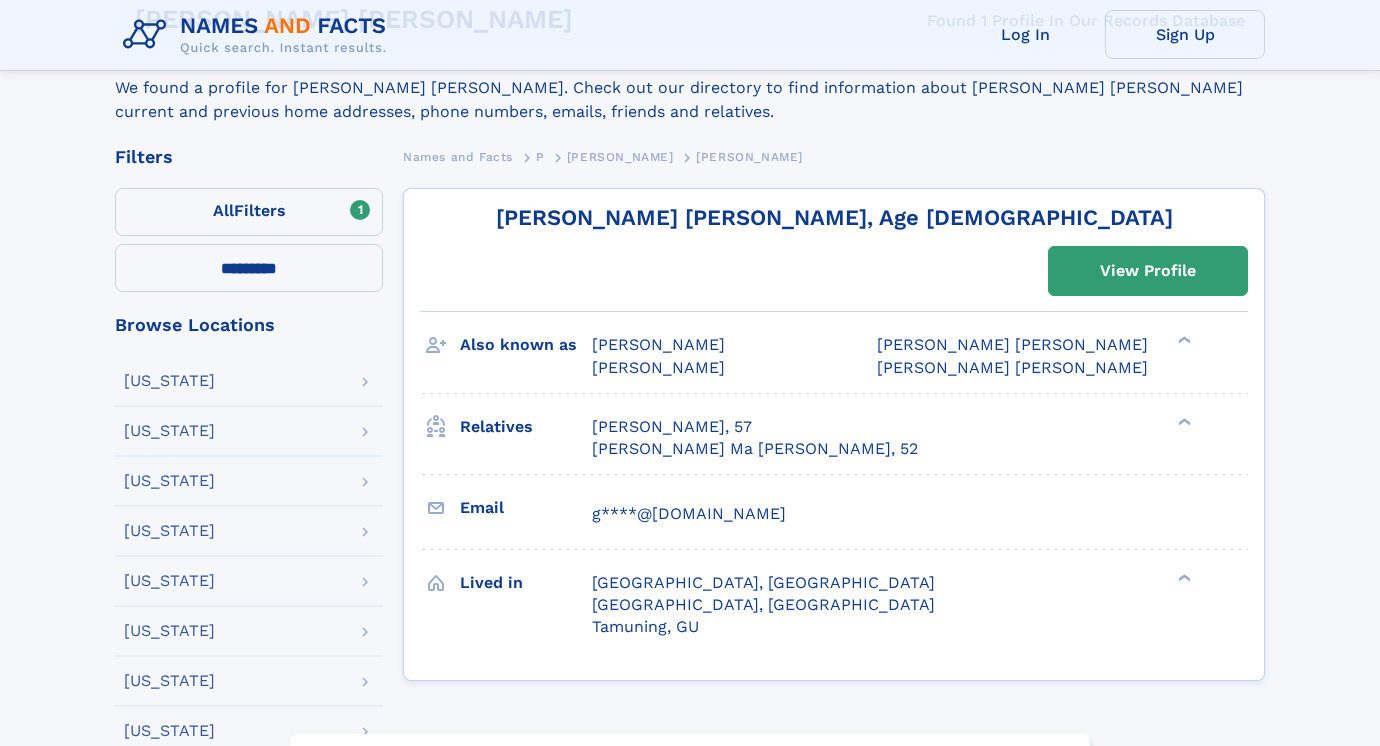 scroll, scrollTop: 283, scrollLeft: 0, axis: vertical 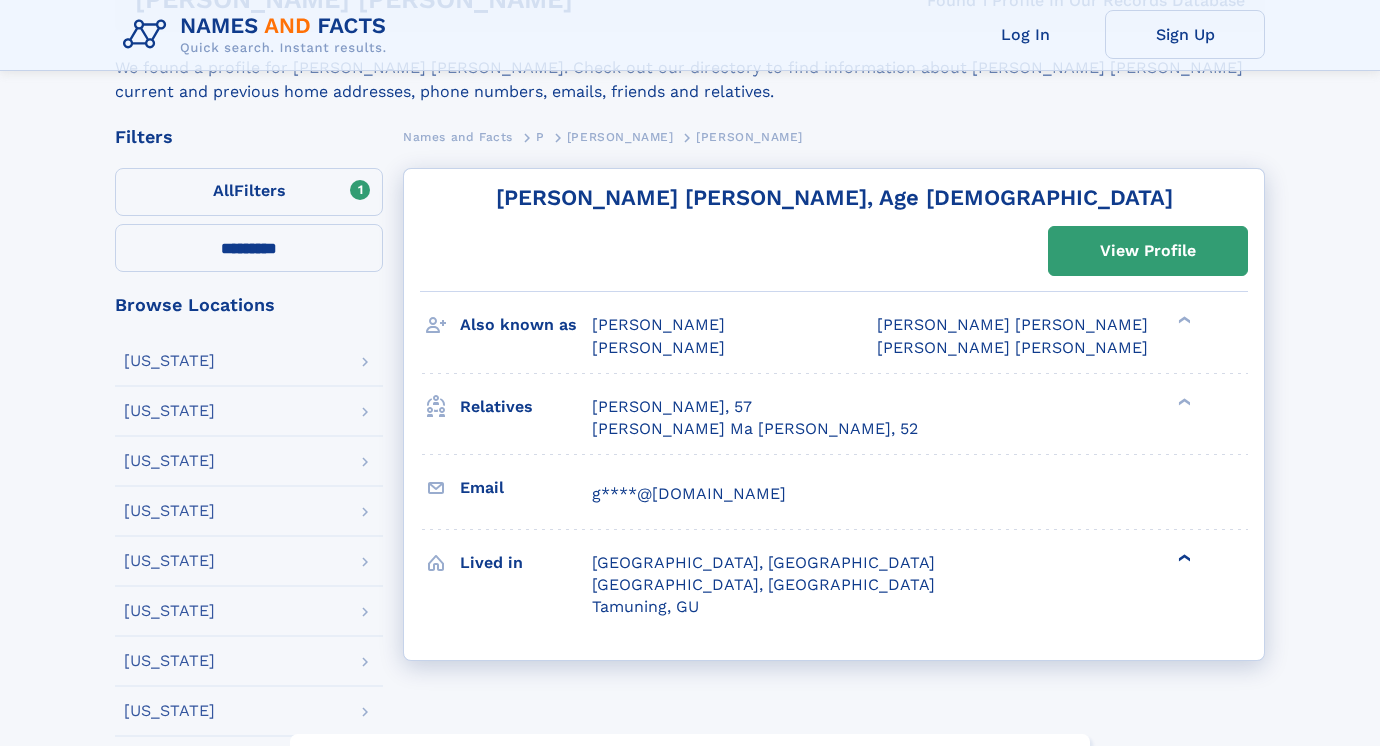 click on "❯" at bounding box center [1195, 558] 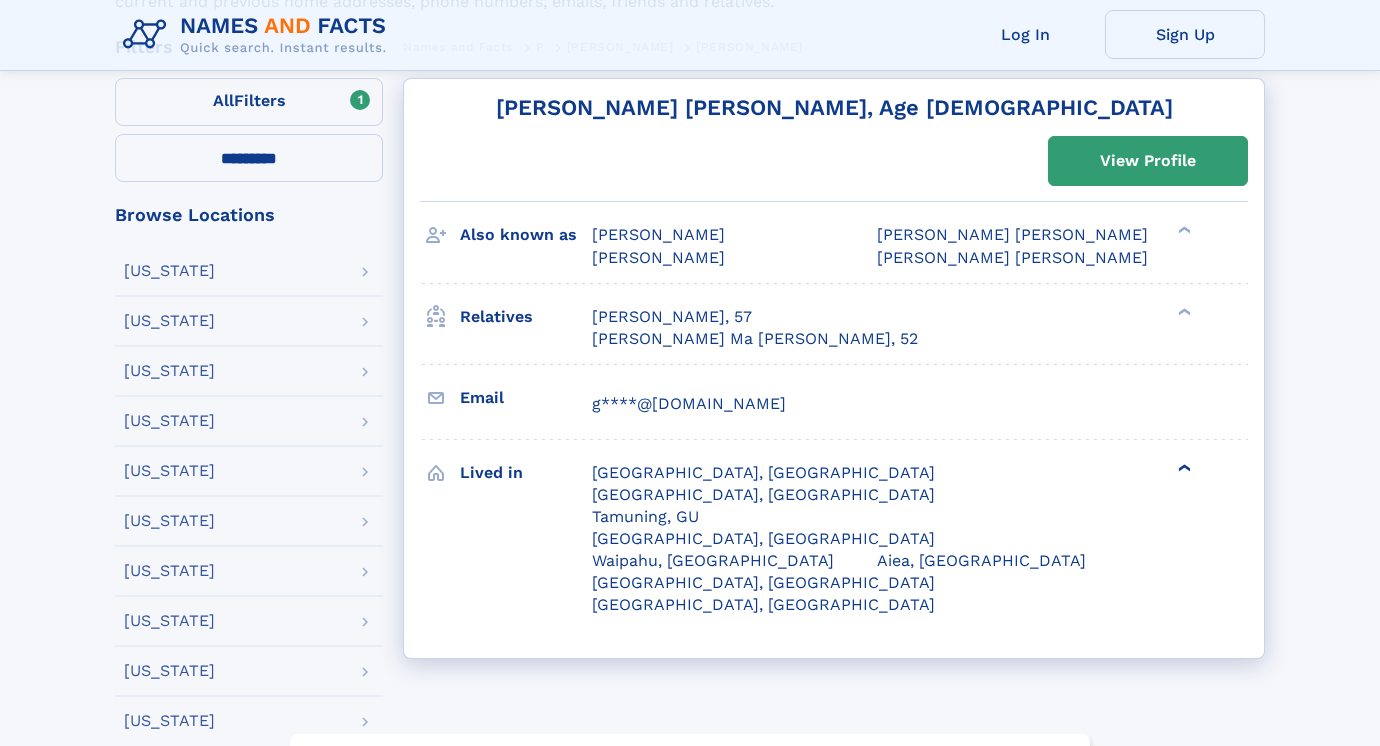 scroll, scrollTop: 371, scrollLeft: 0, axis: vertical 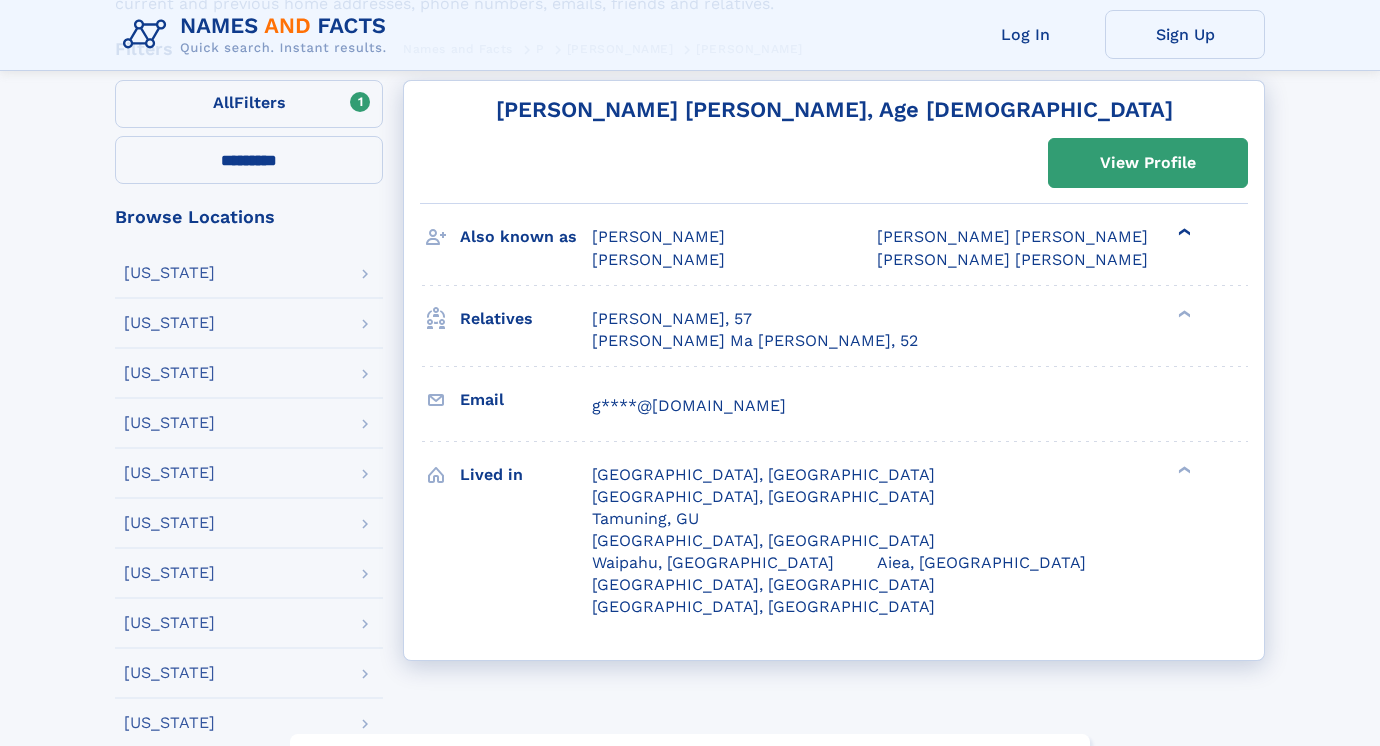 click on "❯" at bounding box center (1195, 232) 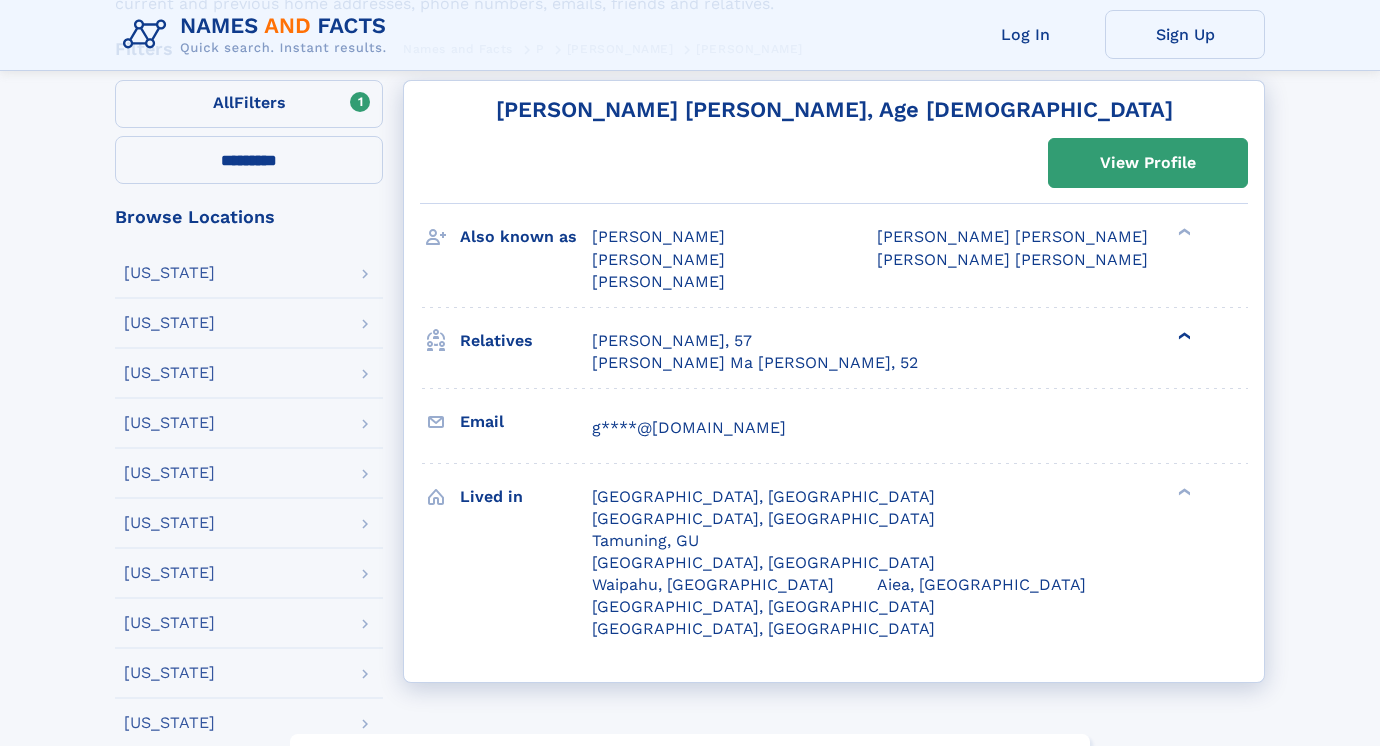 click on "❯" at bounding box center [1185, 336] 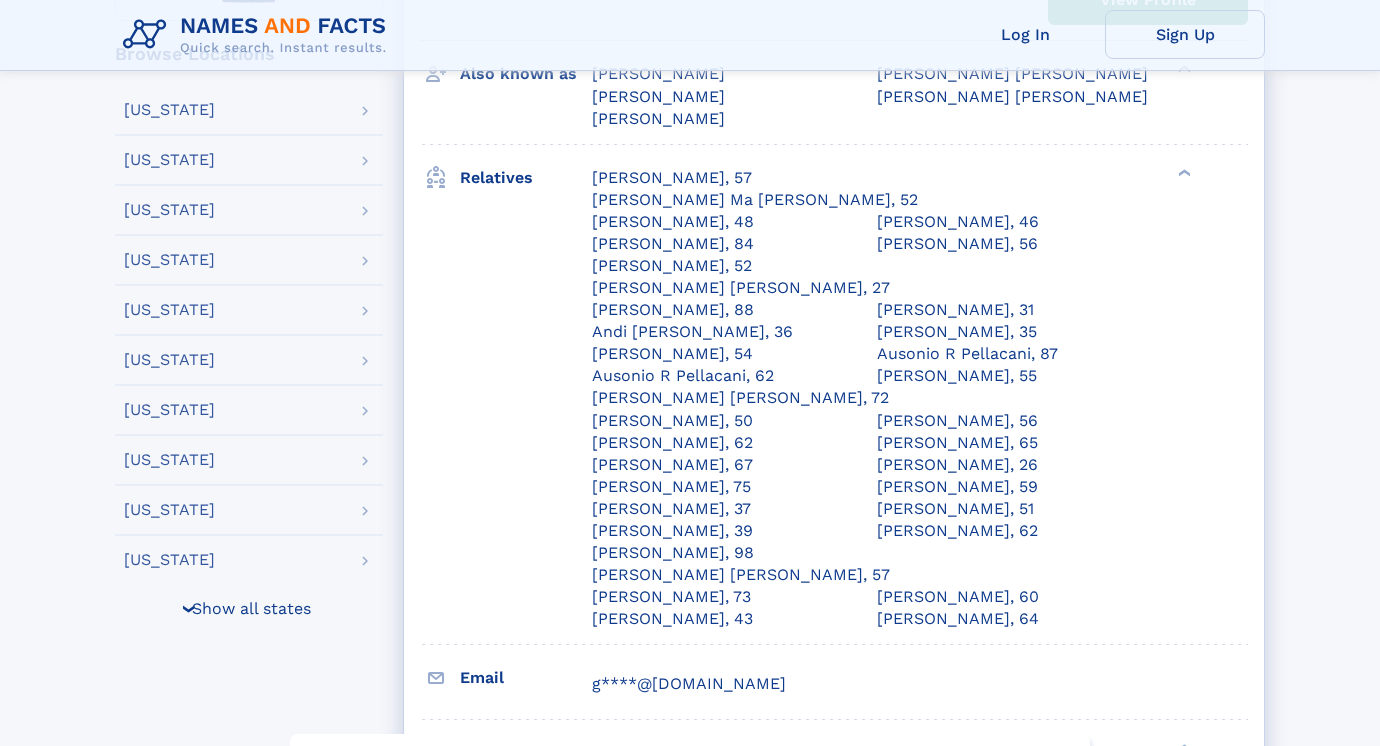 scroll, scrollTop: 526, scrollLeft: 0, axis: vertical 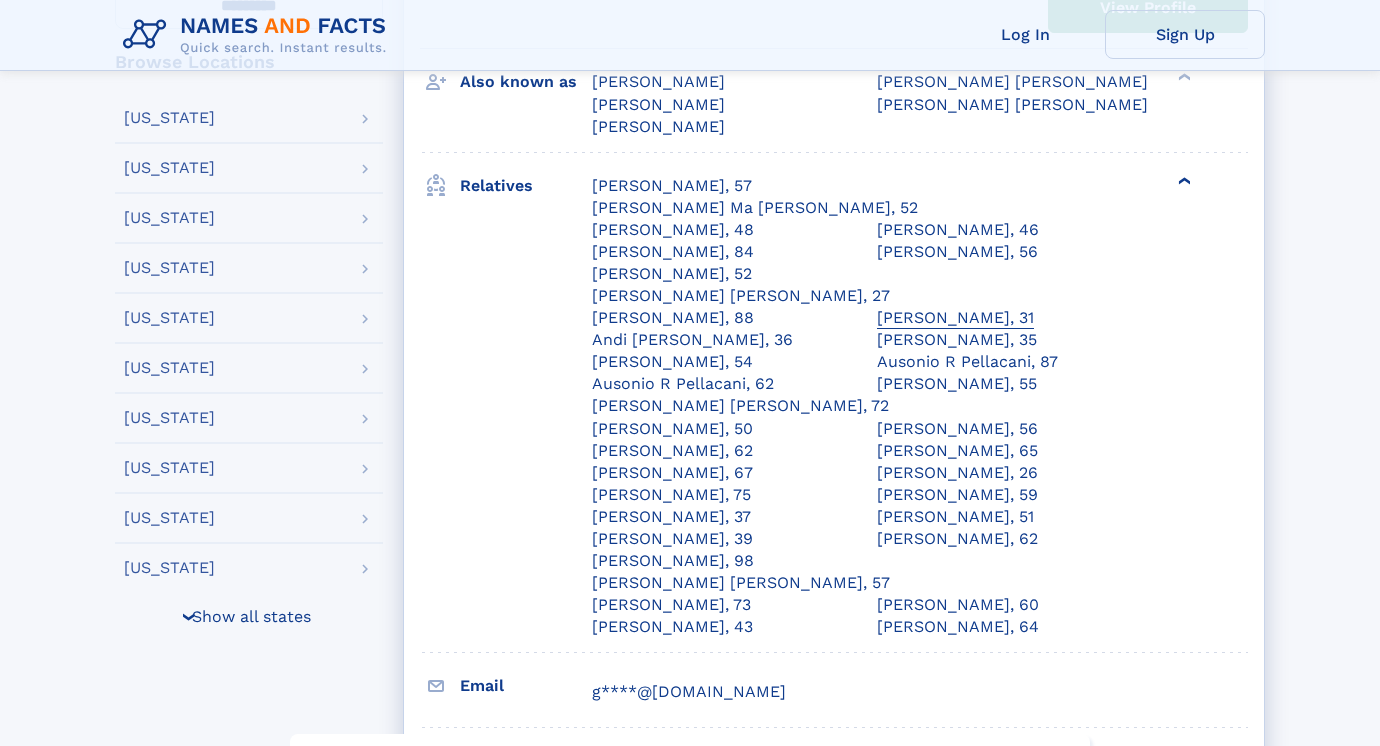 click on "Ana Alicia Diaz, 31" at bounding box center [955, 318] 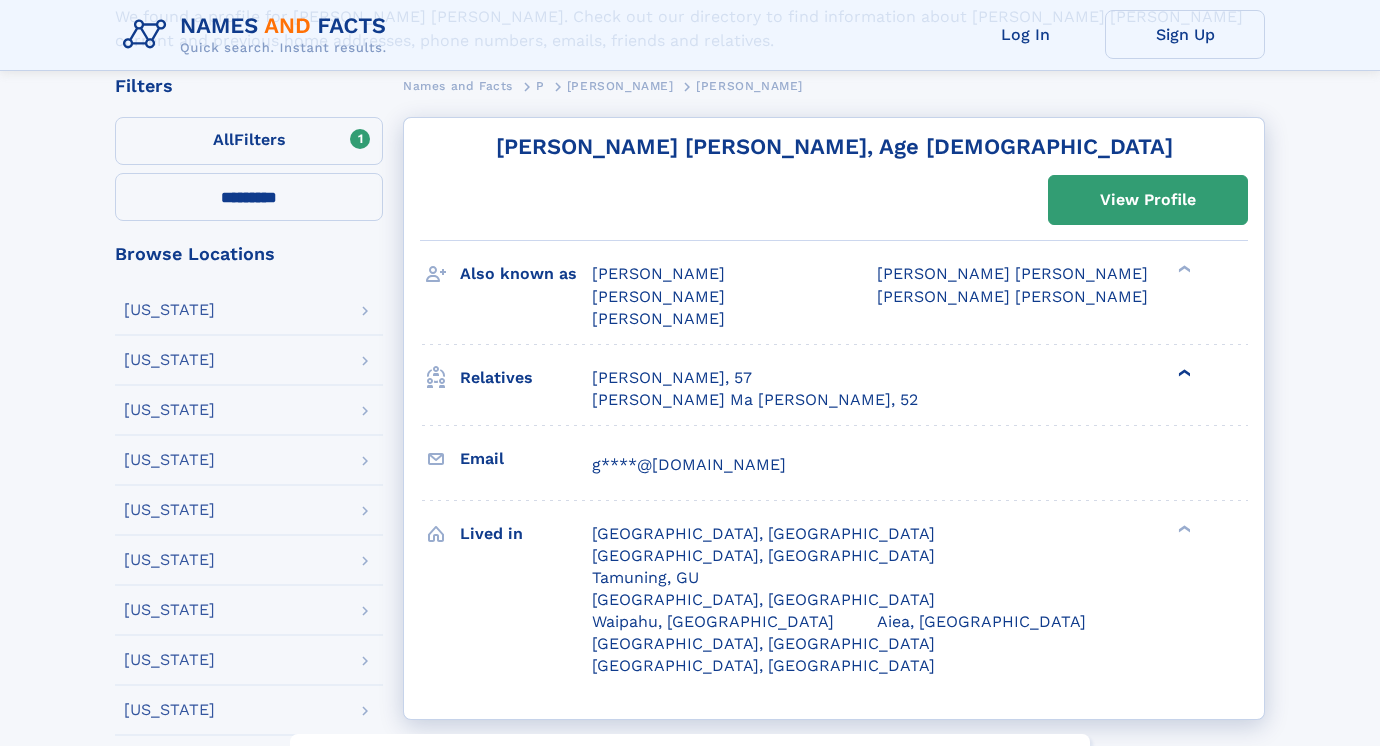 scroll, scrollTop: 339, scrollLeft: 0, axis: vertical 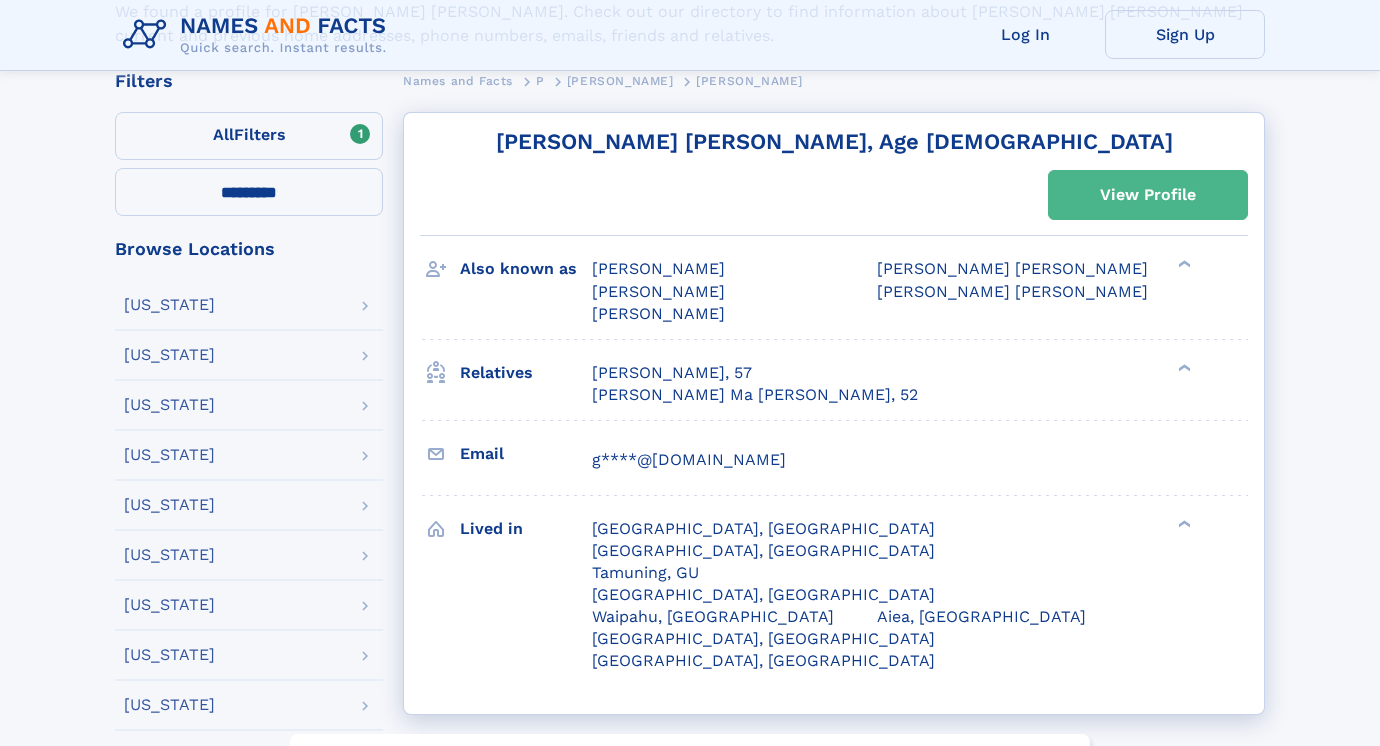 click on "View Profile" at bounding box center (1148, 195) 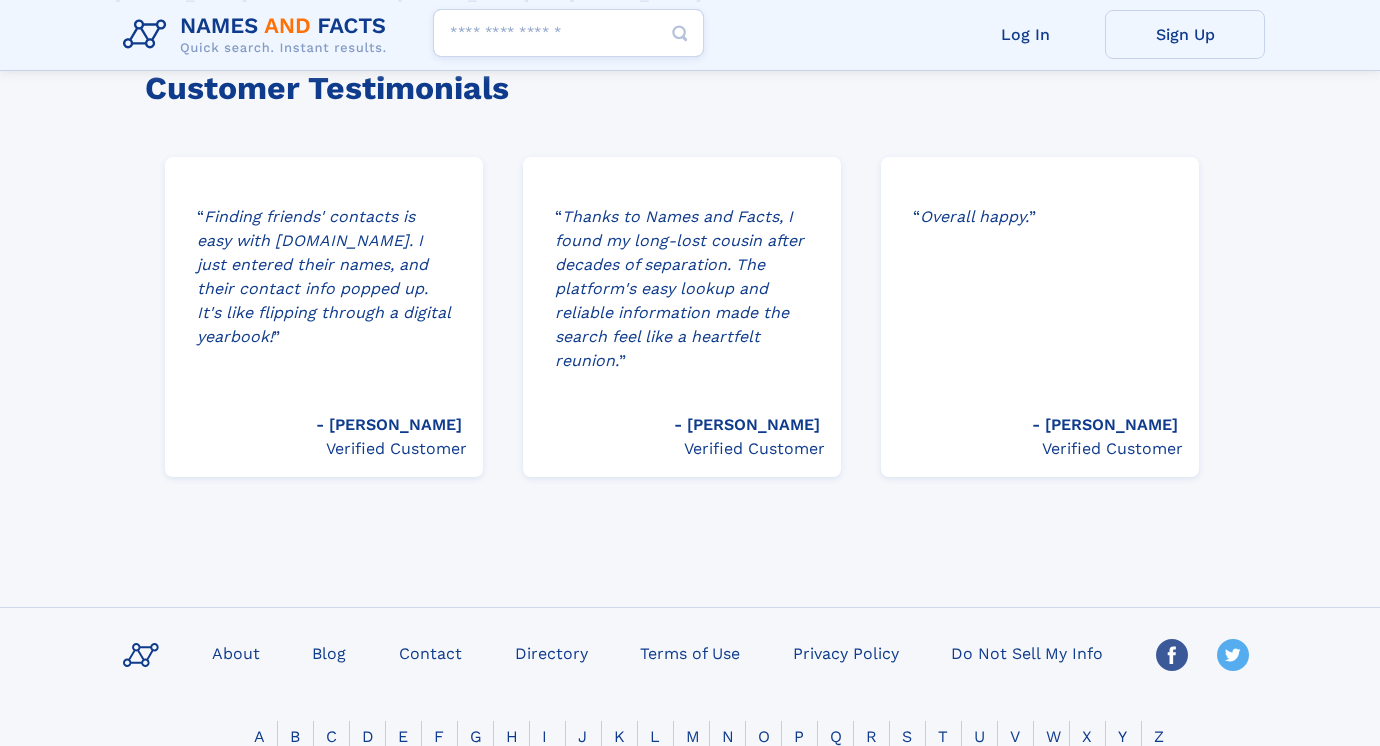 scroll, scrollTop: 2495, scrollLeft: 0, axis: vertical 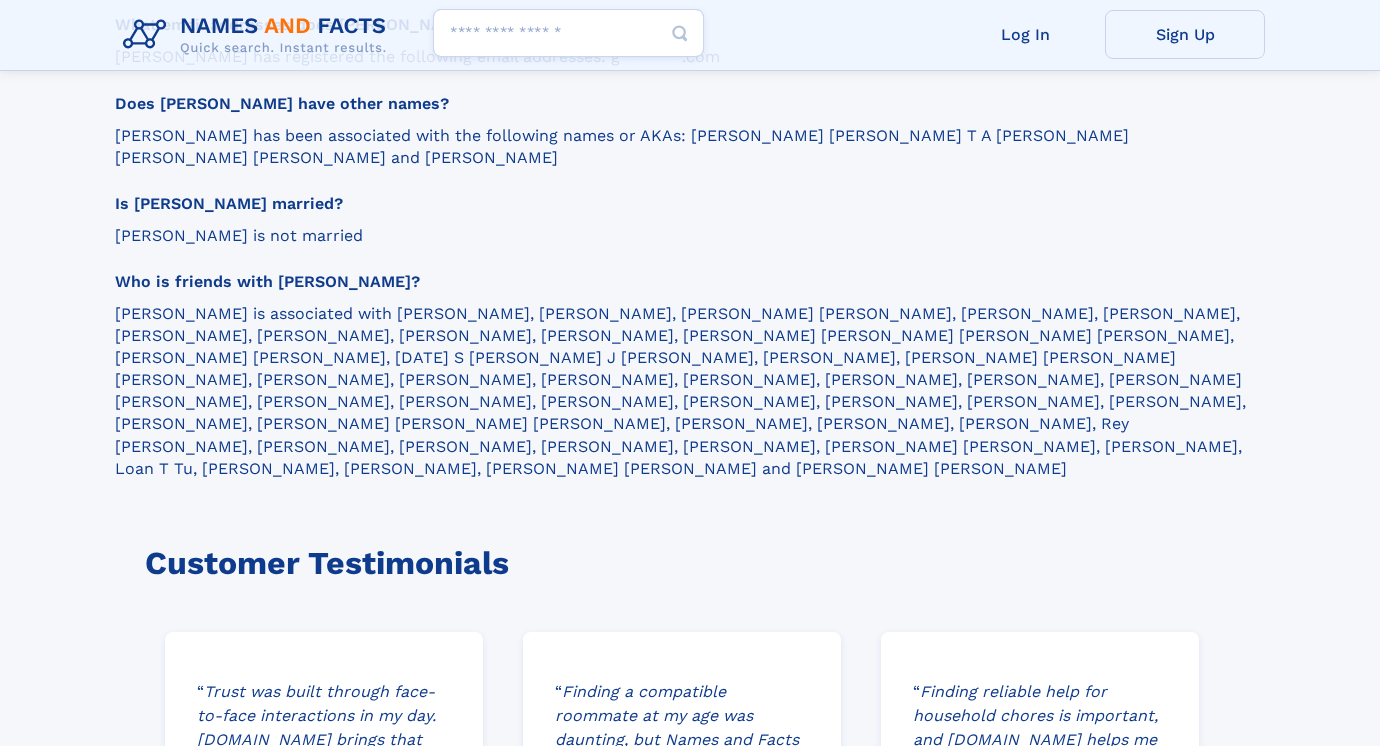 click at bounding box center (681, 391) 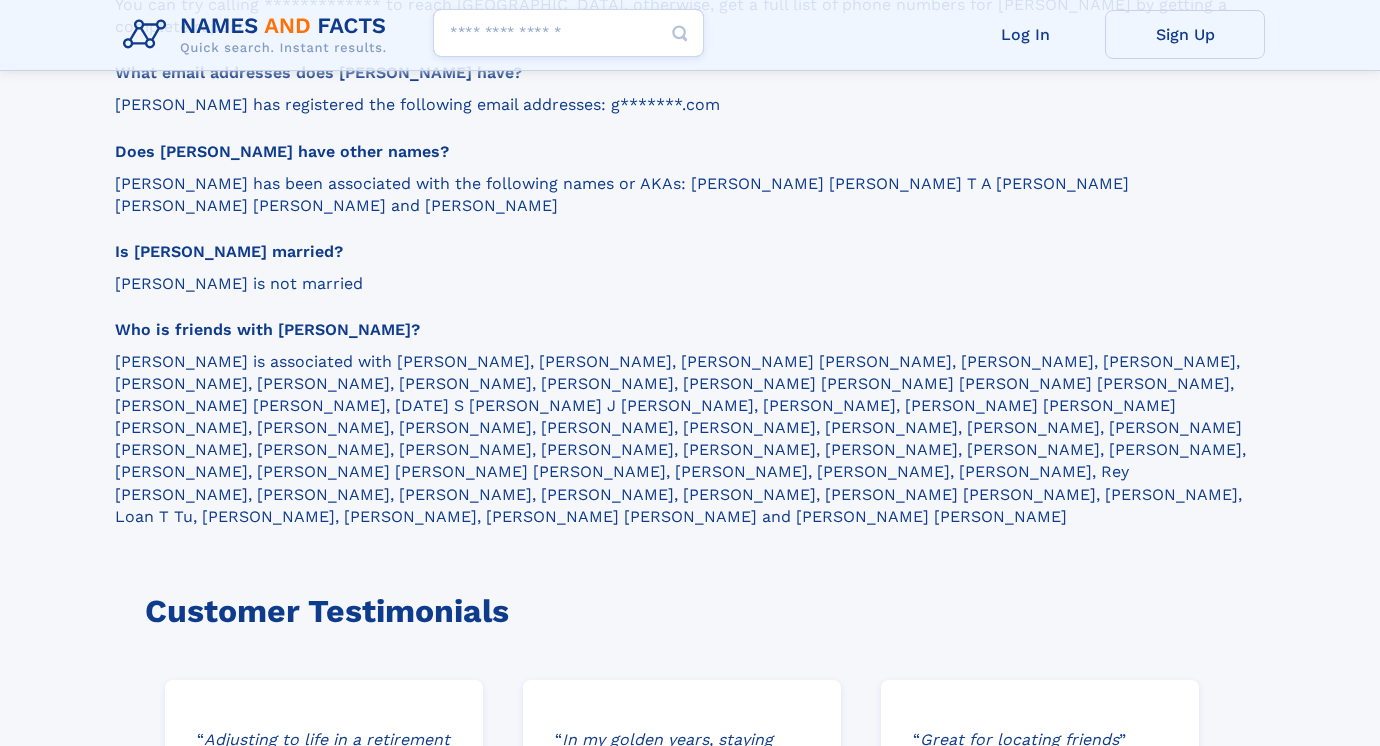 scroll, scrollTop: 2706, scrollLeft: 0, axis: vertical 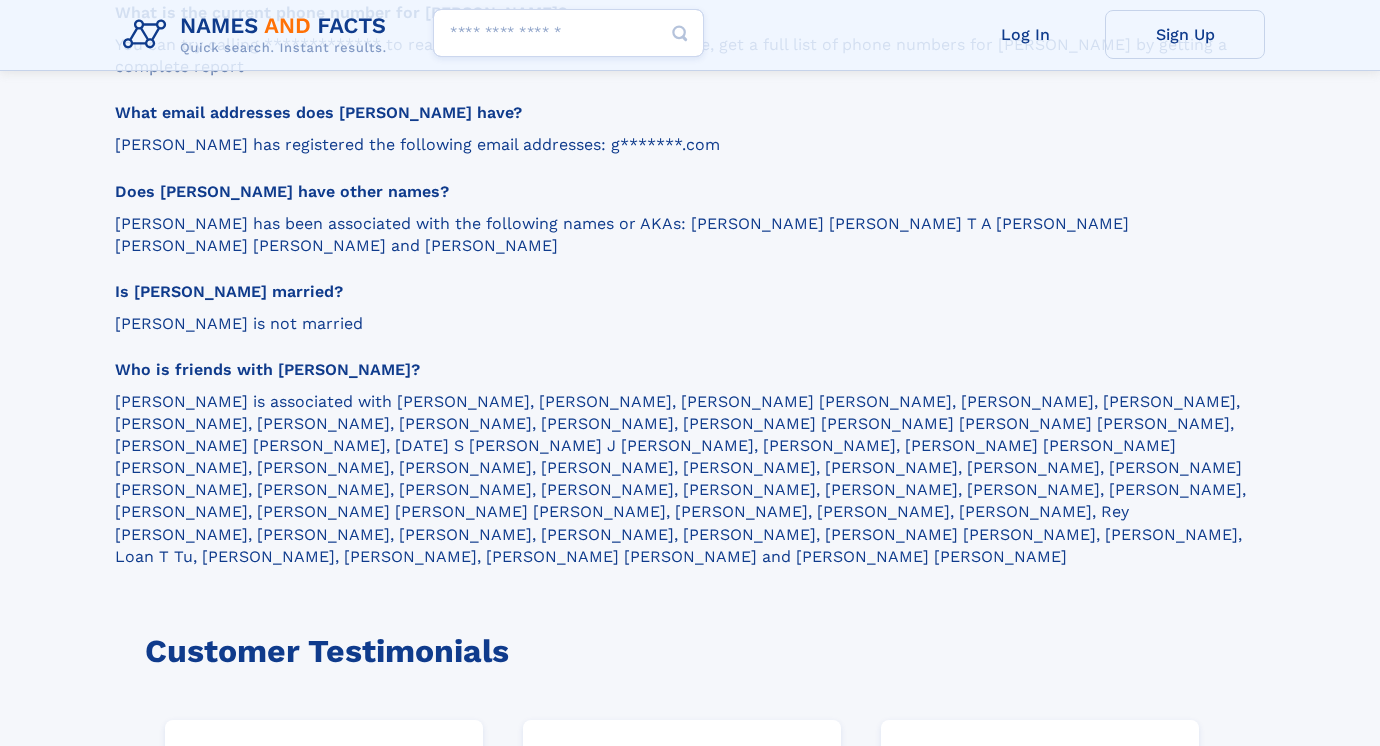 click on "Search people" at bounding box center [568, 33] 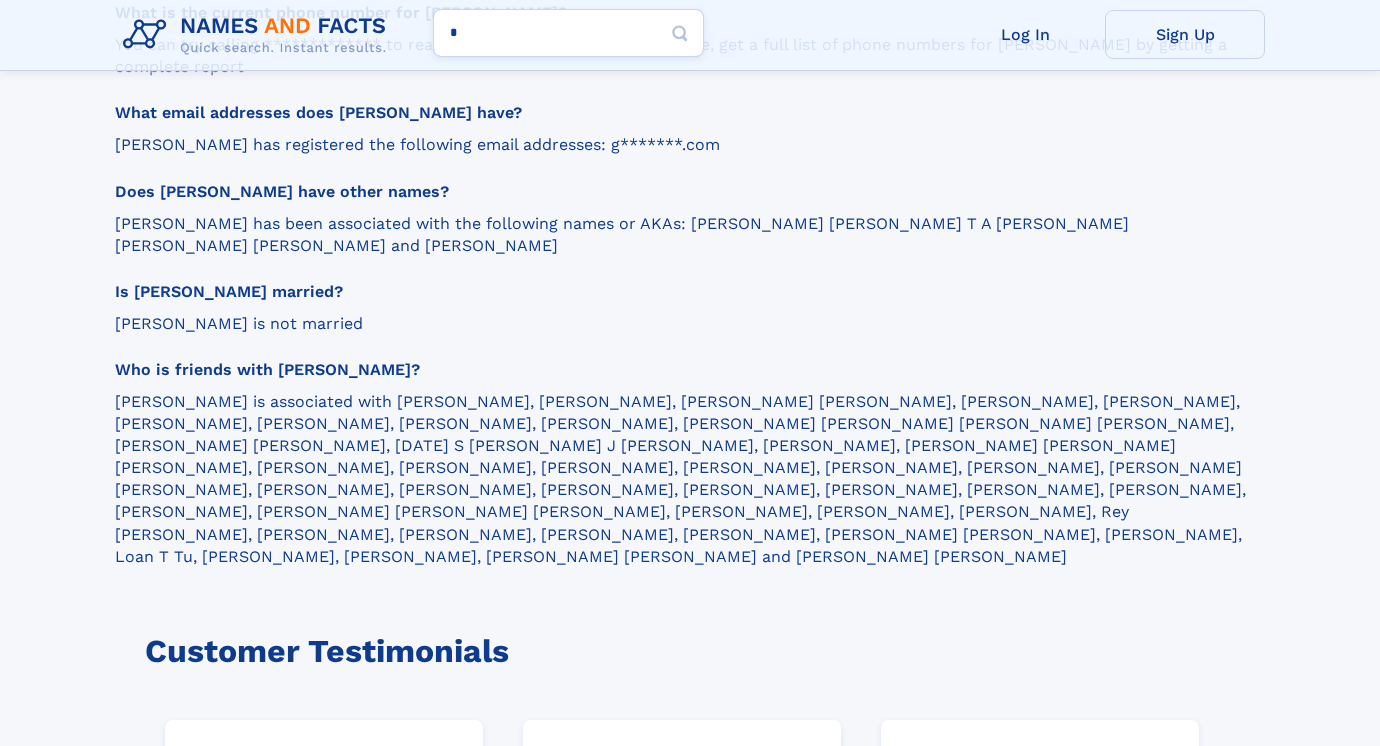 type on "**" 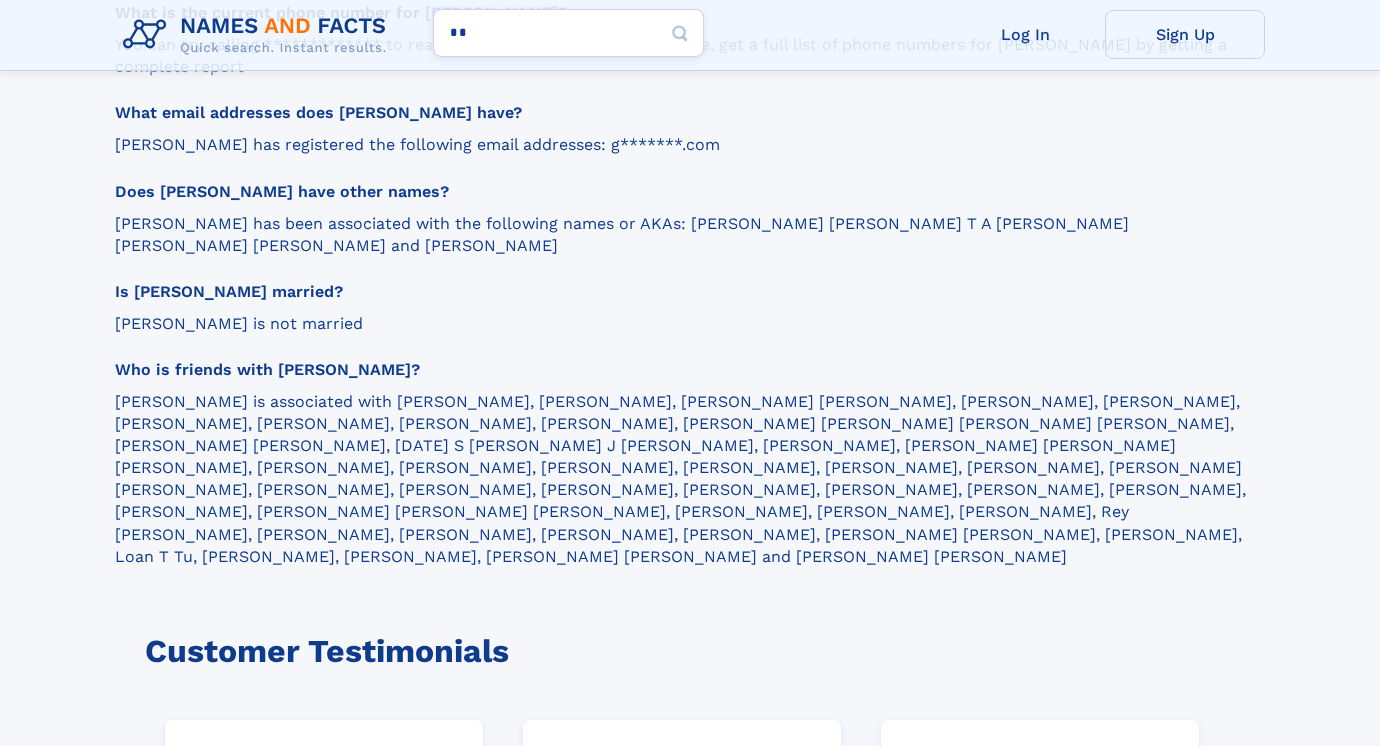 type on "*********" 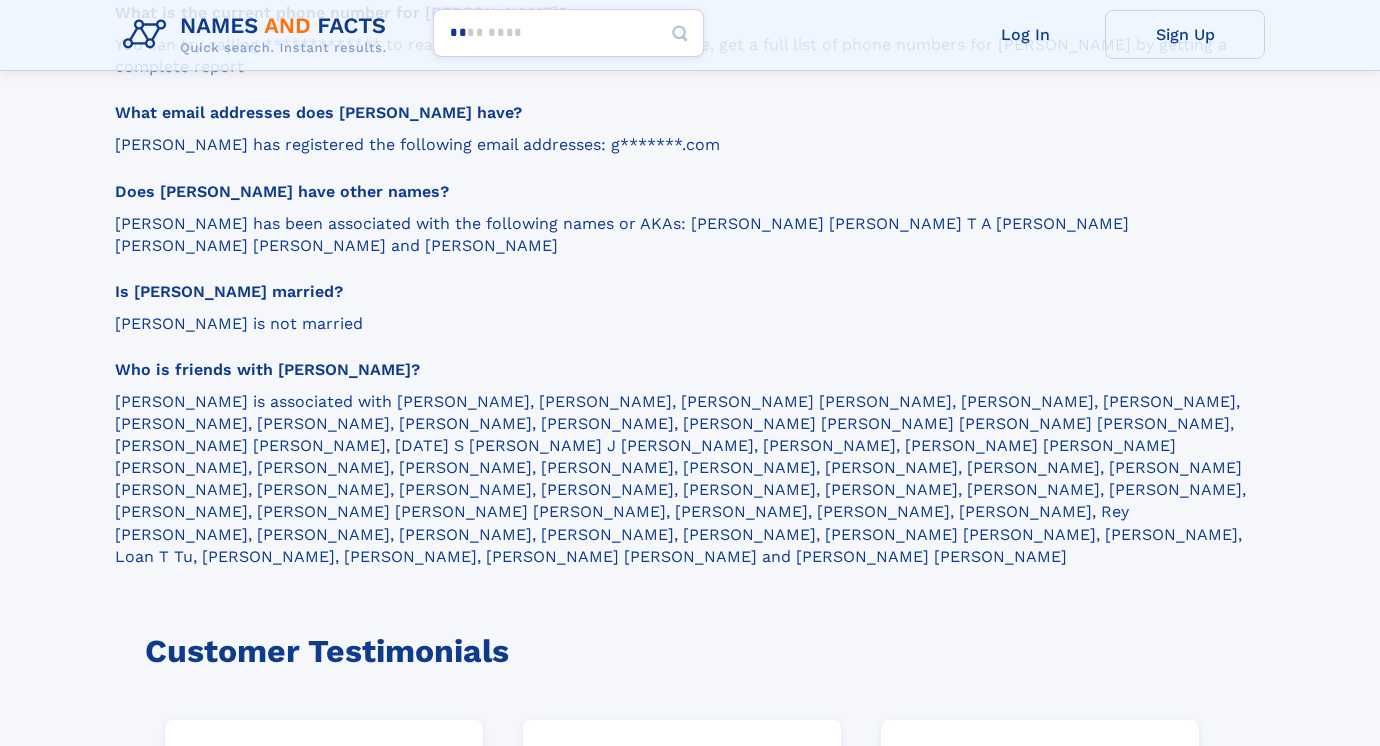 type 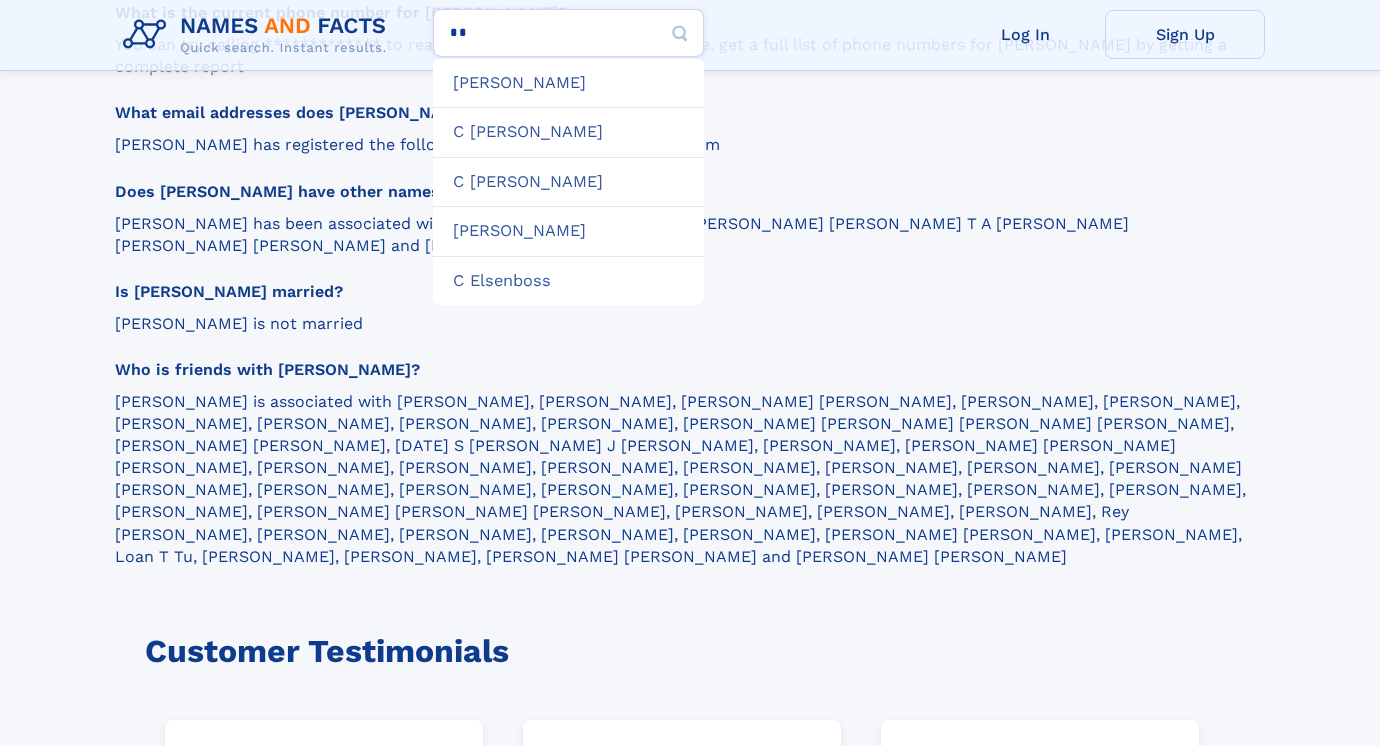 type on "***" 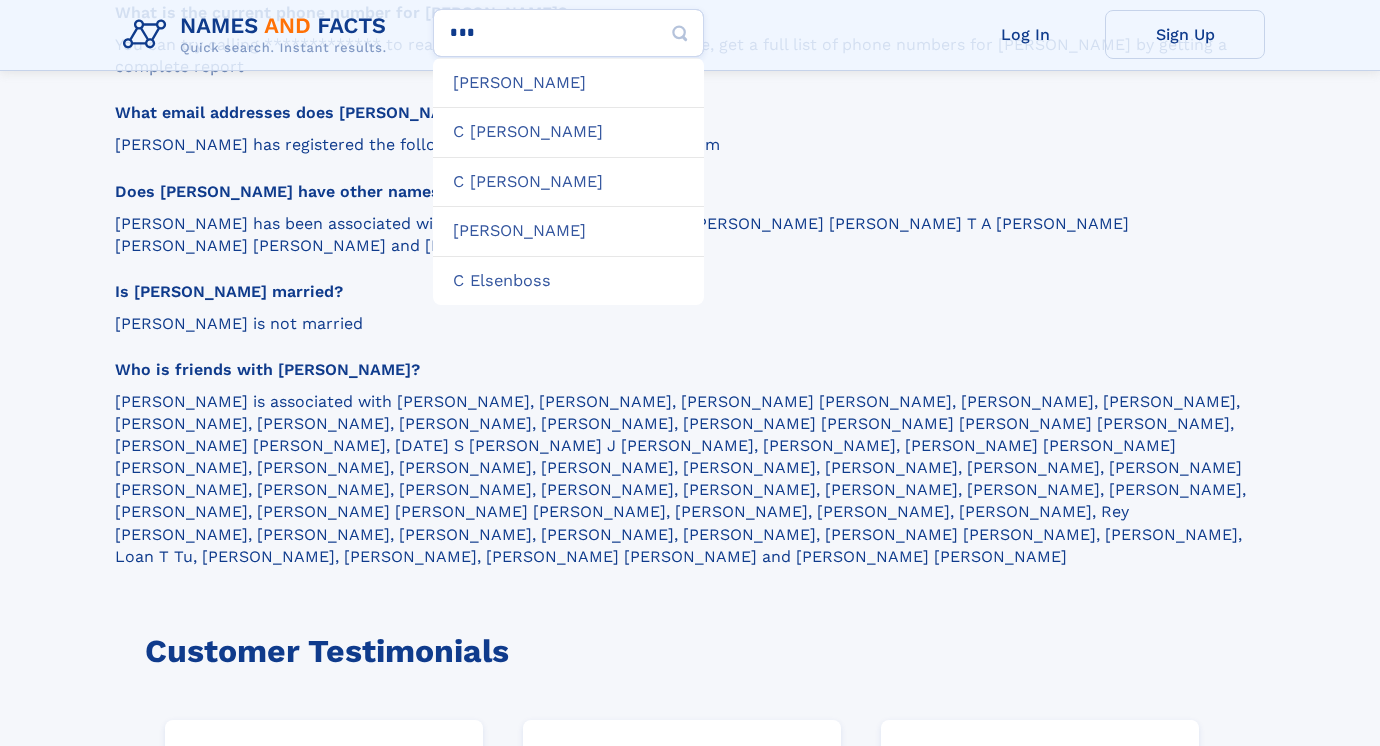 type on "**********" 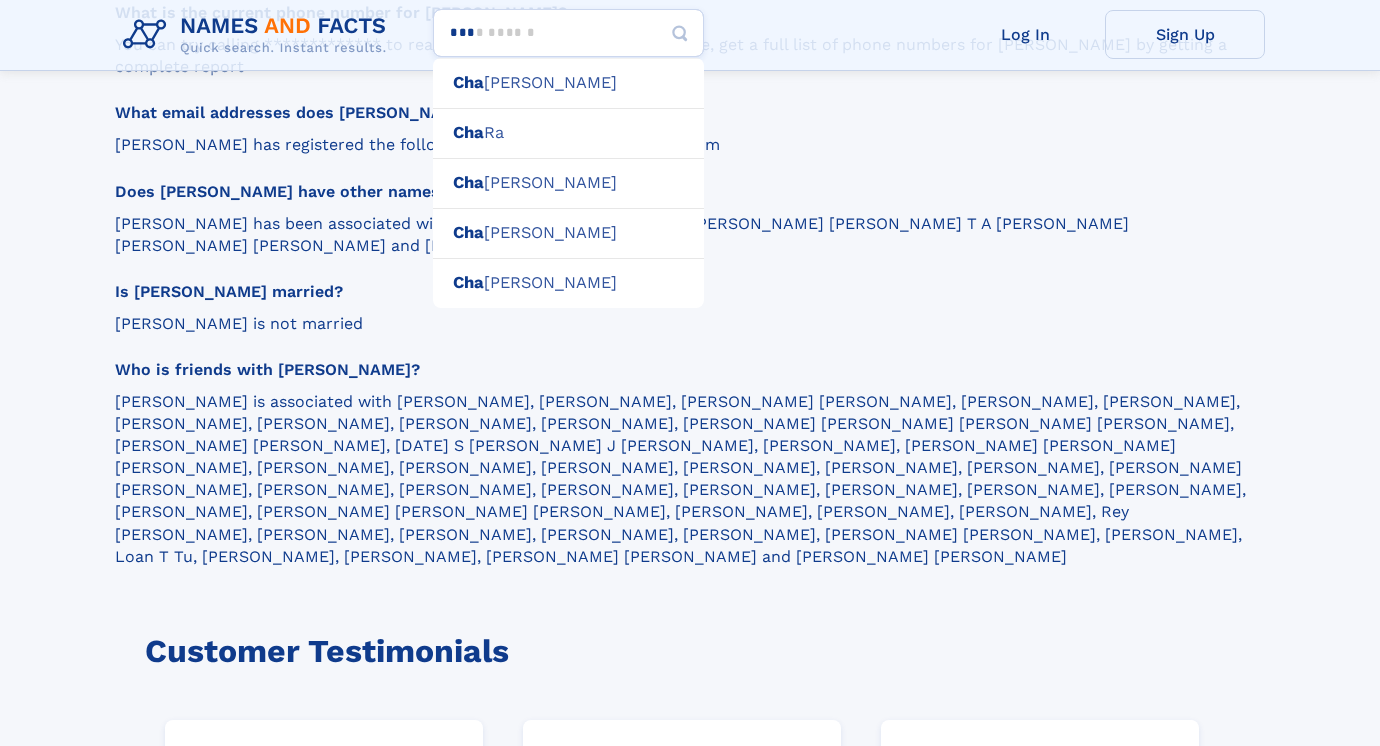 type on "****" 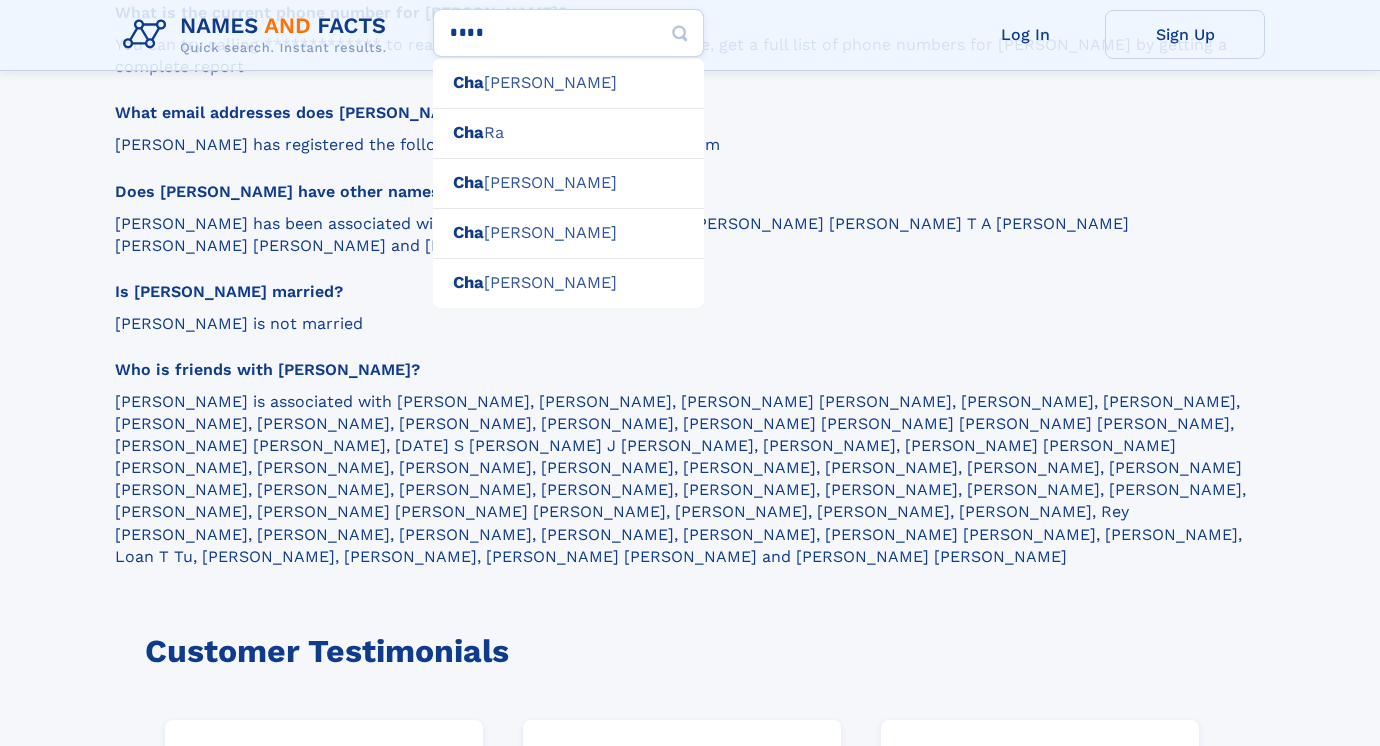 type on "**********" 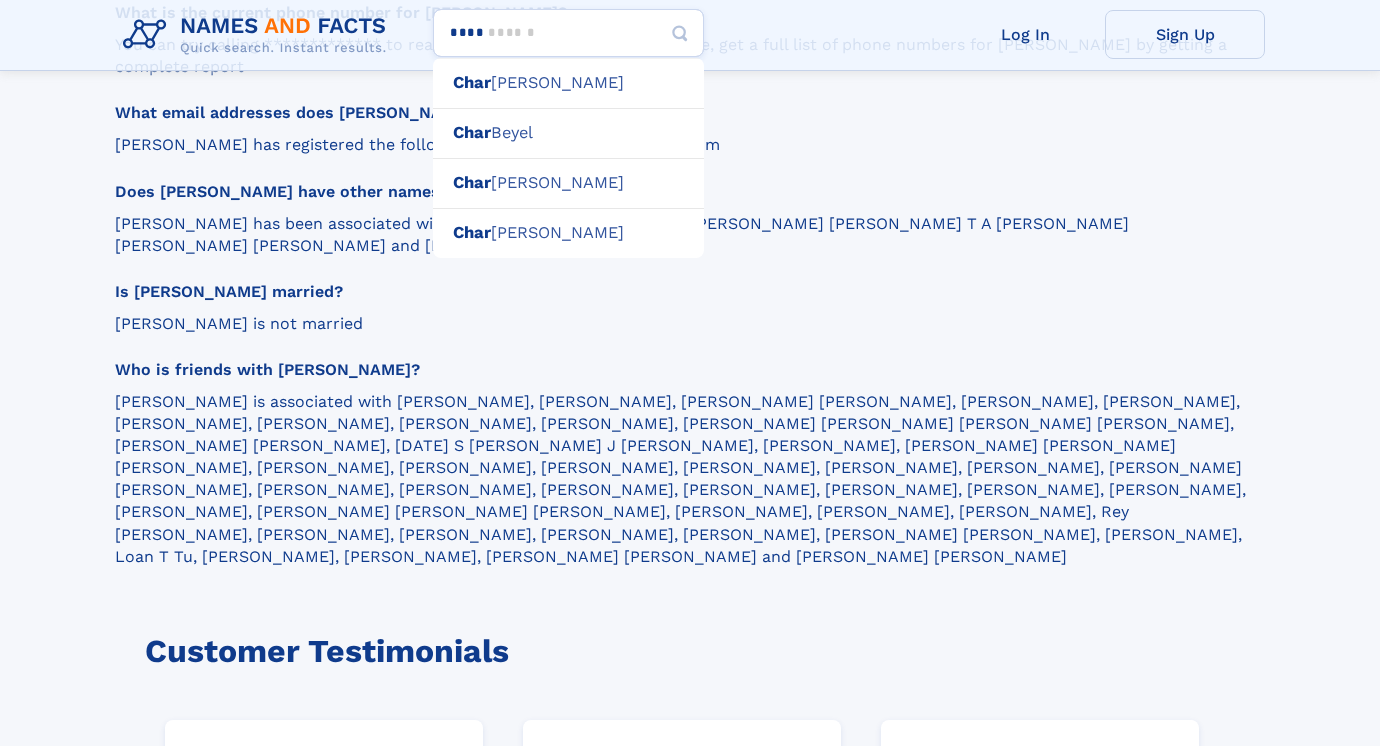 type on "*****" 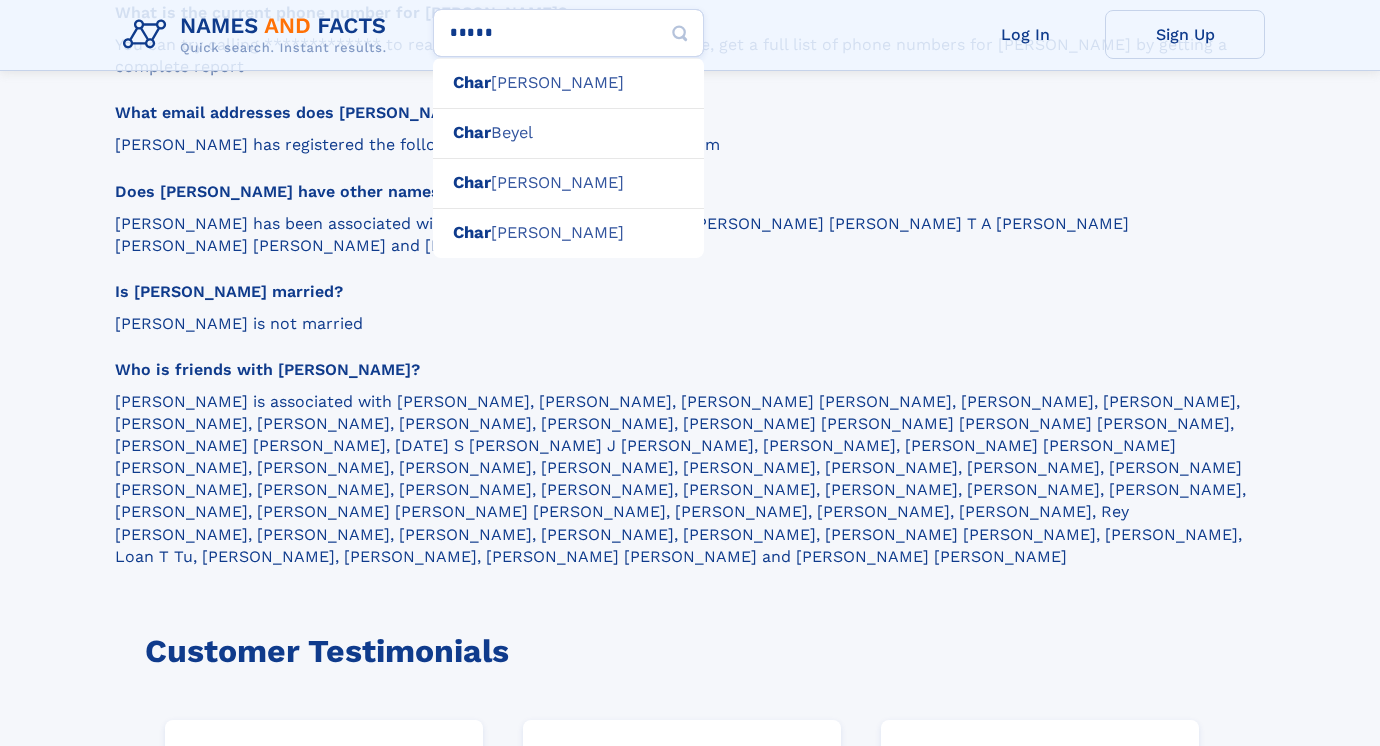 type on "**********" 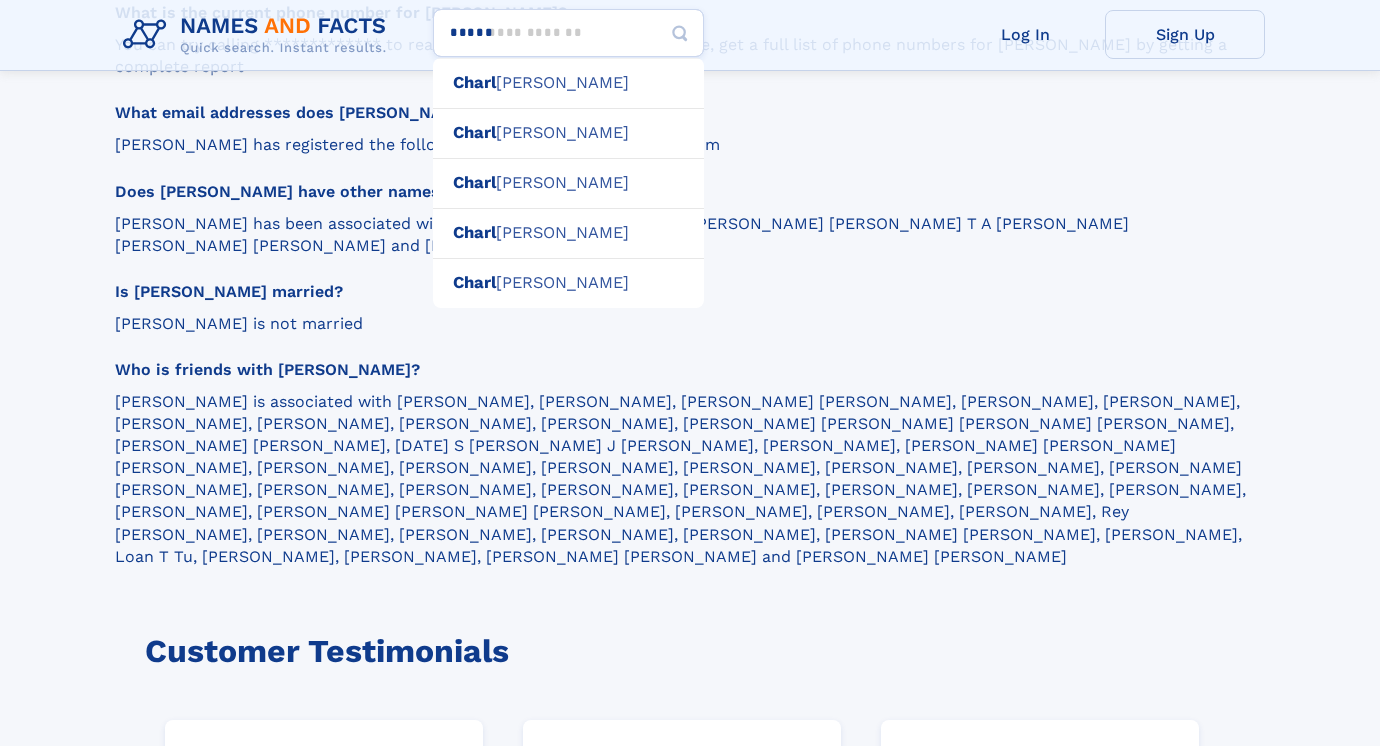 type on "******" 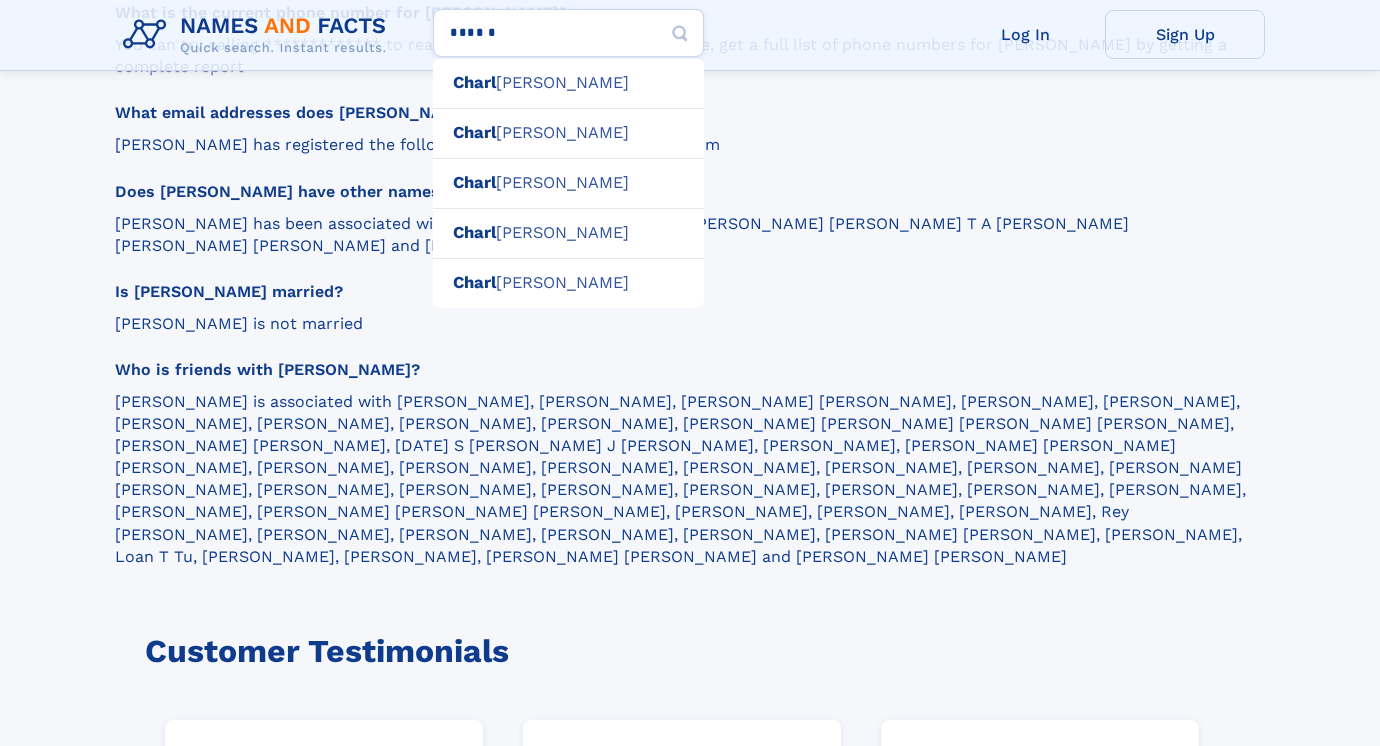 type on "**********" 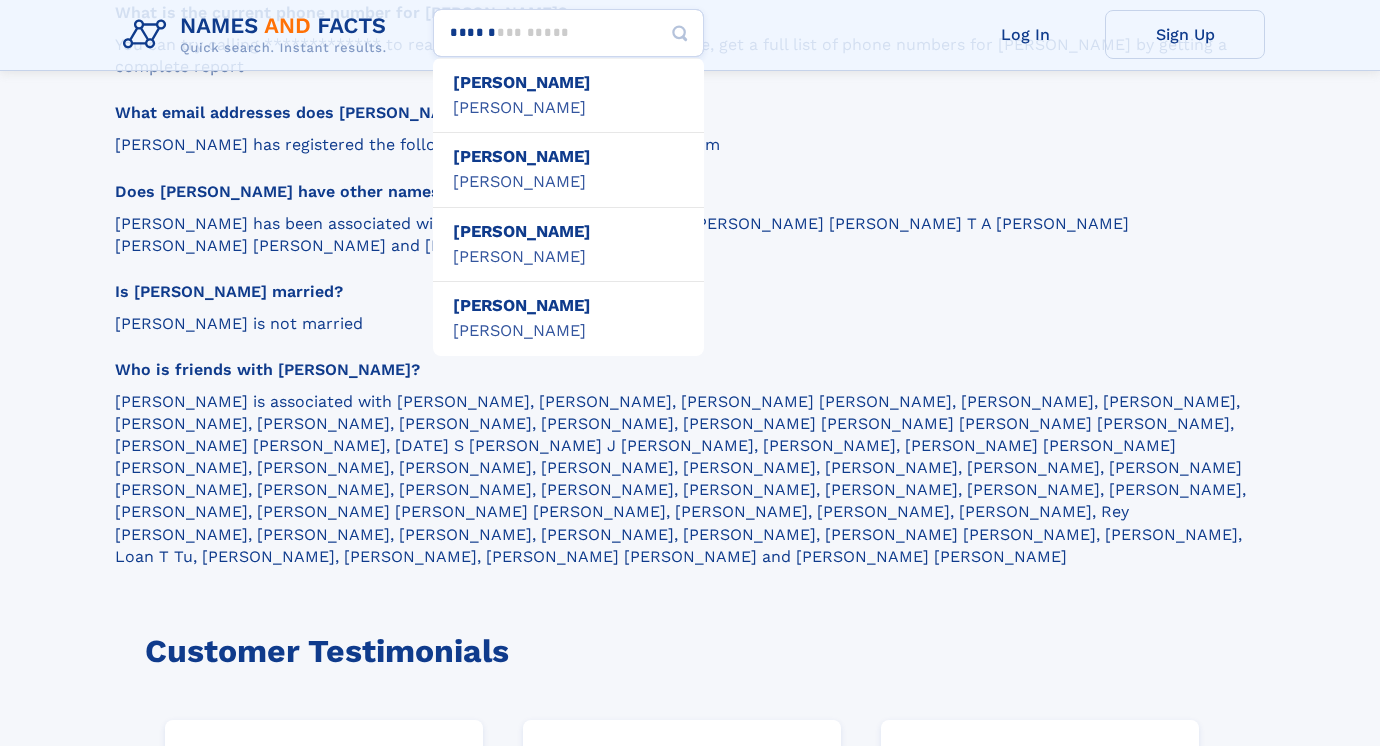 type on "*******" 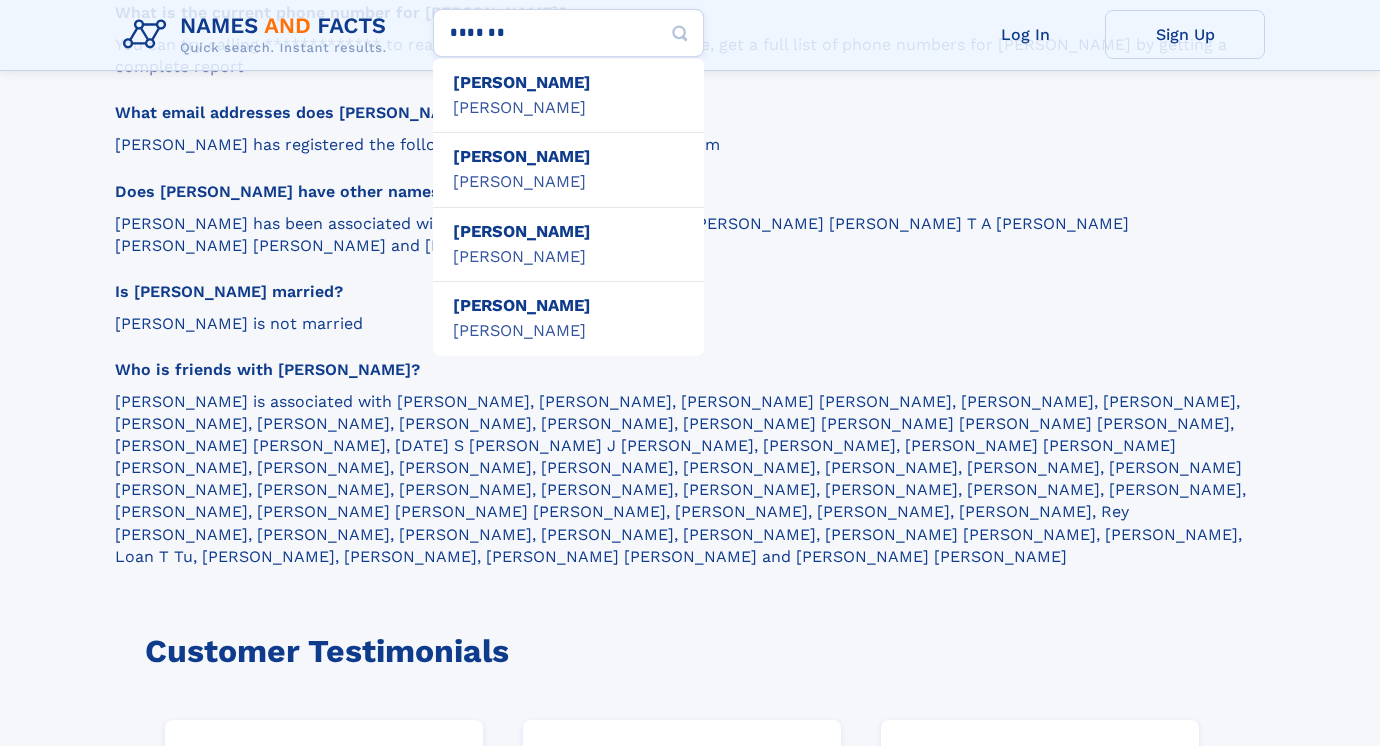 type on "**********" 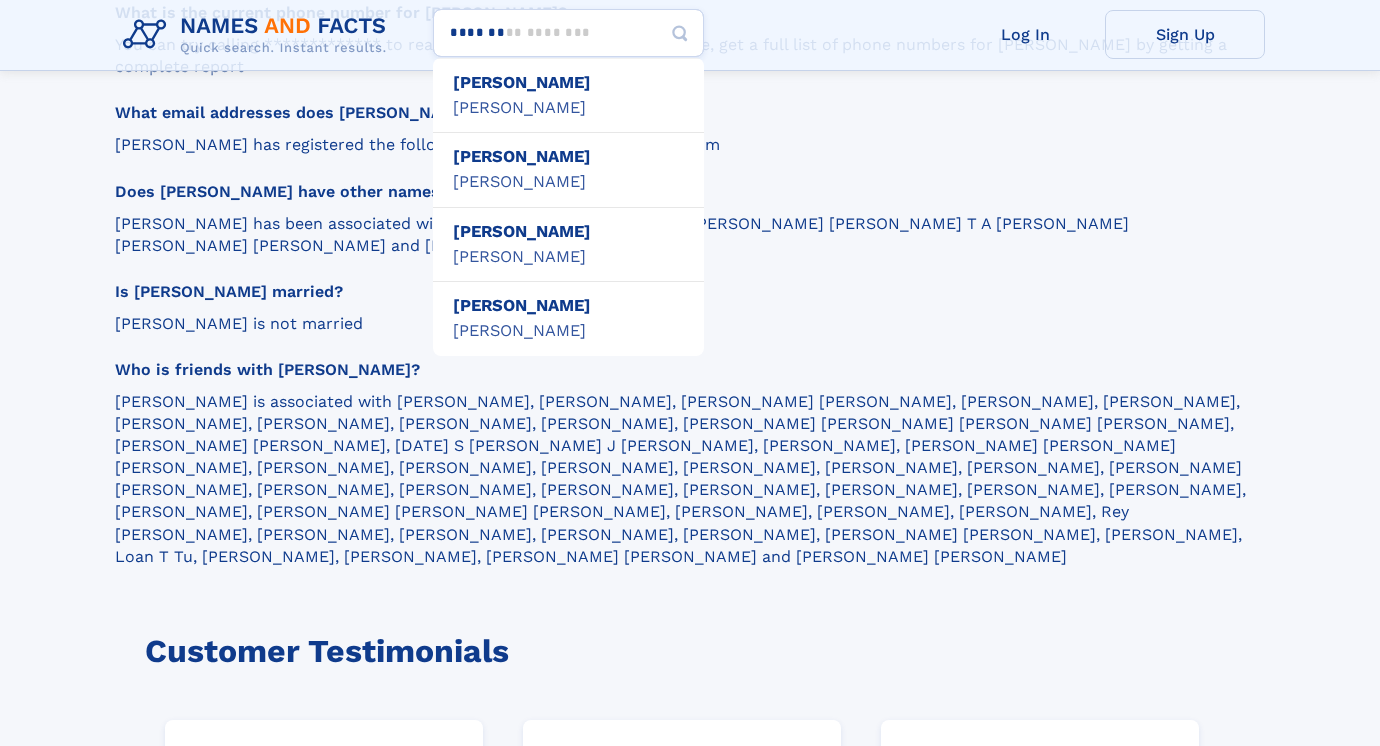 type on "********" 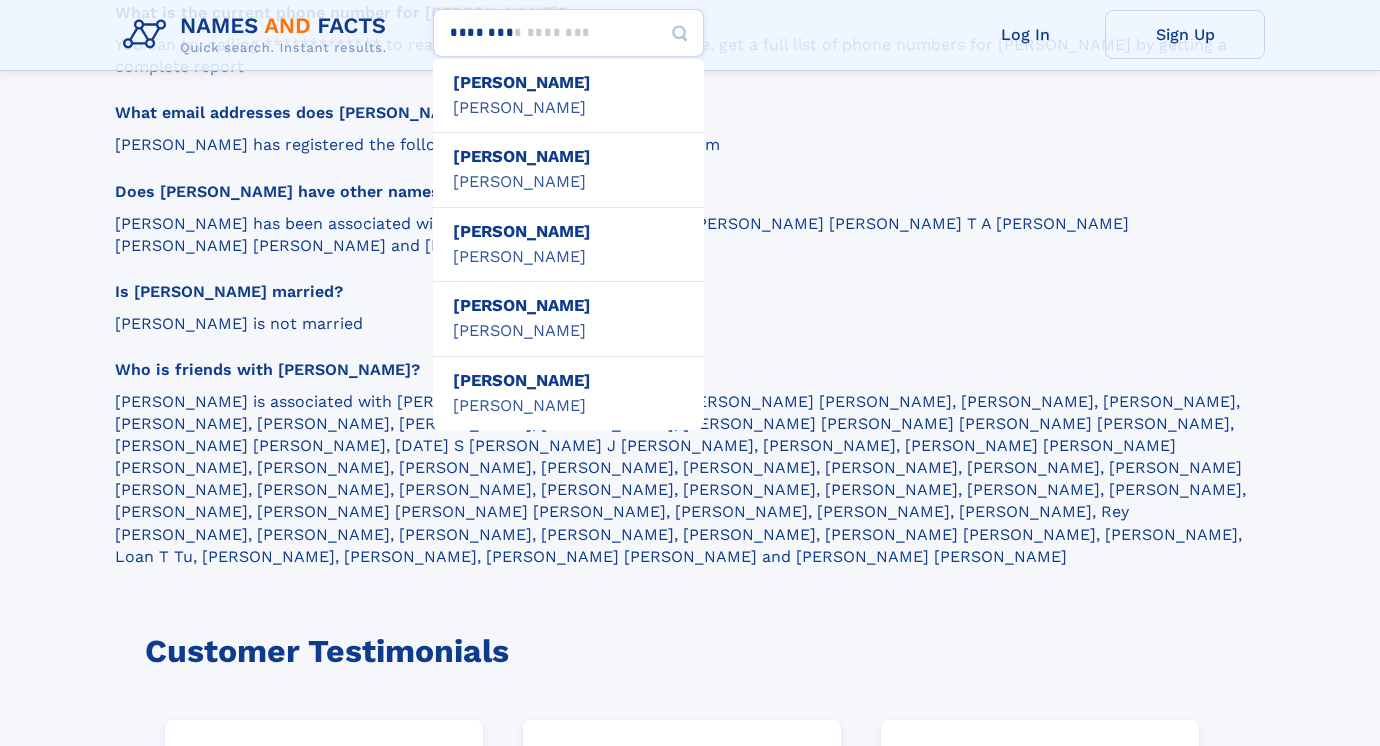 type 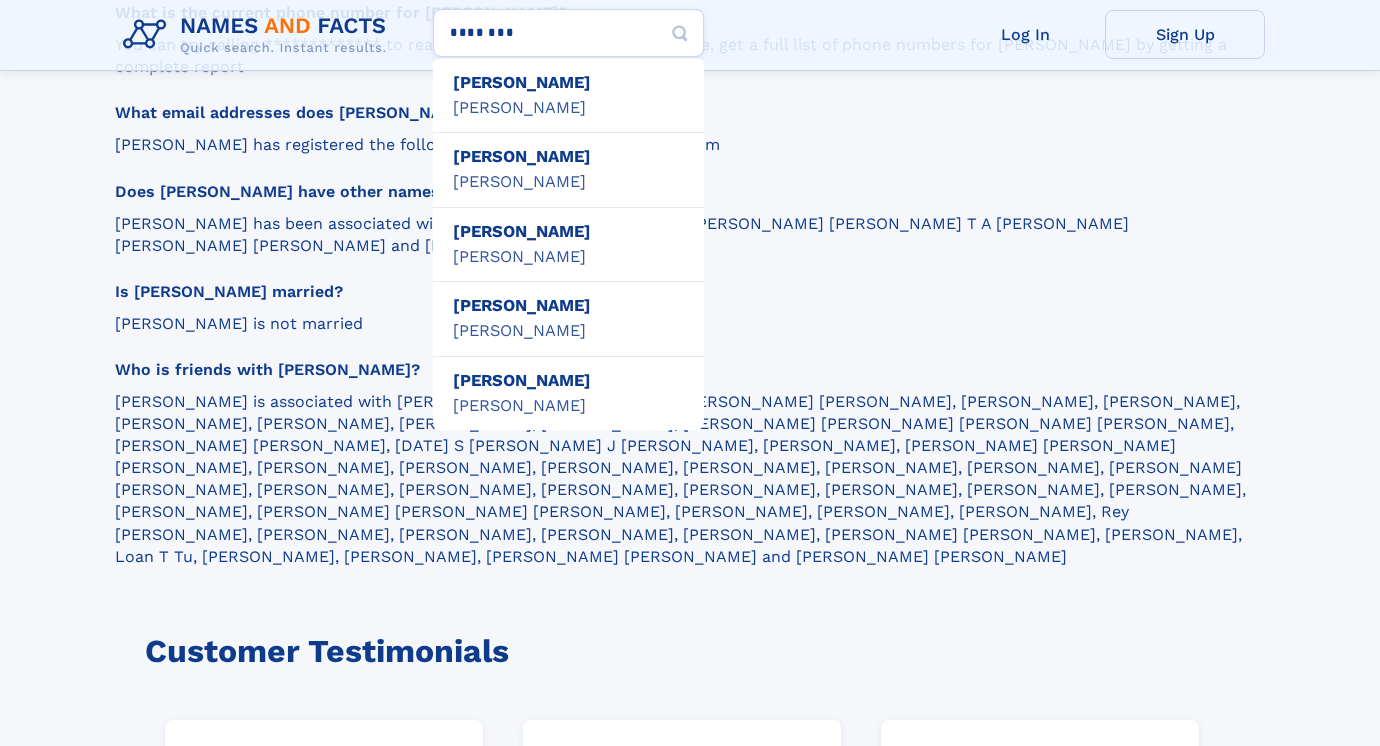 type on "********" 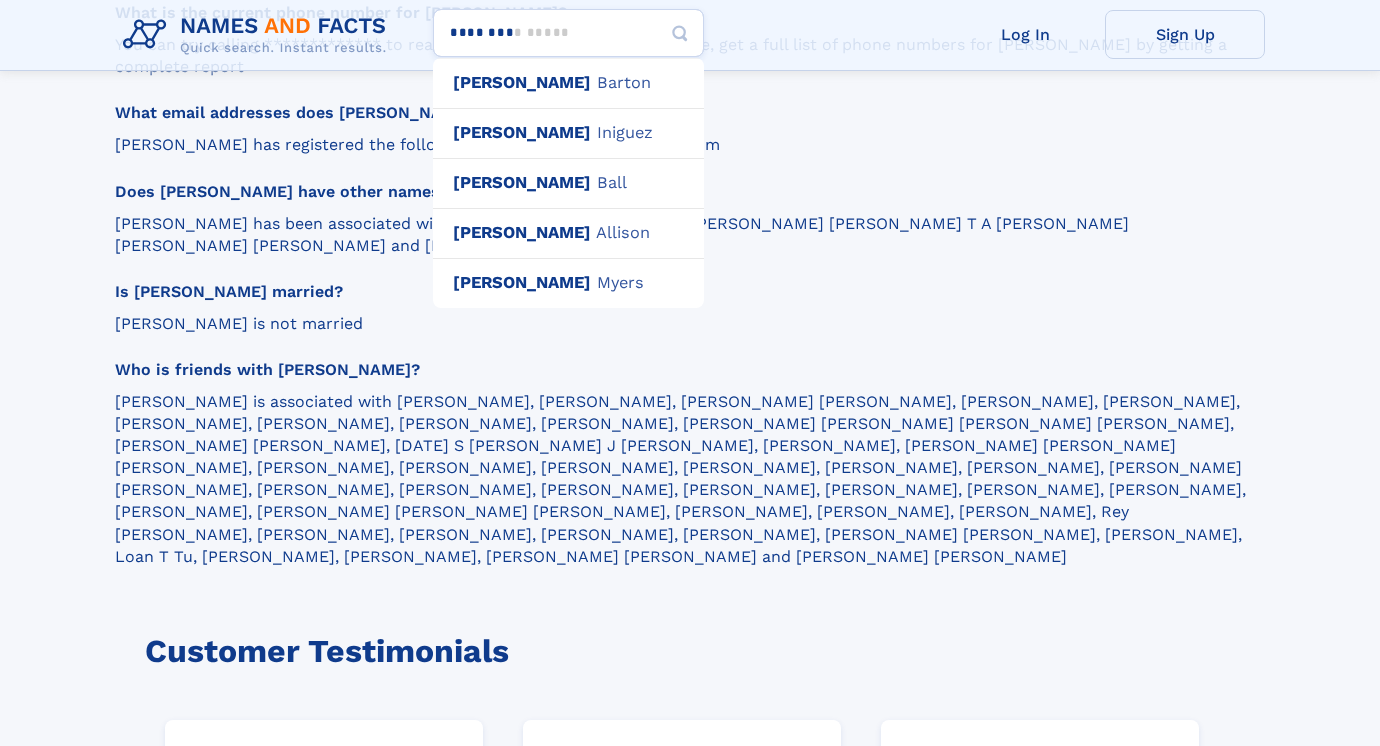 type on "**********" 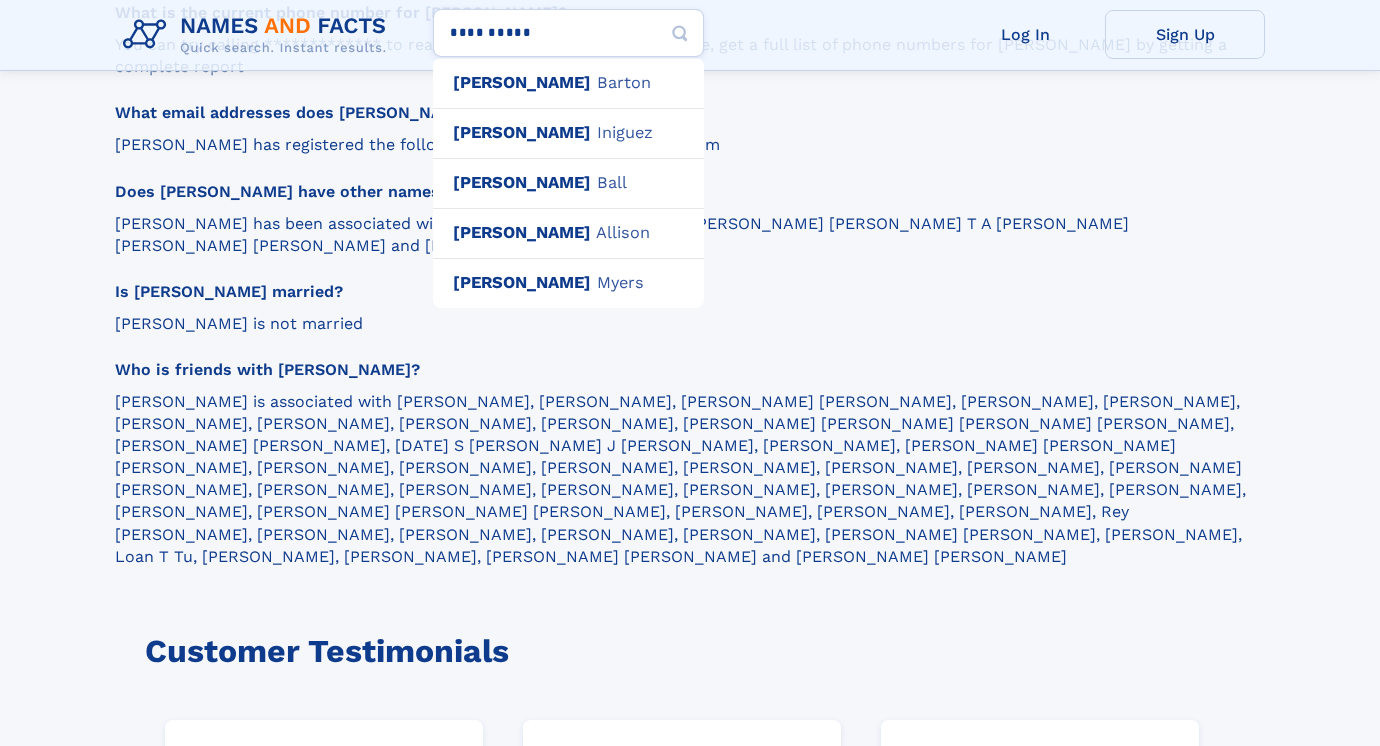 type on "**********" 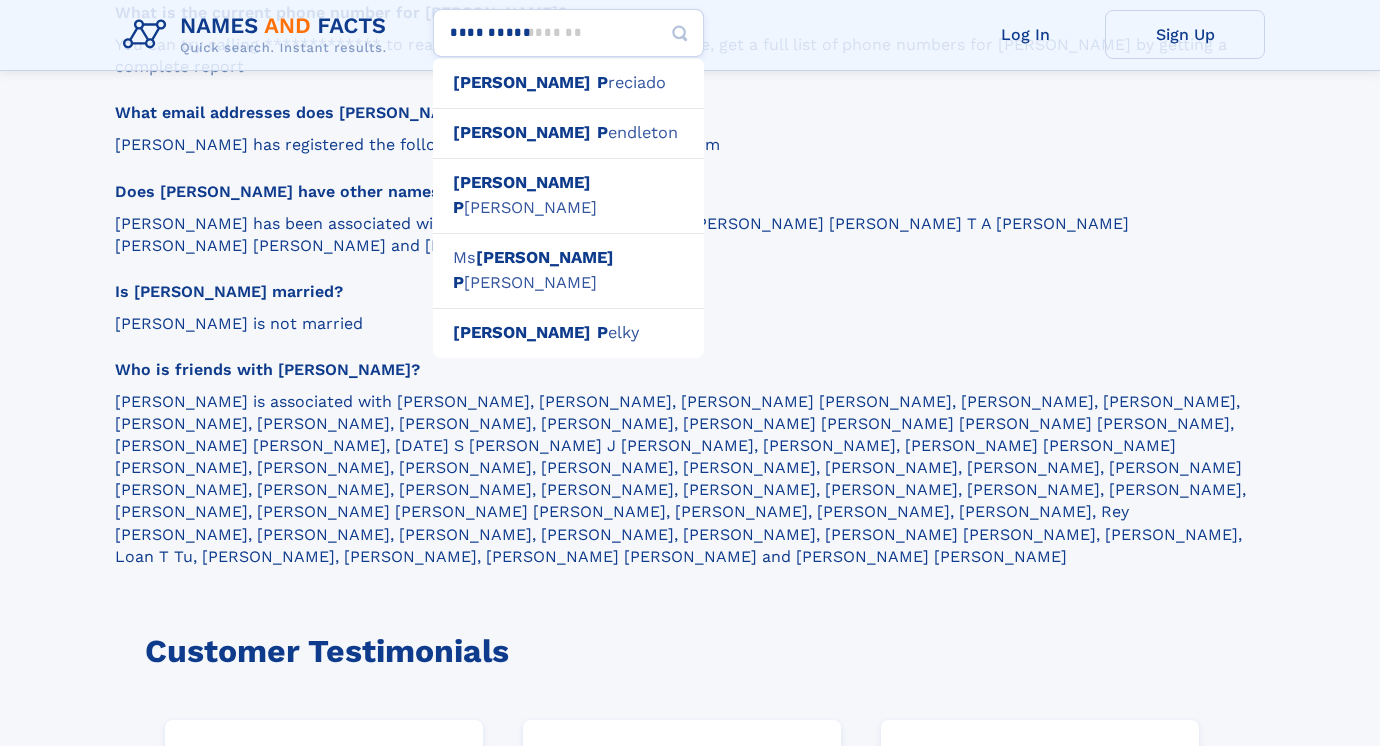 type on "**********" 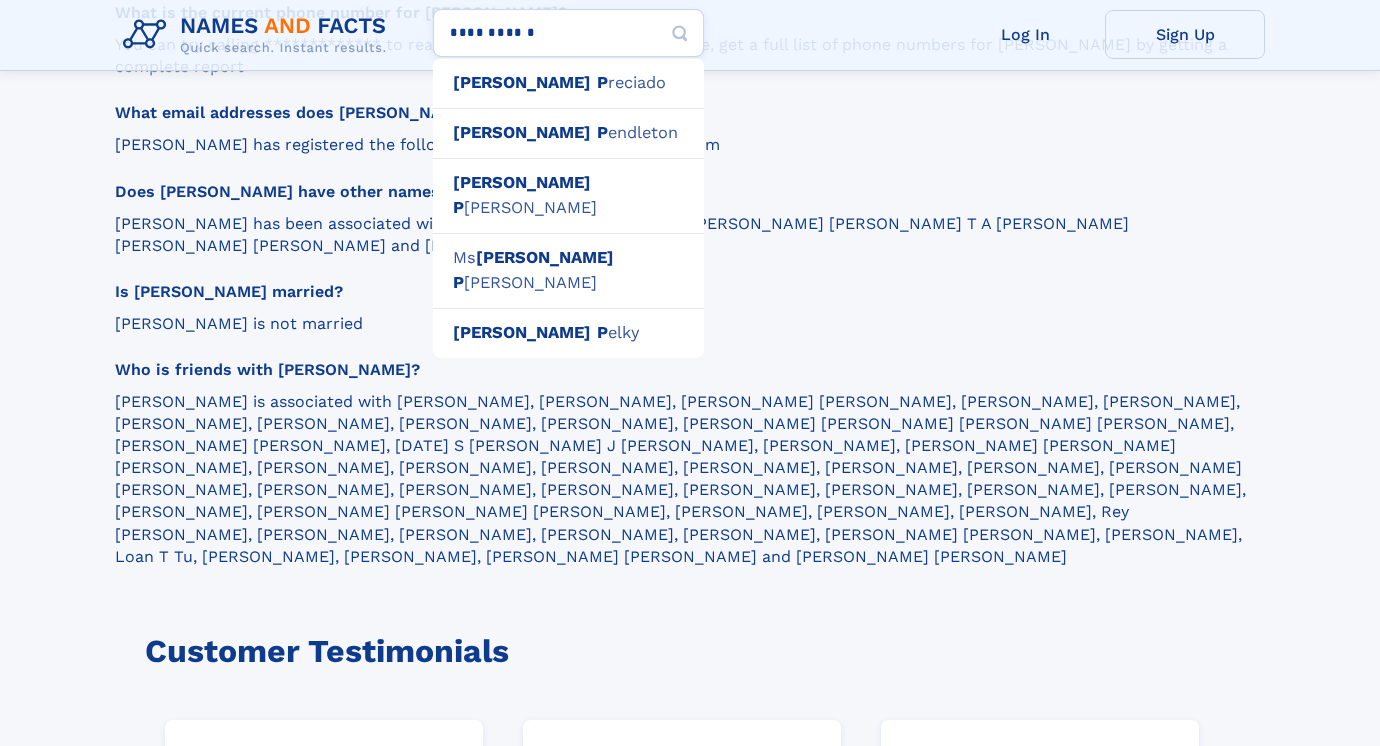 type on "**********" 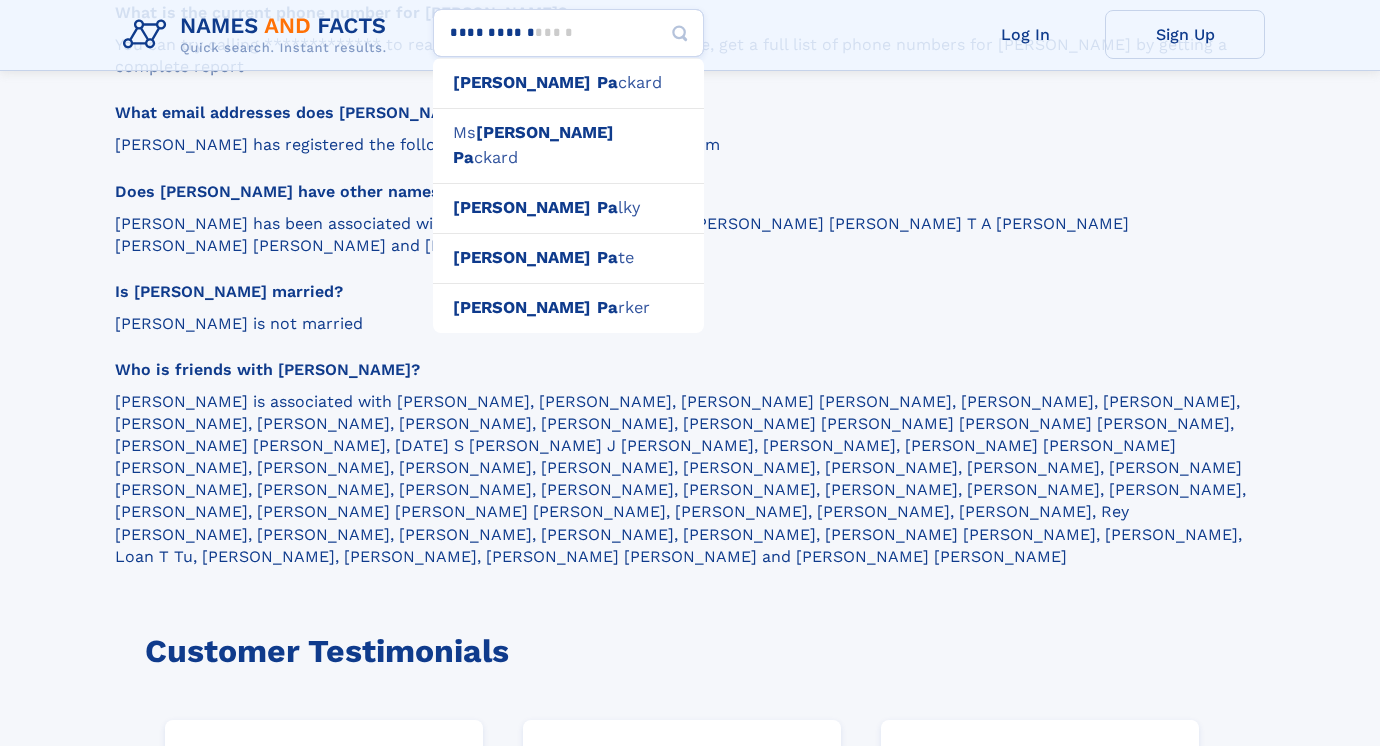 type on "**********" 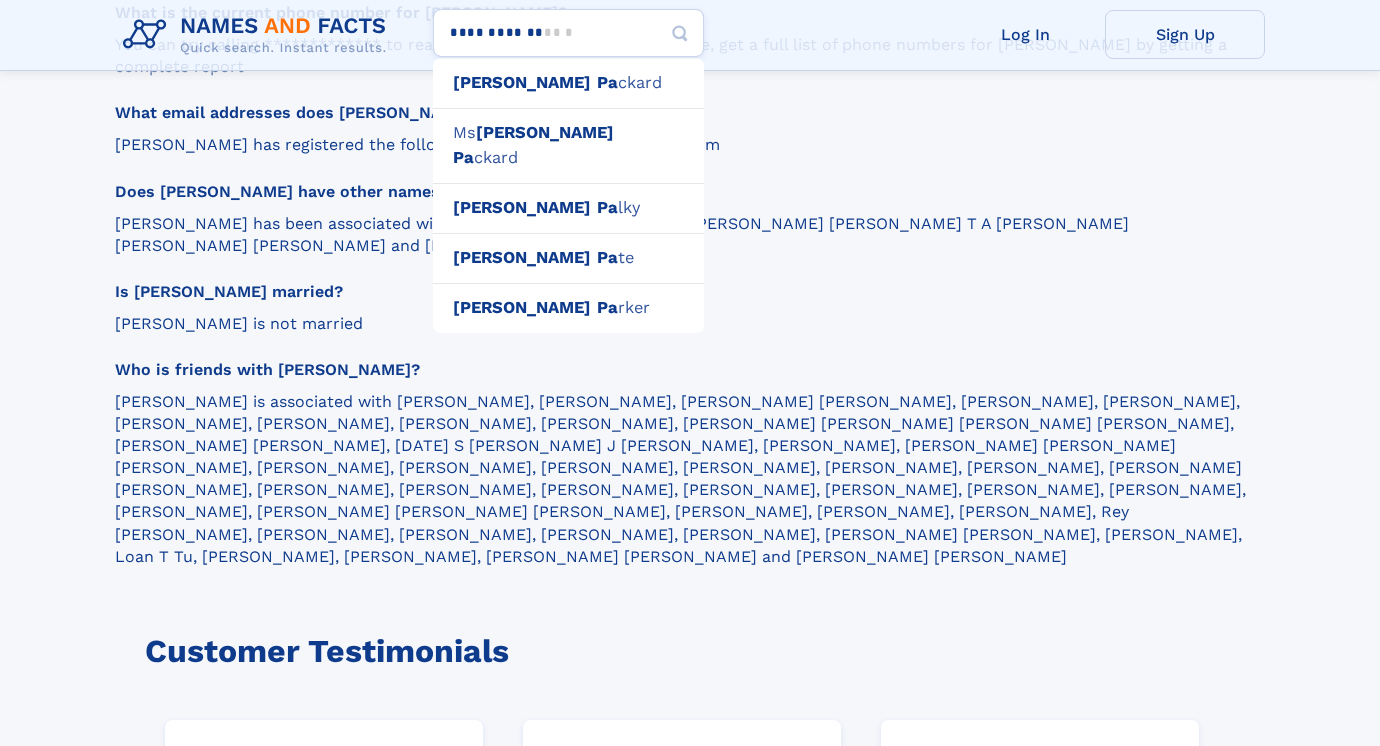 type 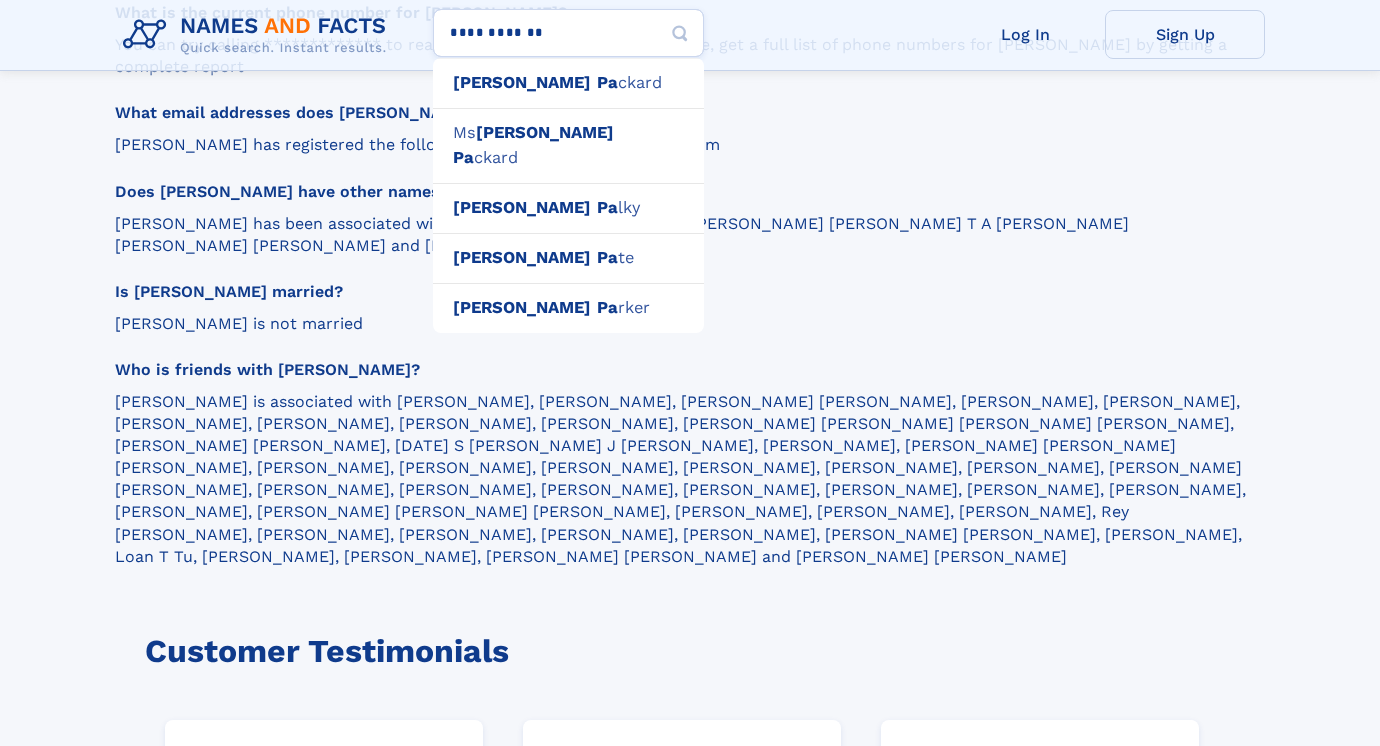 type on "**********" 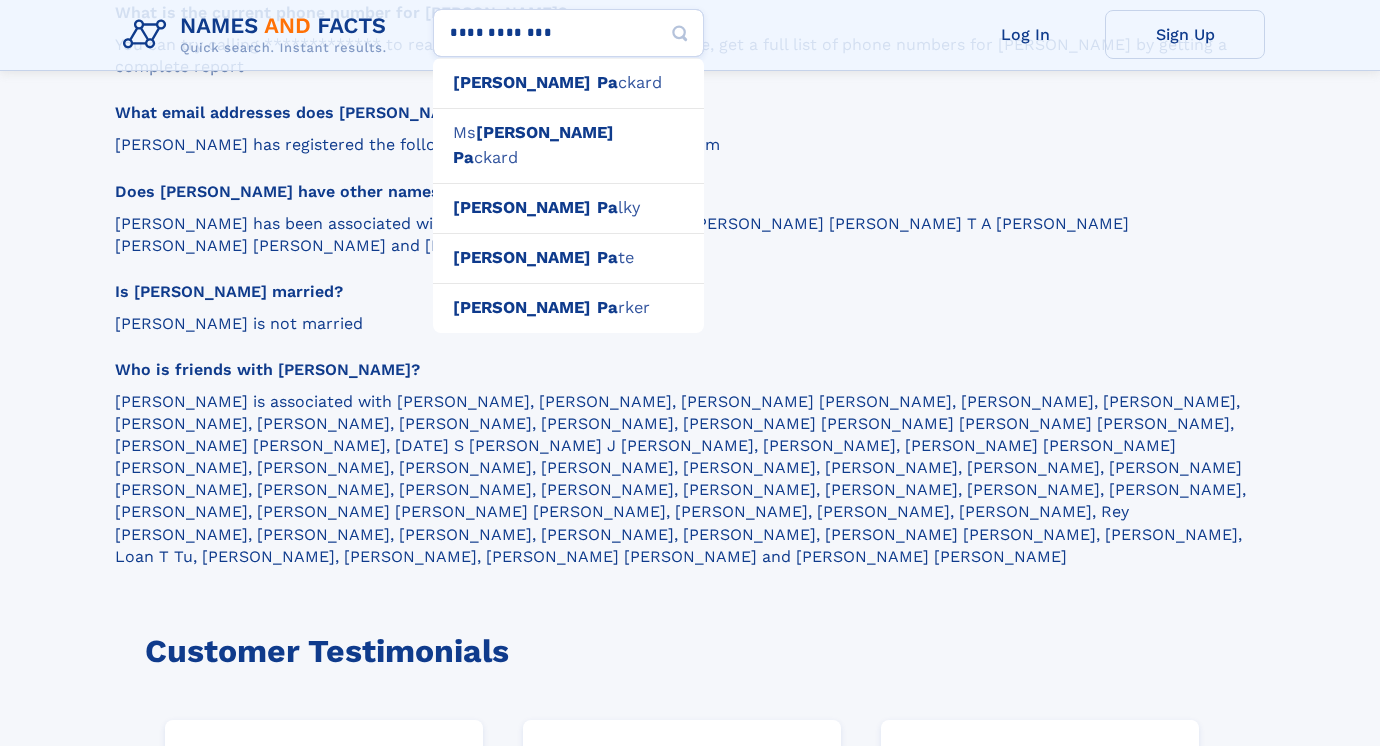 type on "**********" 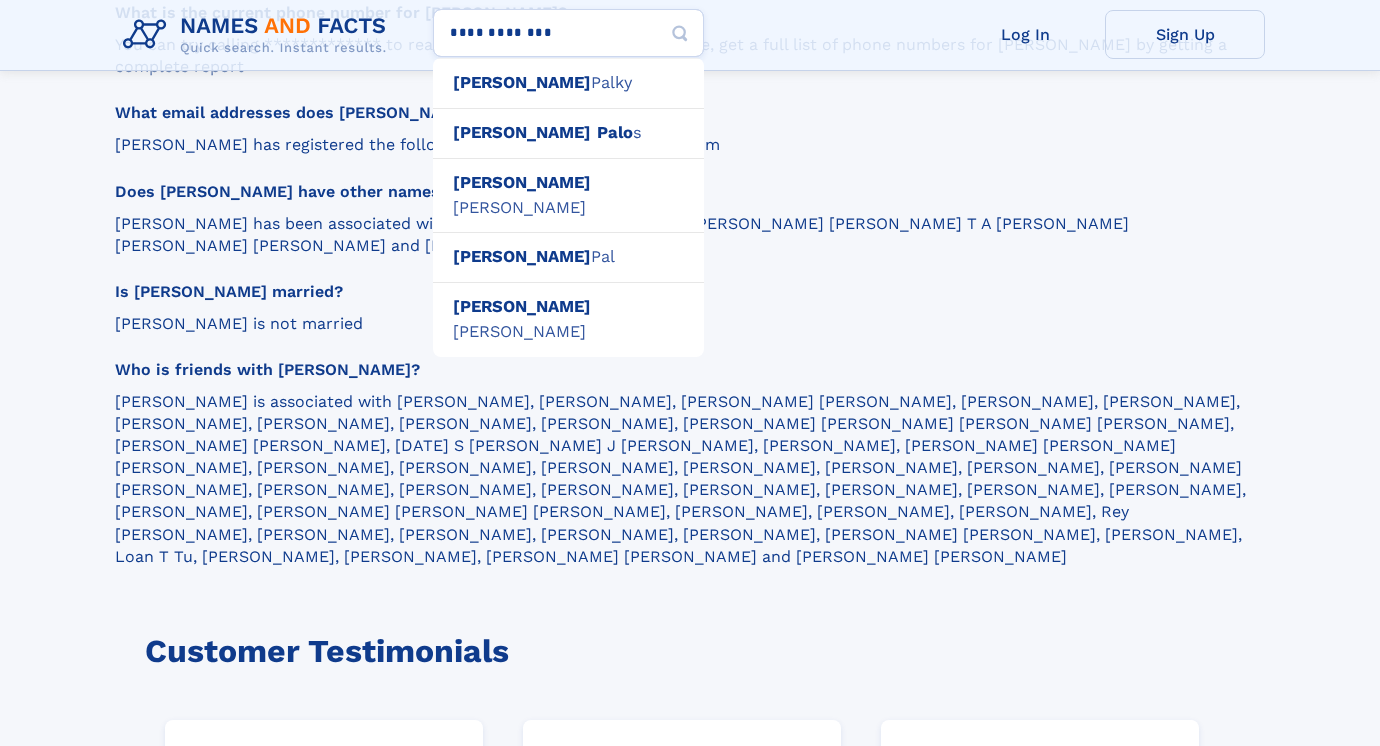 type on "**********" 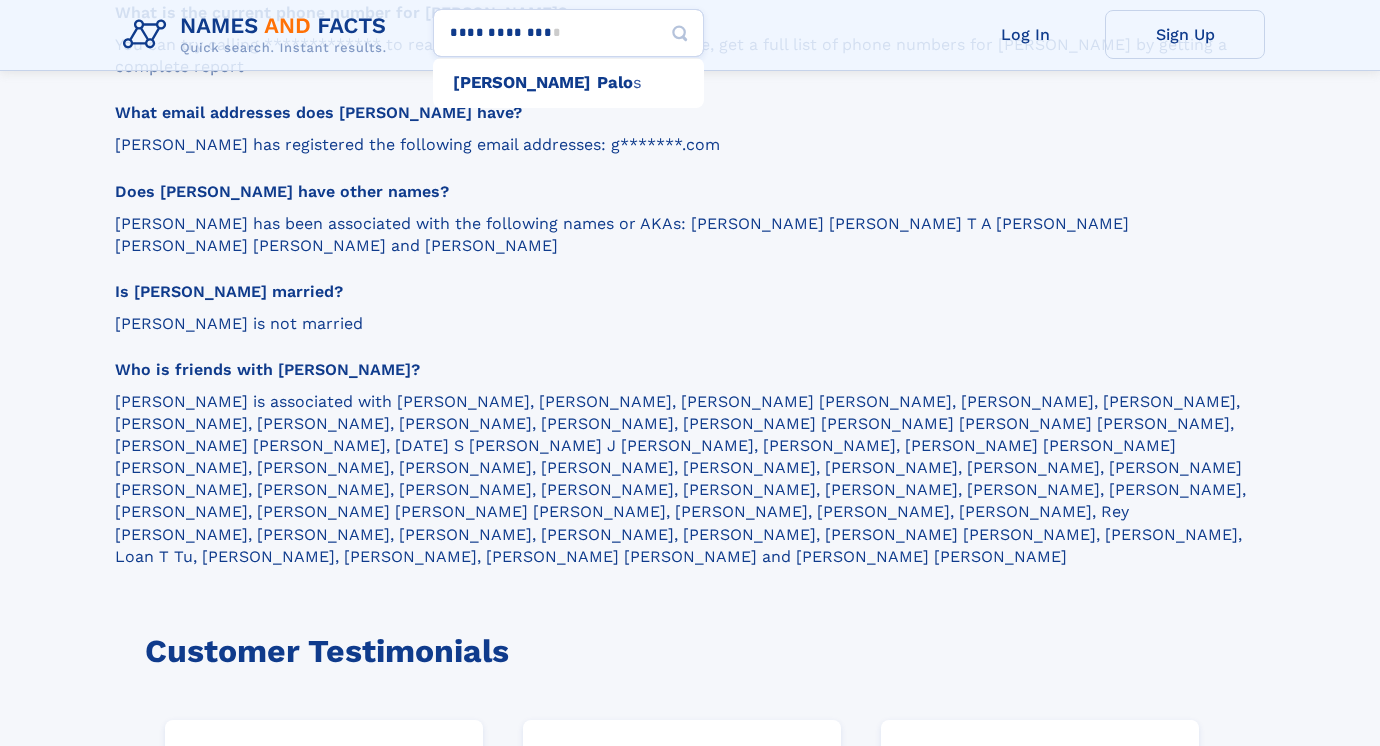 type on "**********" 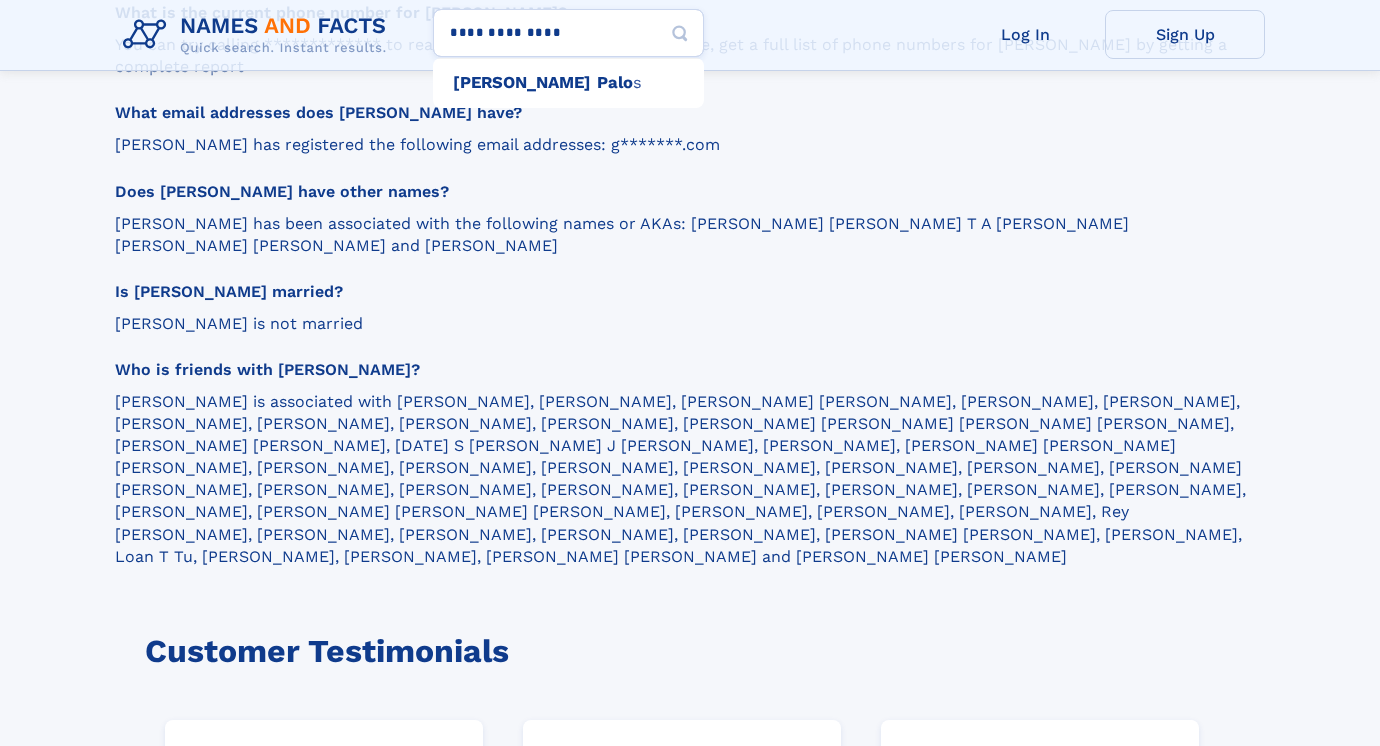 type 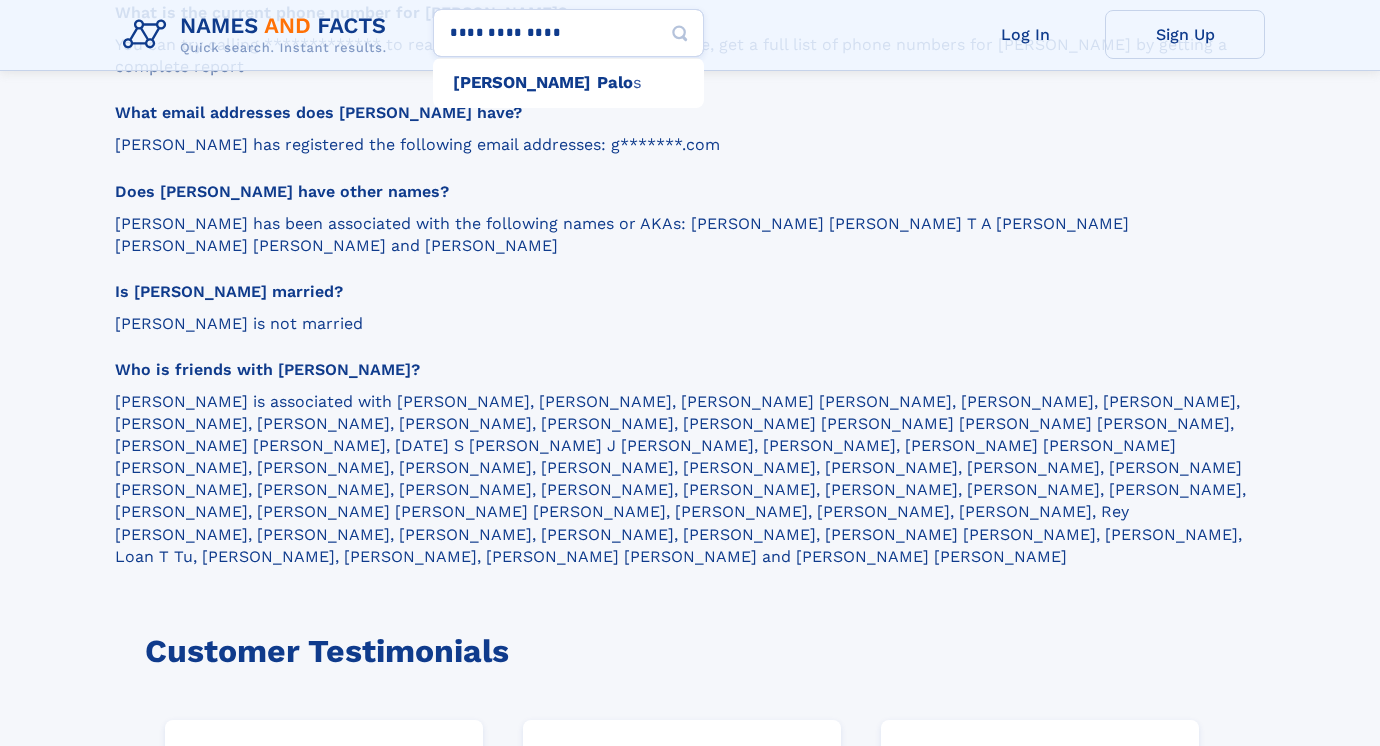 type on "**********" 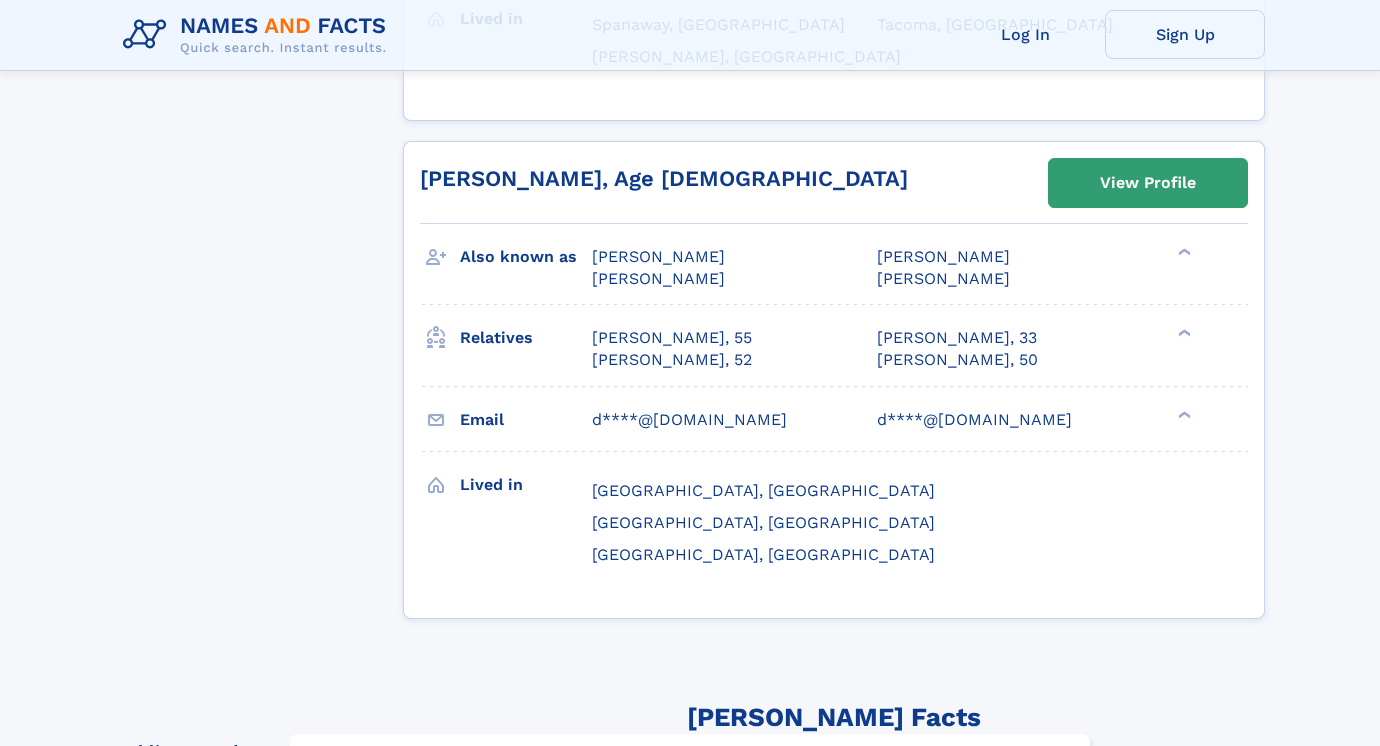 scroll, scrollTop: 1210, scrollLeft: 0, axis: vertical 